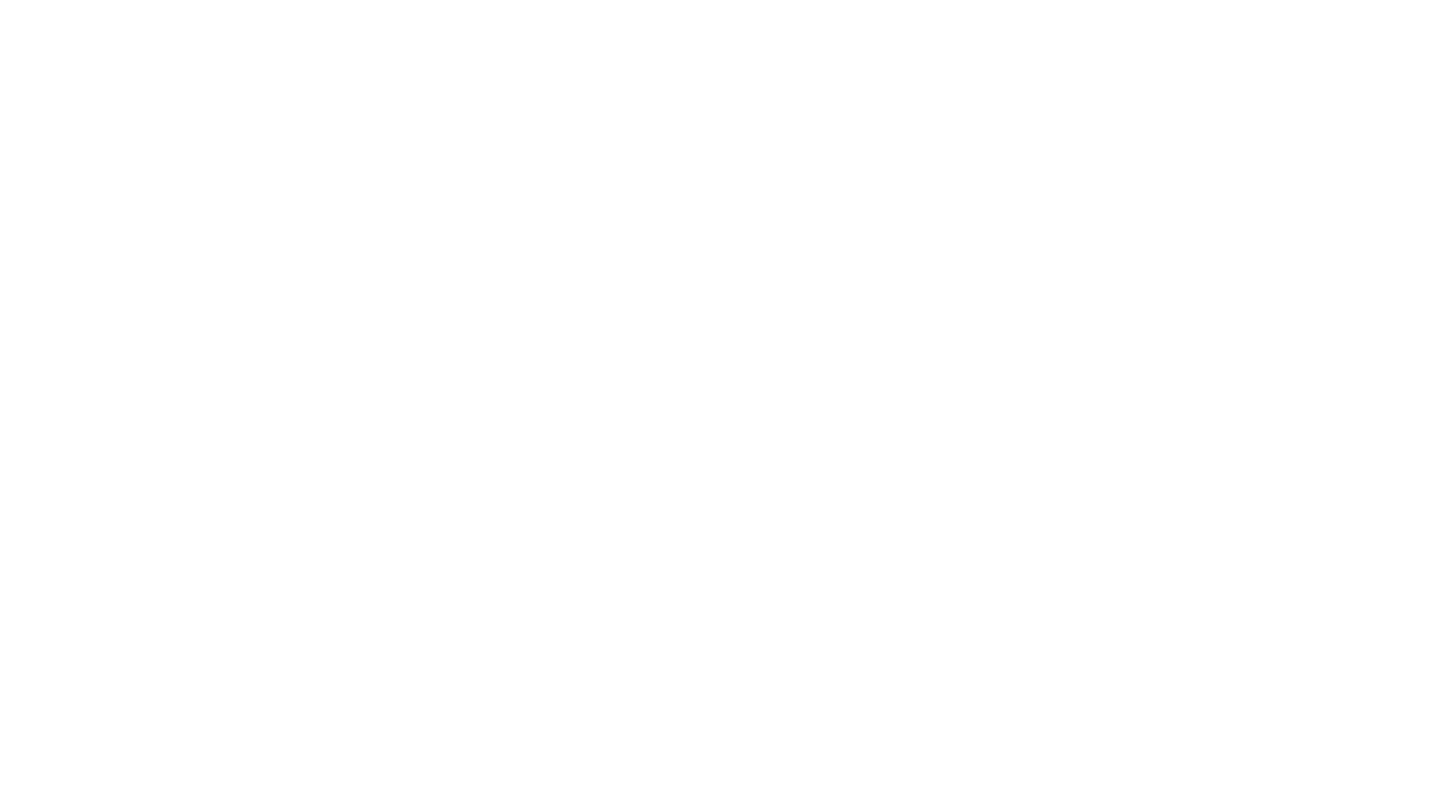 scroll, scrollTop: 0, scrollLeft: 0, axis: both 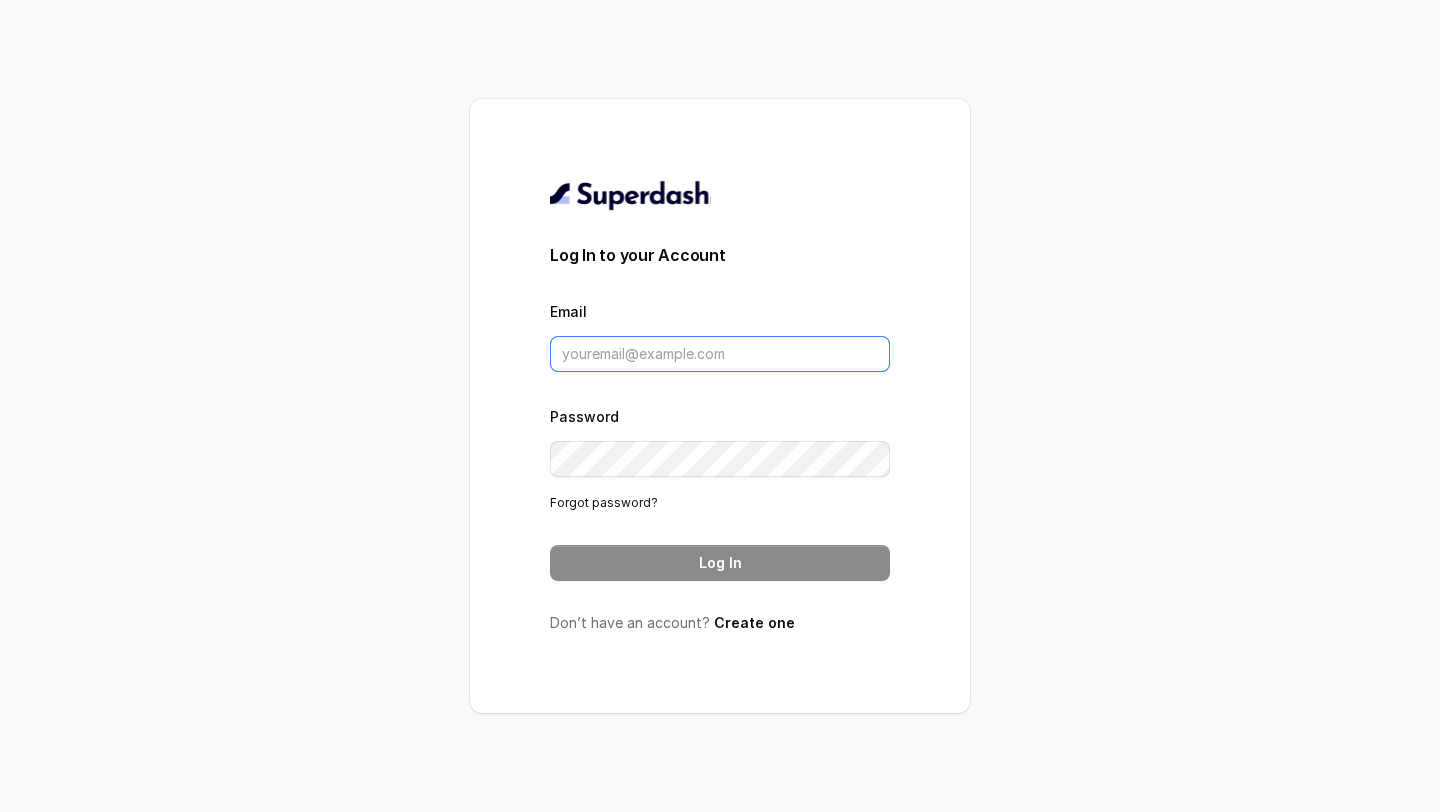 type on "[USERNAME]@example.com" 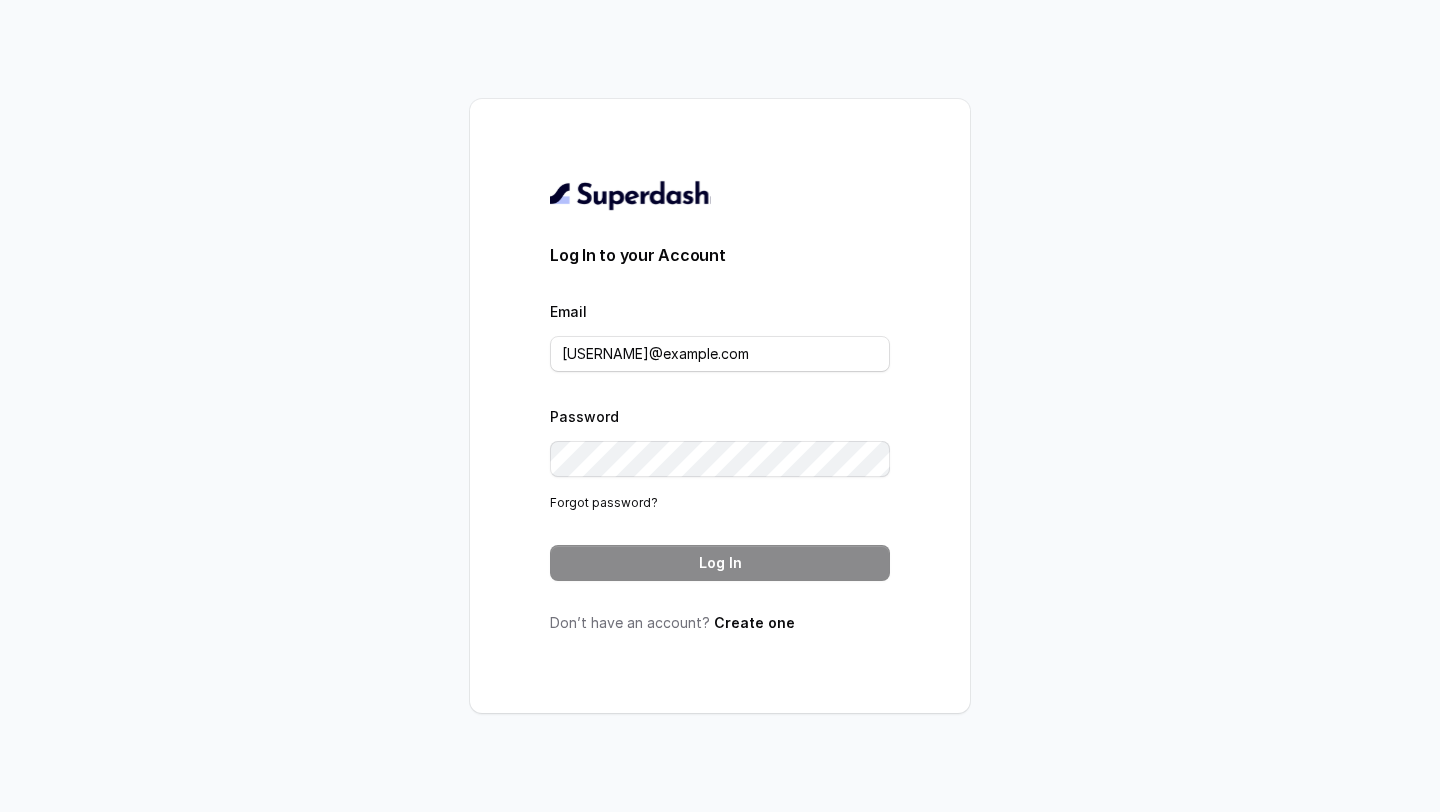 click on "Log In" at bounding box center [720, 563] 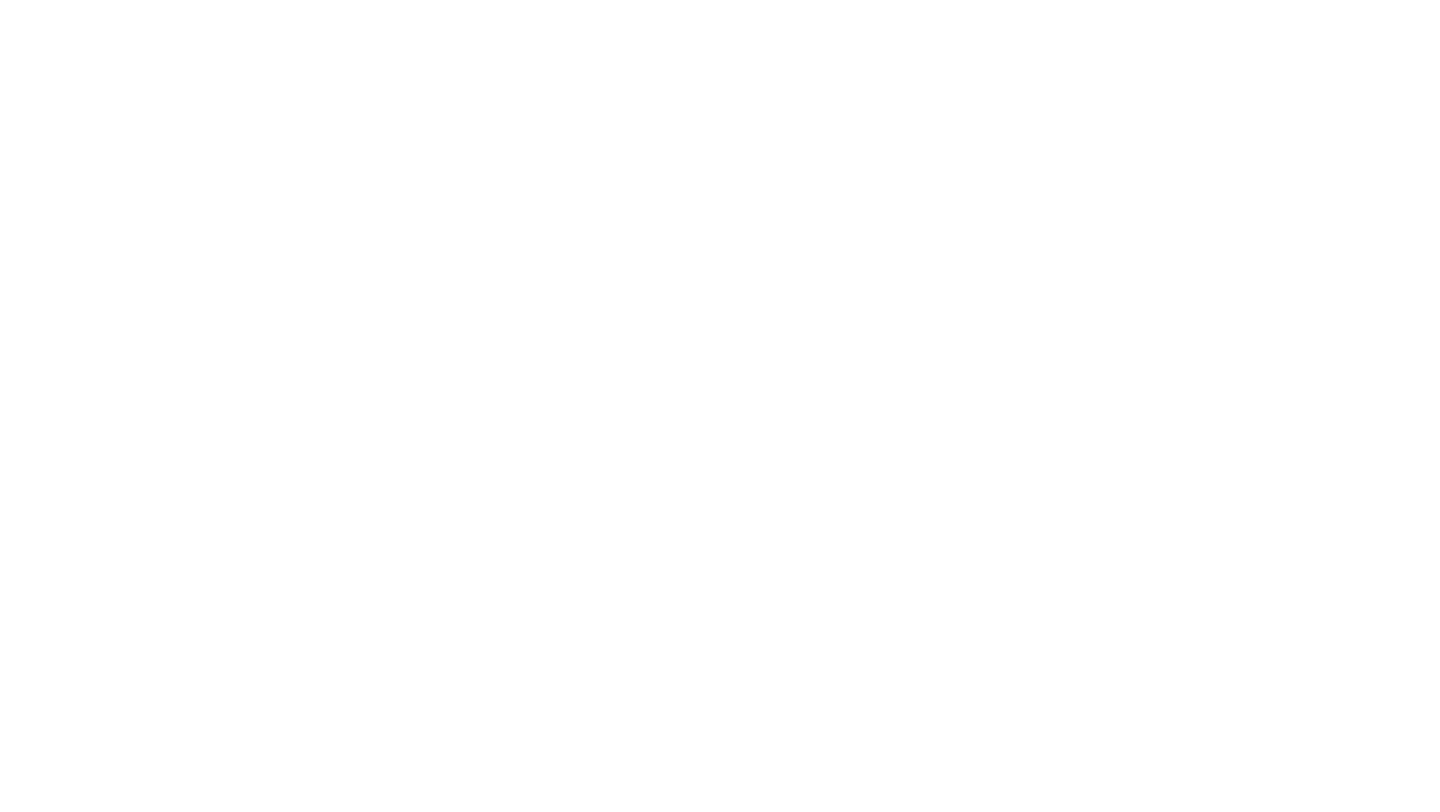 scroll, scrollTop: 0, scrollLeft: 0, axis: both 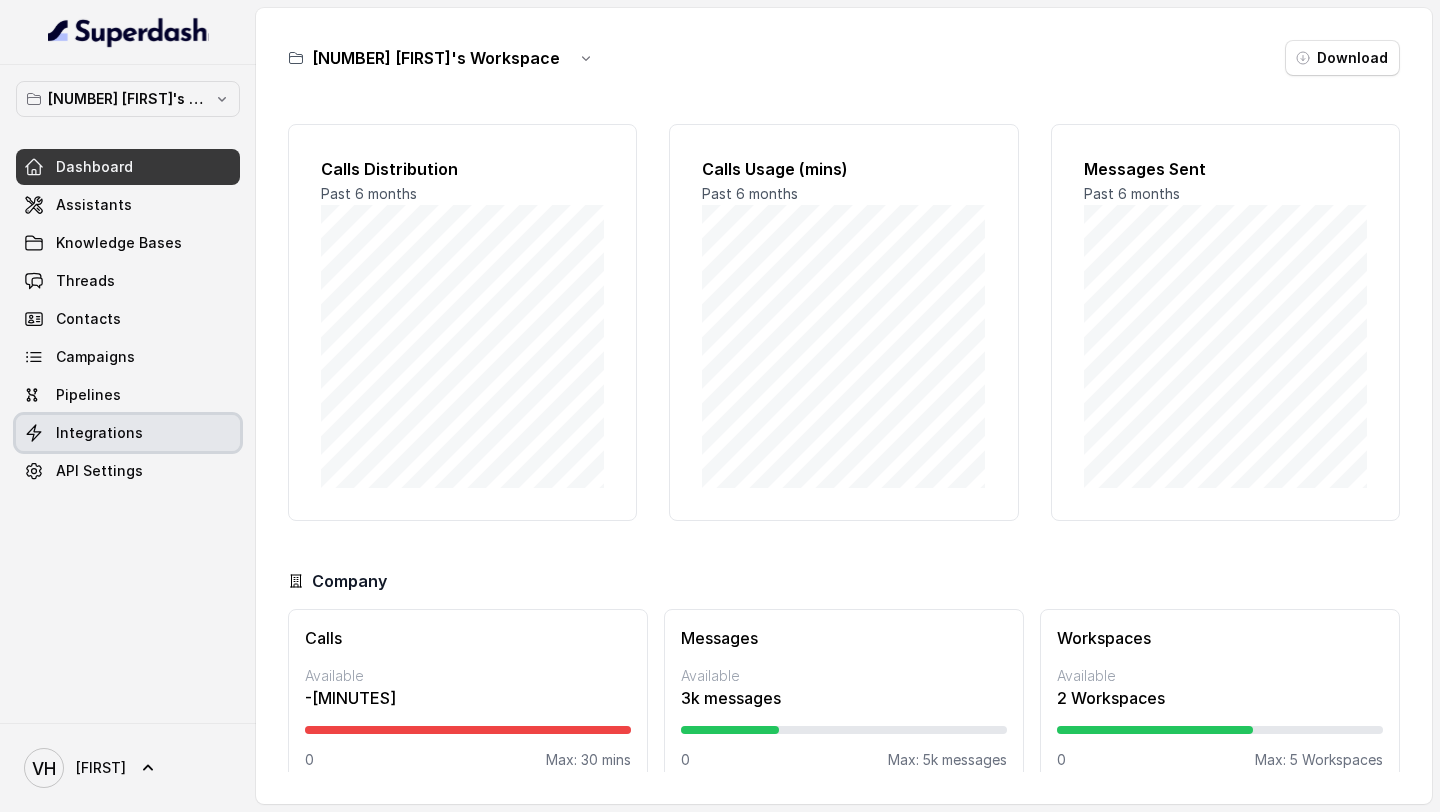 click on "Integrations" at bounding box center (128, 433) 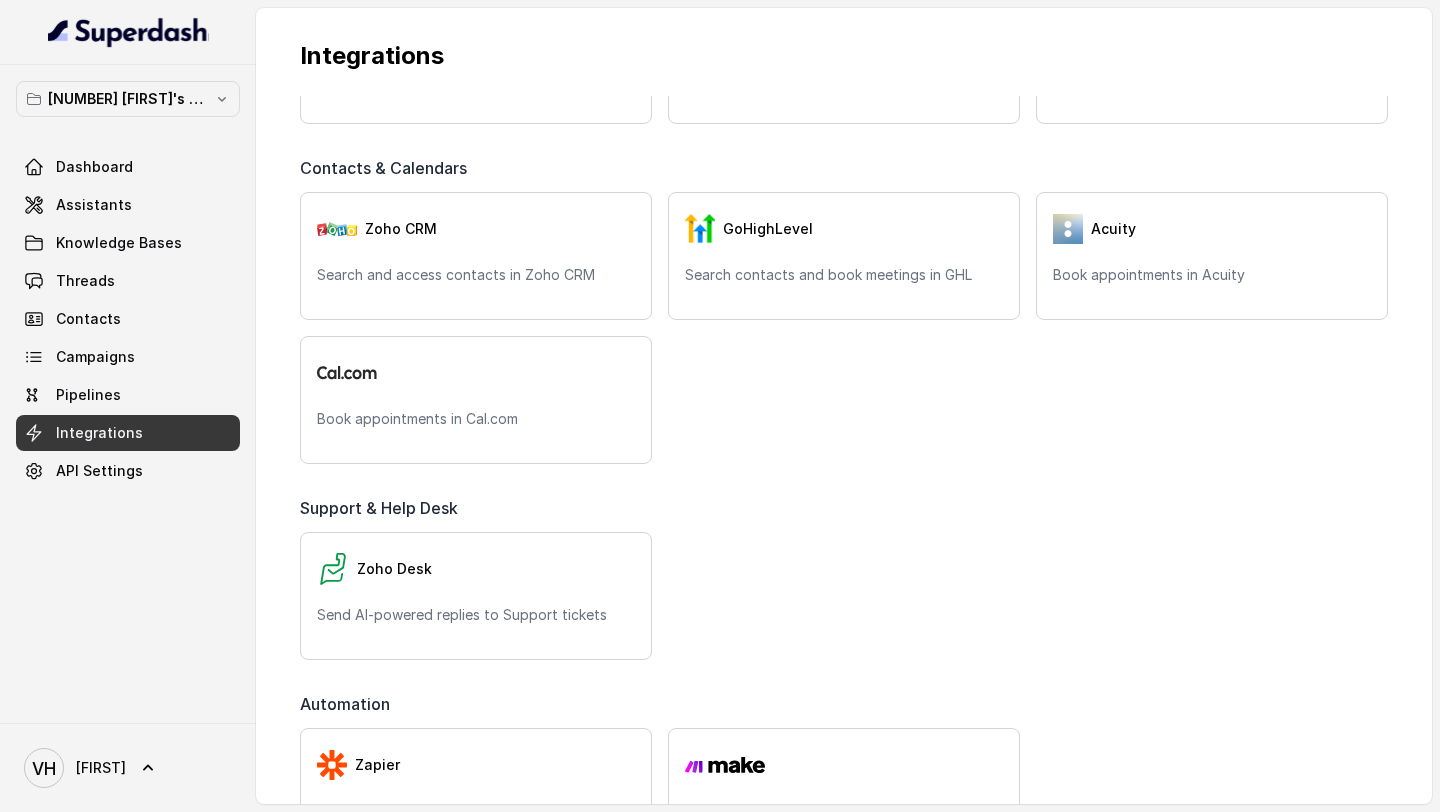 scroll, scrollTop: 366, scrollLeft: 0, axis: vertical 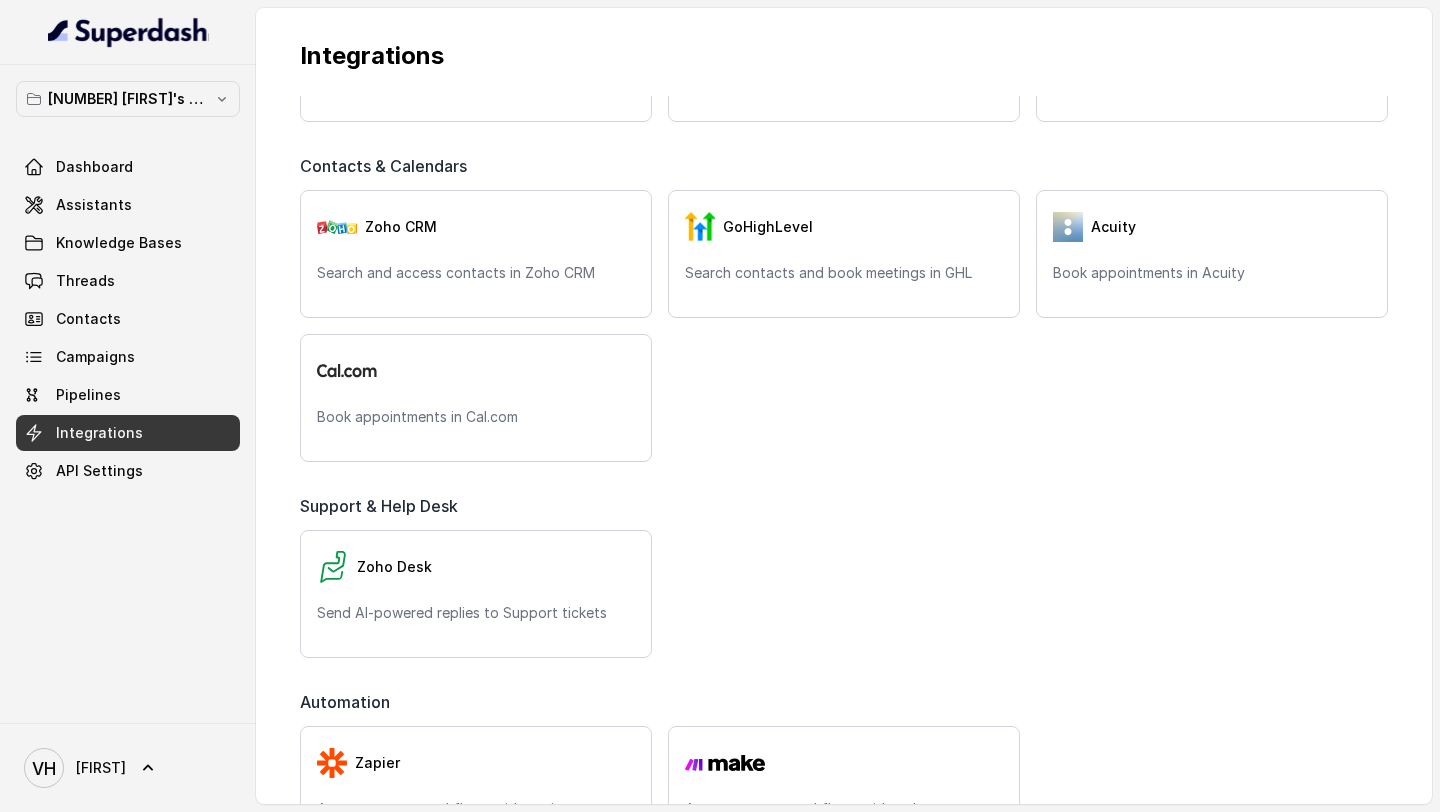 click on "Telephony Twilio Access Twilio phone numbers for voice calls Plivo Access Plivo phone numbers for voice calls Cloudonix Access Cloudonix phone numbers for voice calls Communication Whatsapp Business Manage your Whatsapp Business conversations Messenger Manage your Facebook Page conversations Instagram Manage your Instagram Page conversations Contacts & Calendars Zoho CRM Search and access contacts in Zoho CRM  GoHighLevel Search contacts and book meetings in GHL Acuity Book appointments in Acuity Book appointments in Cal.com Support & Help Desk Zoho Desk Send AI-powered replies to Support tickets Automation Zapier Automate your workflows with zapier Automate your workflows with make Database S3 Connect to store your data in your S3 storage Pinecone Connect to your Pinecone DB Connect to your Chroma DB" at bounding box center [844, 390] 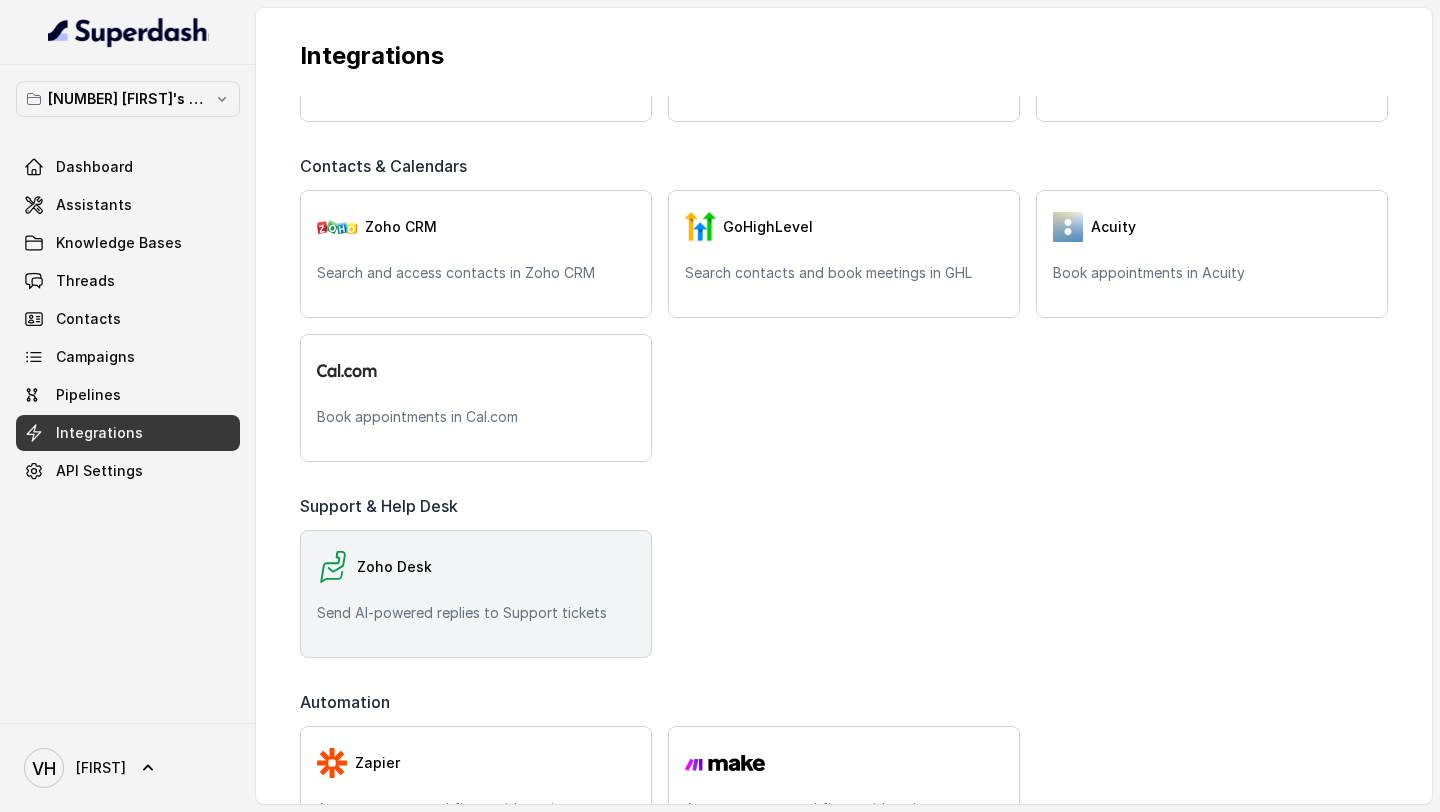 click on "Zoho Desk" at bounding box center (476, 567) 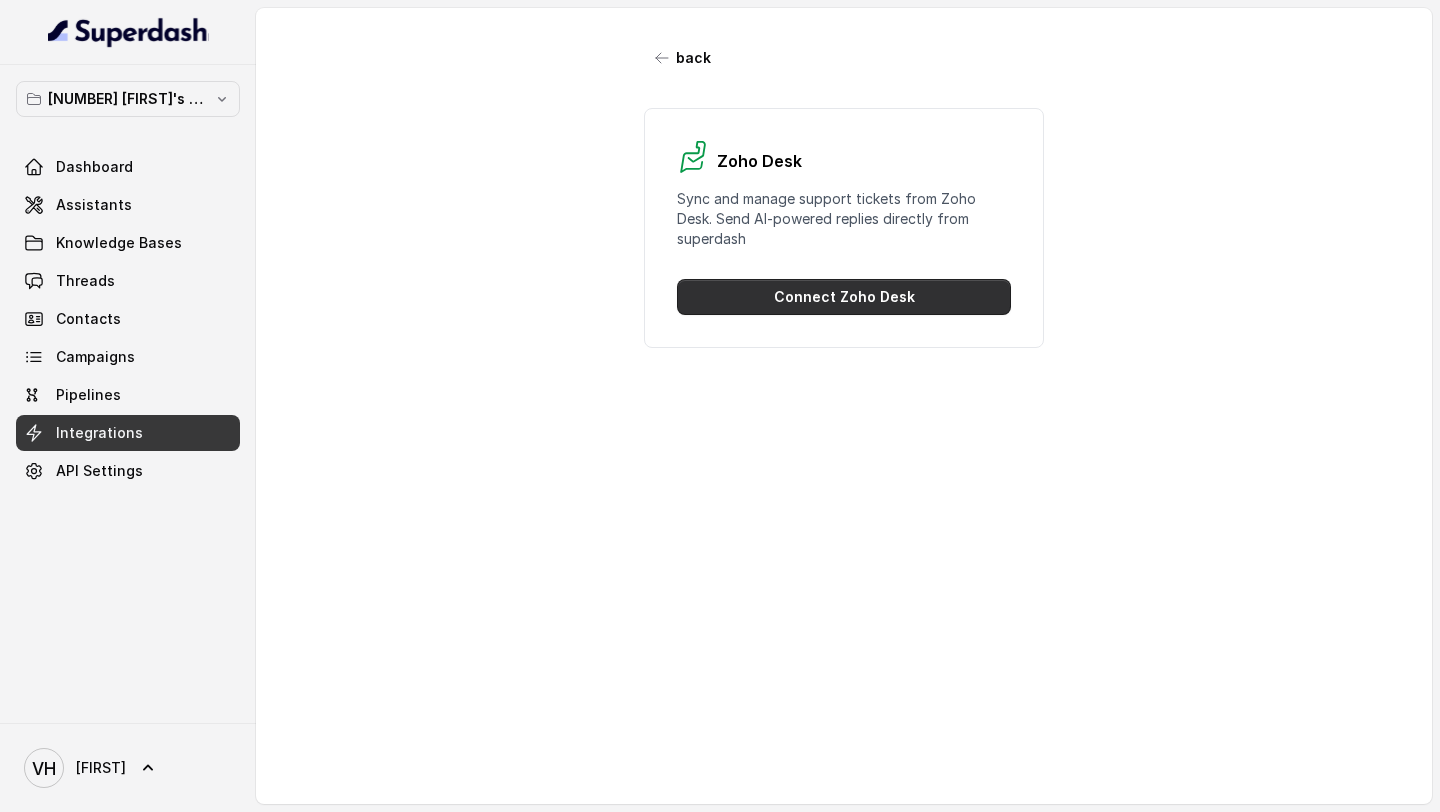 click on "Connect Zoho Desk" at bounding box center [844, 297] 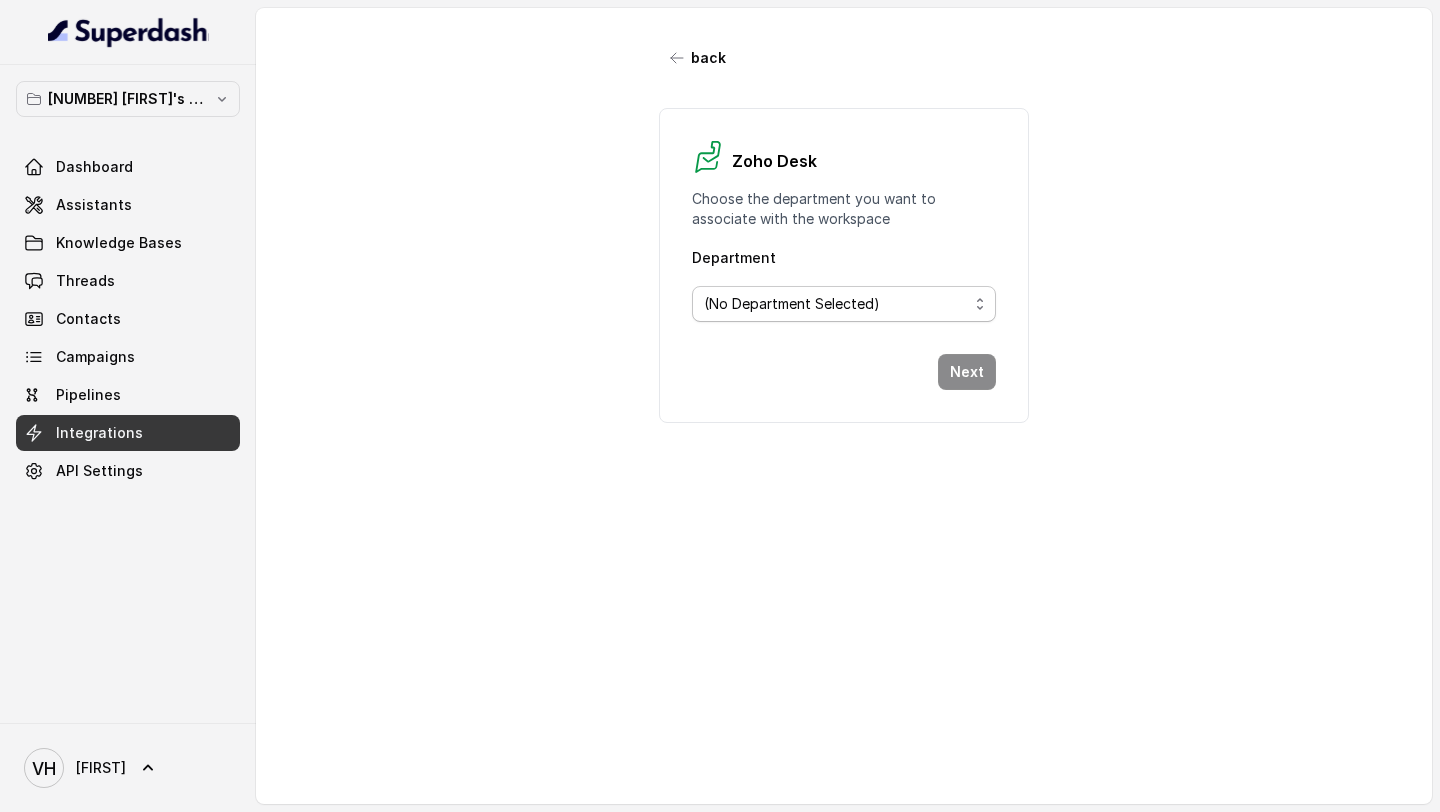 click on "(No Department Selected)" at bounding box center (792, 304) 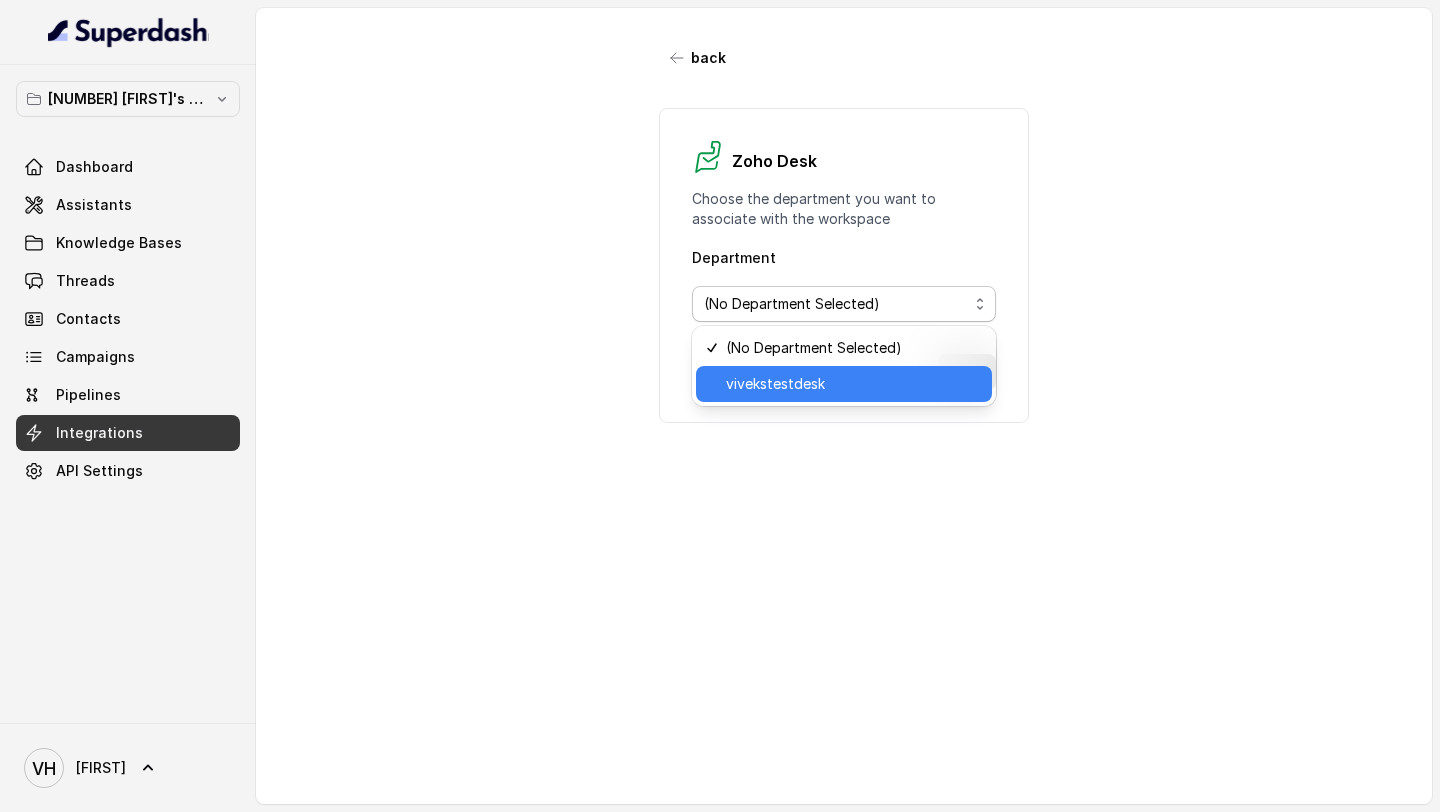 click on "vivekstestdesk" at bounding box center (775, 384) 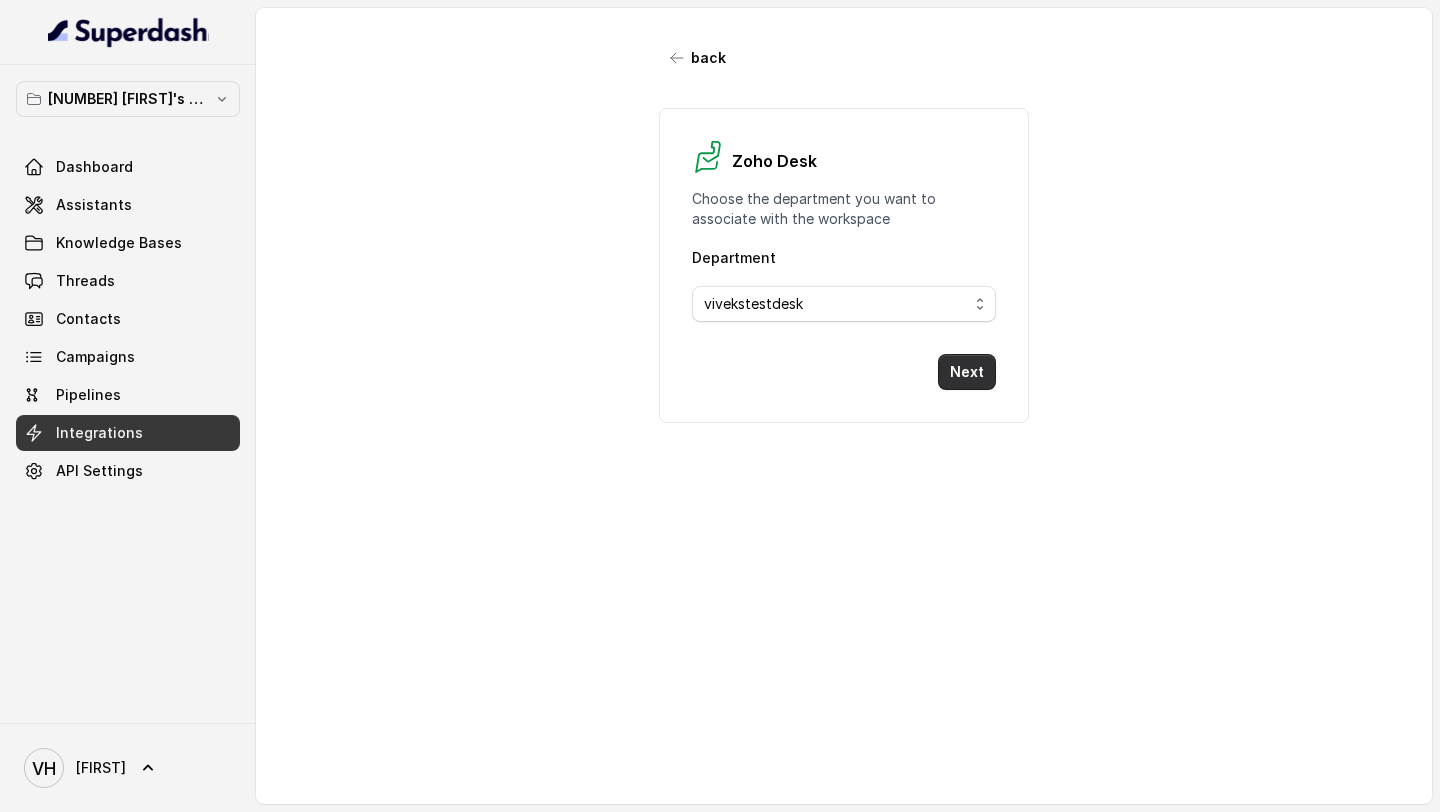 click on "Next" at bounding box center (967, 372) 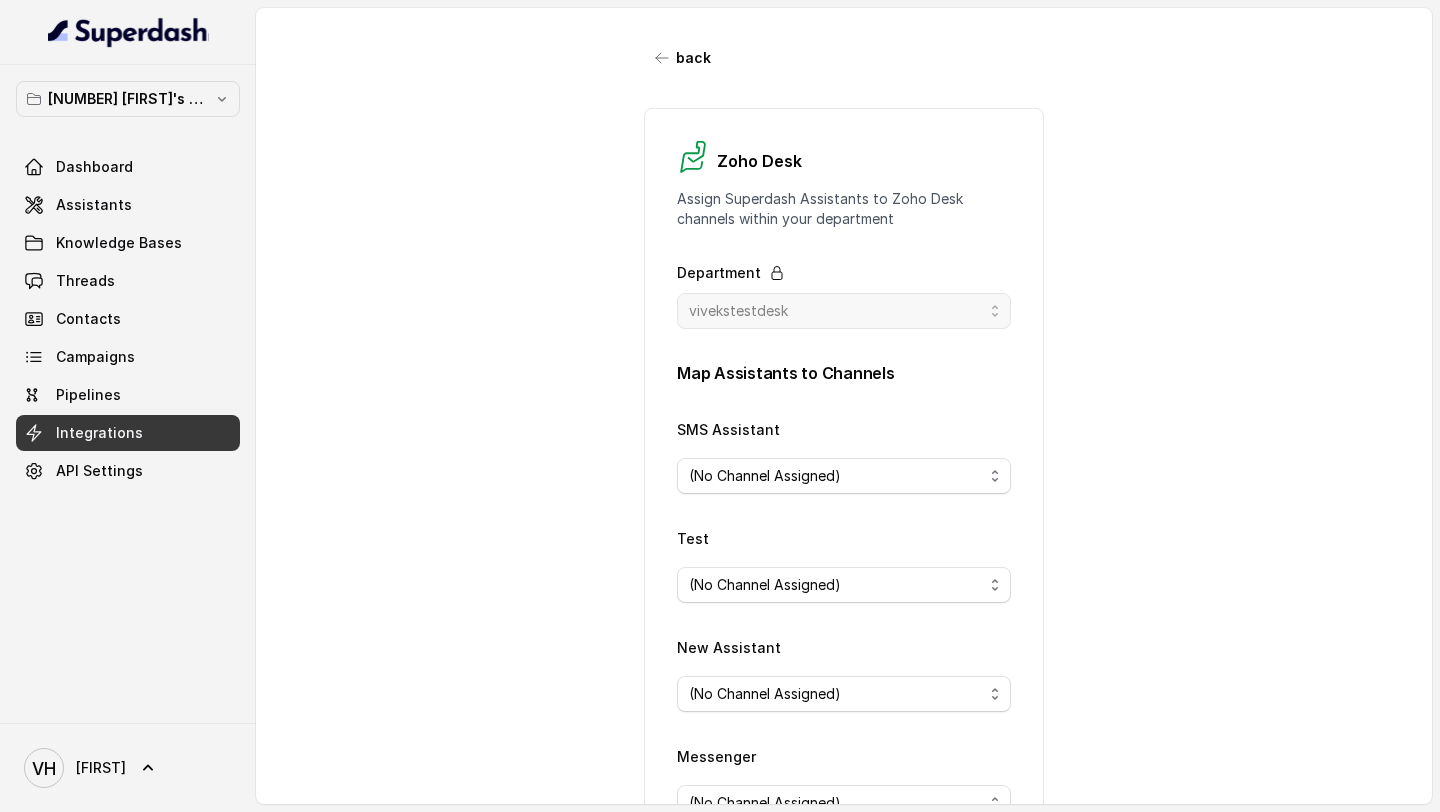 click 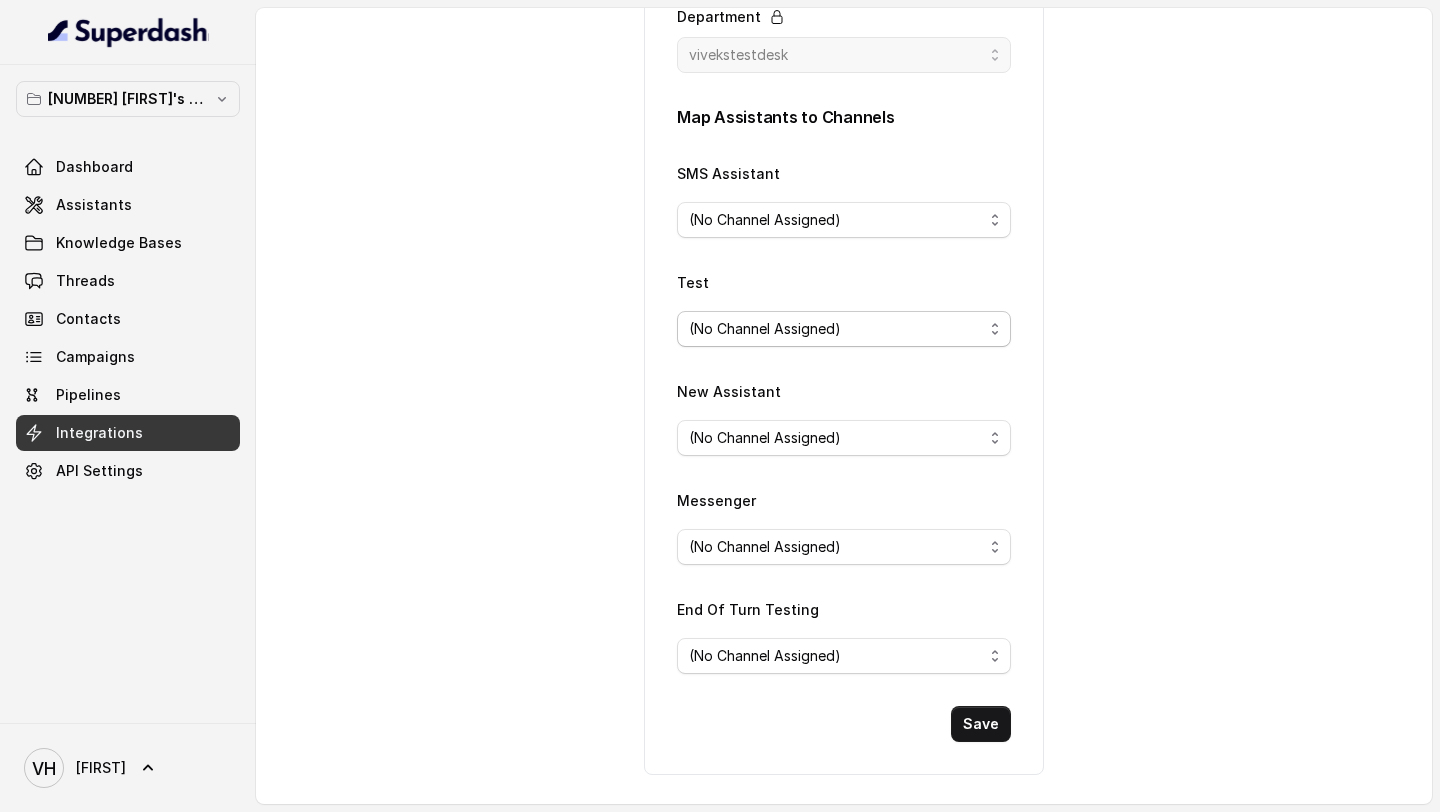 scroll, scrollTop: 237, scrollLeft: 0, axis: vertical 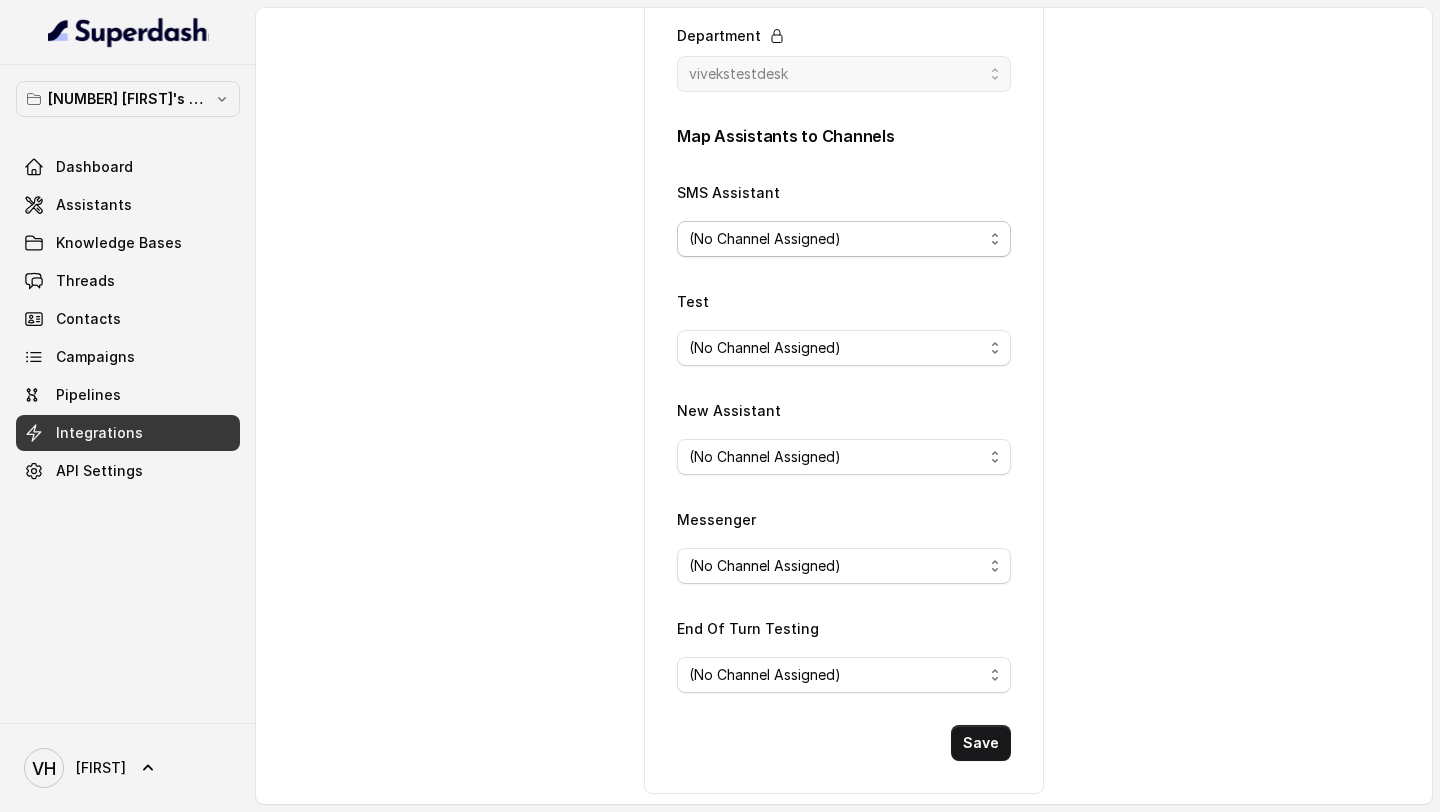 click on "(No Channel Assigned)" at bounding box center [765, 239] 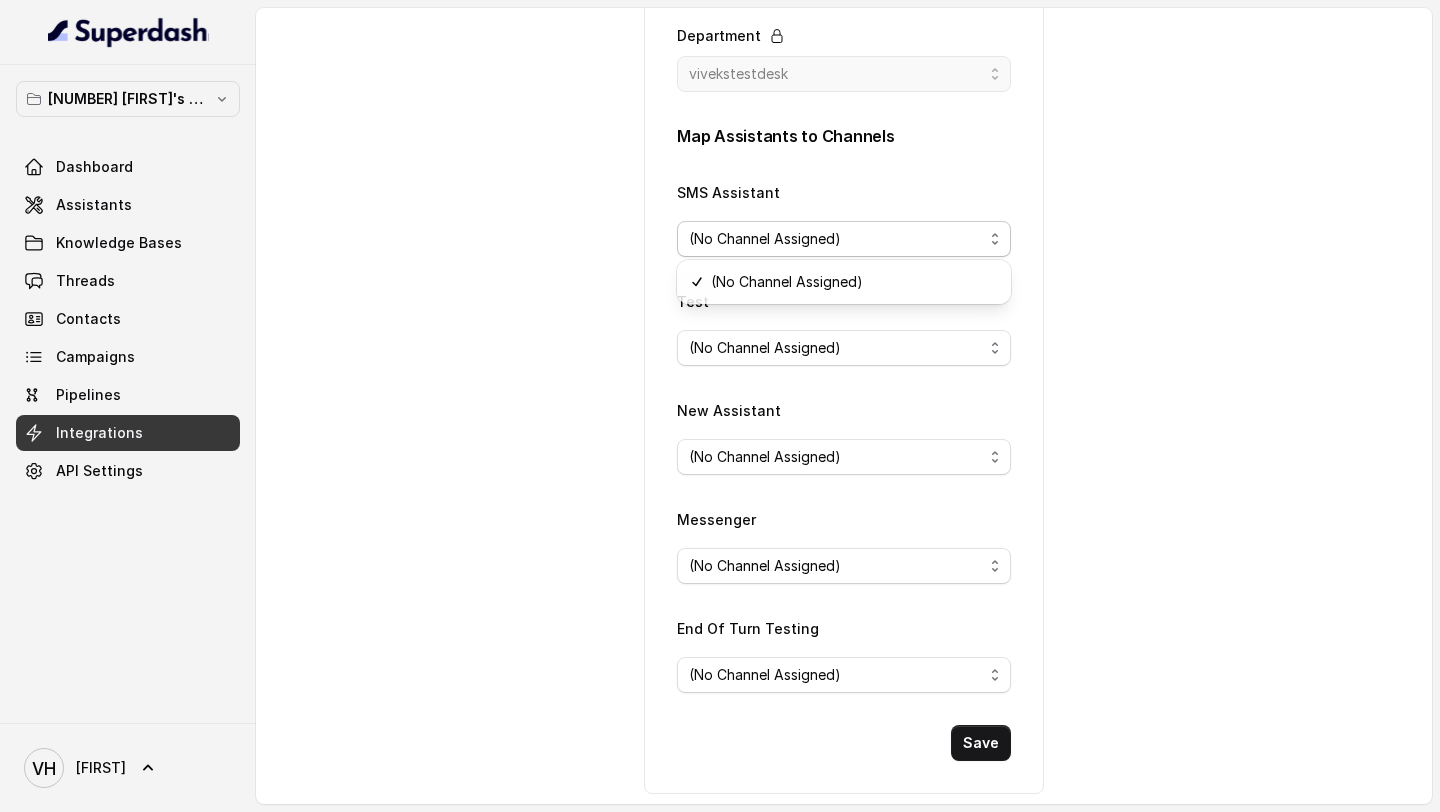 click on "Map Assistants to Channels SMS Assistant (No Channel Assigned) Test (No Channel Assigned) New Assistant (No Channel Assigned) Messenger (No Channel Assigned) End Of Turn Testing (No Channel Assigned) Save" at bounding box center [844, 442] 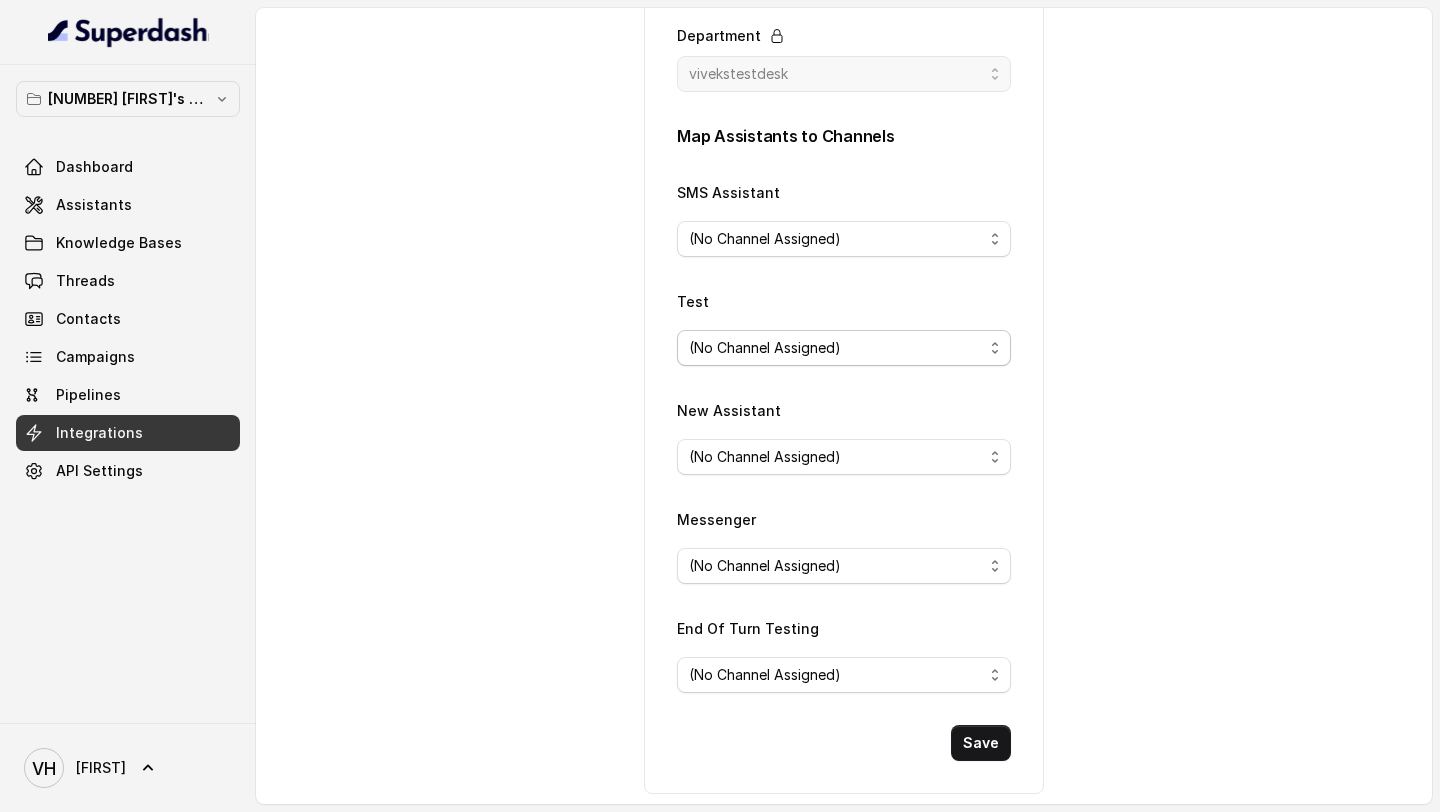 click on "(No Channel Assigned)" at bounding box center (765, 348) 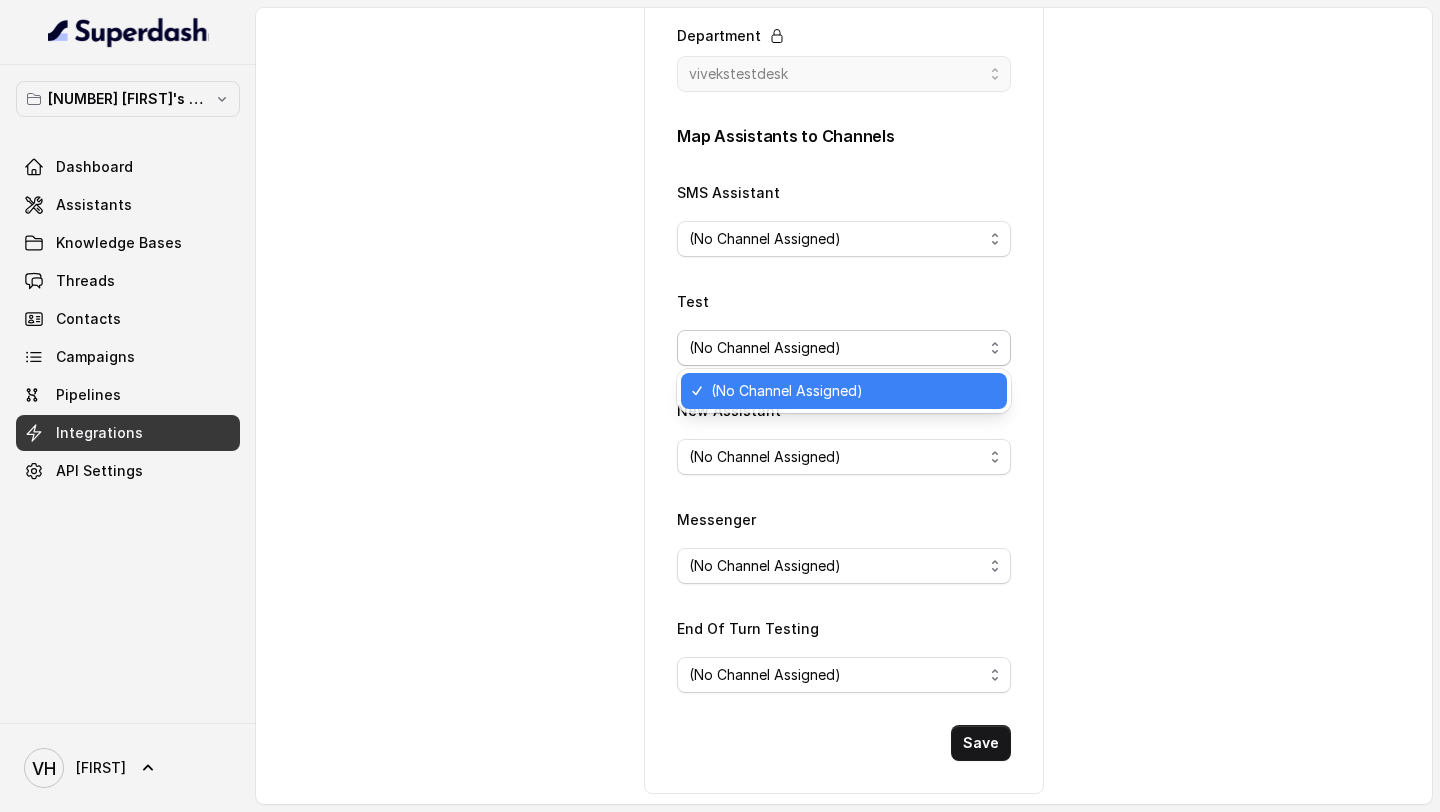 click on "Test (No Channel Assigned)" at bounding box center (844, 327) 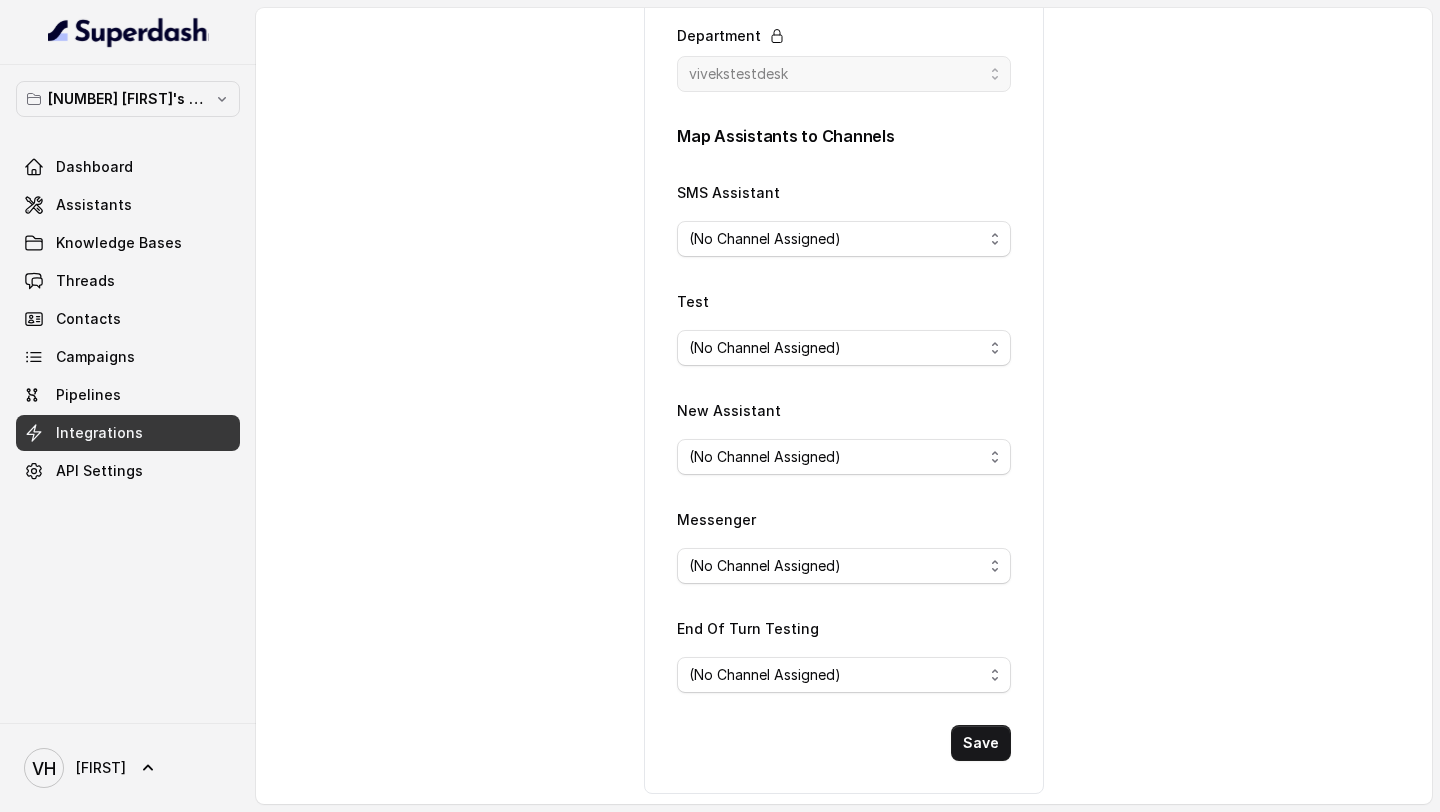 click on "(No Channel Assigned)" at bounding box center [765, 239] 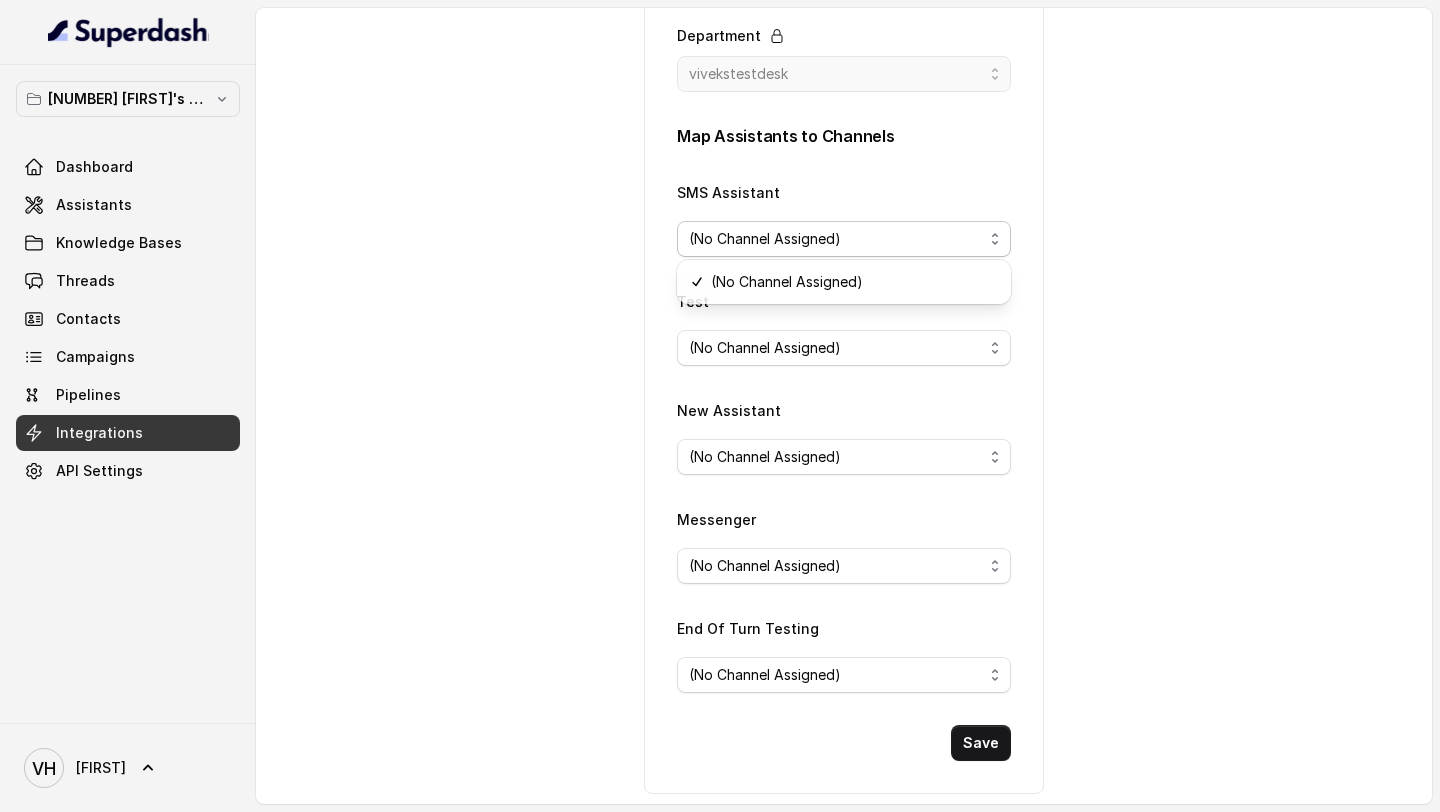 click on "back Zoho Desk Assign Superdash Assistants to Zoho Desk channels within your department Department  vivekstestdesk Map Assistants to Channels SMS Assistant (No Channel Assigned) Test (No Channel Assigned) New Assistant (No Channel Assigned) Messenger (No Channel Assigned) End Of Turn Testing (No Channel Assigned) Save" at bounding box center (720, 406) 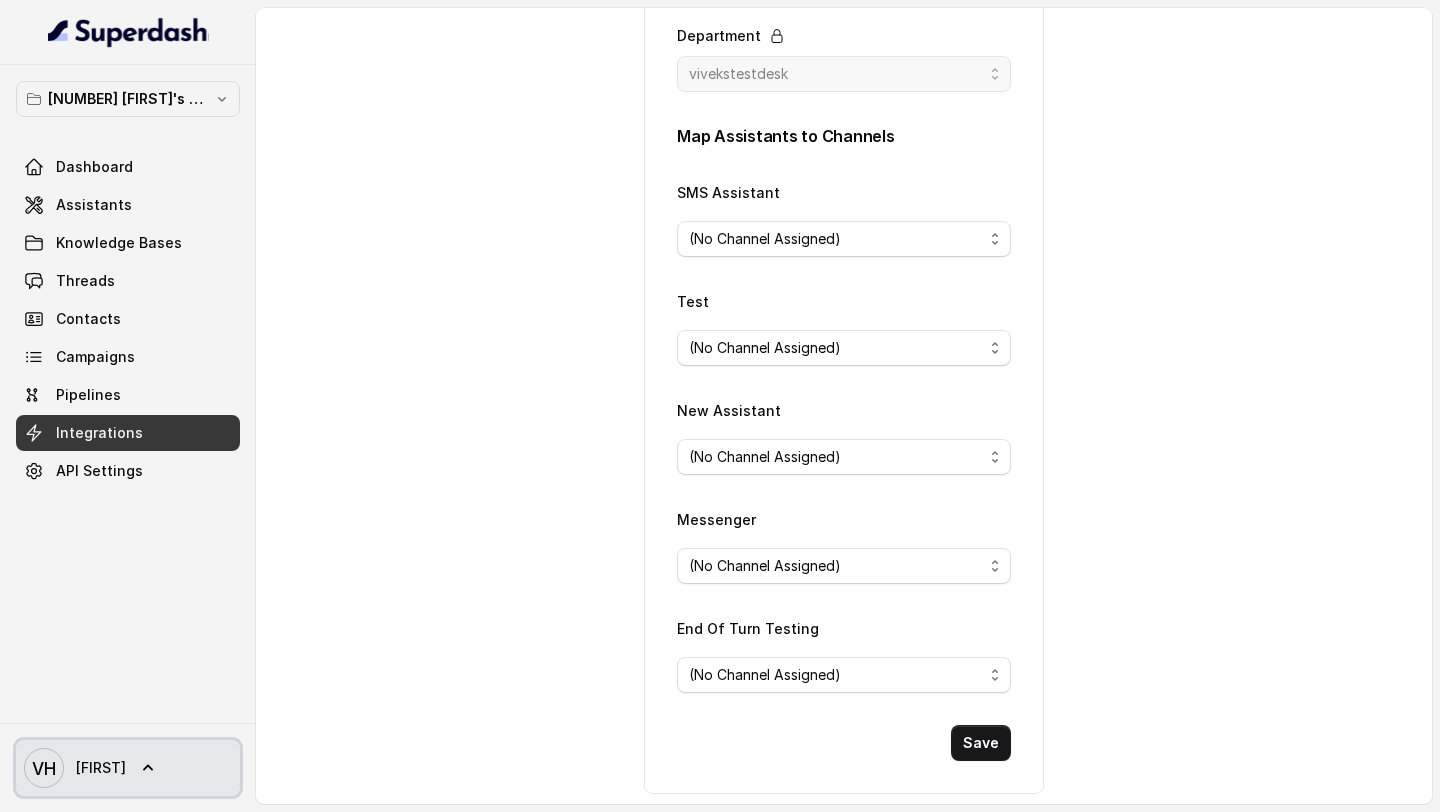 click 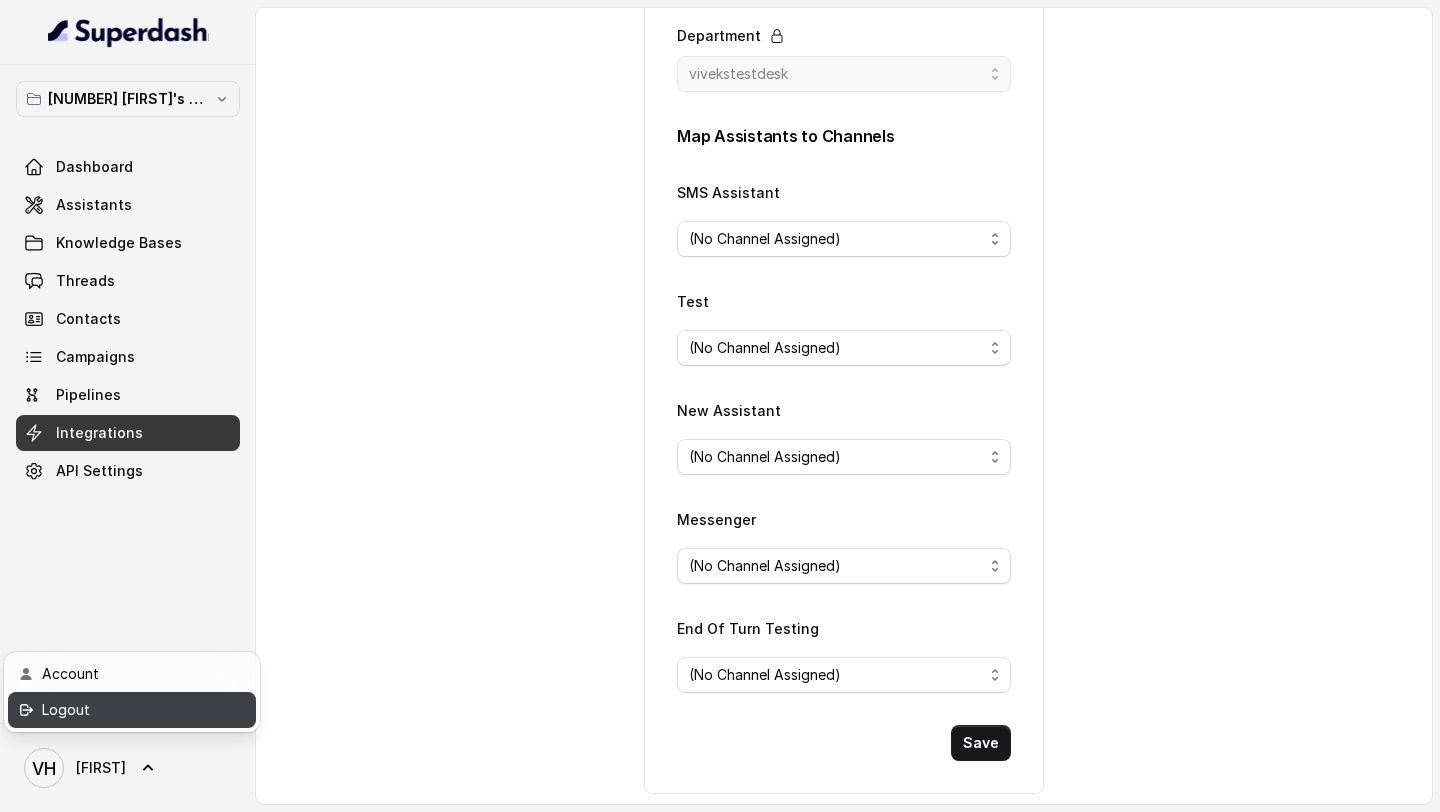 click on "Logout" at bounding box center [132, 710] 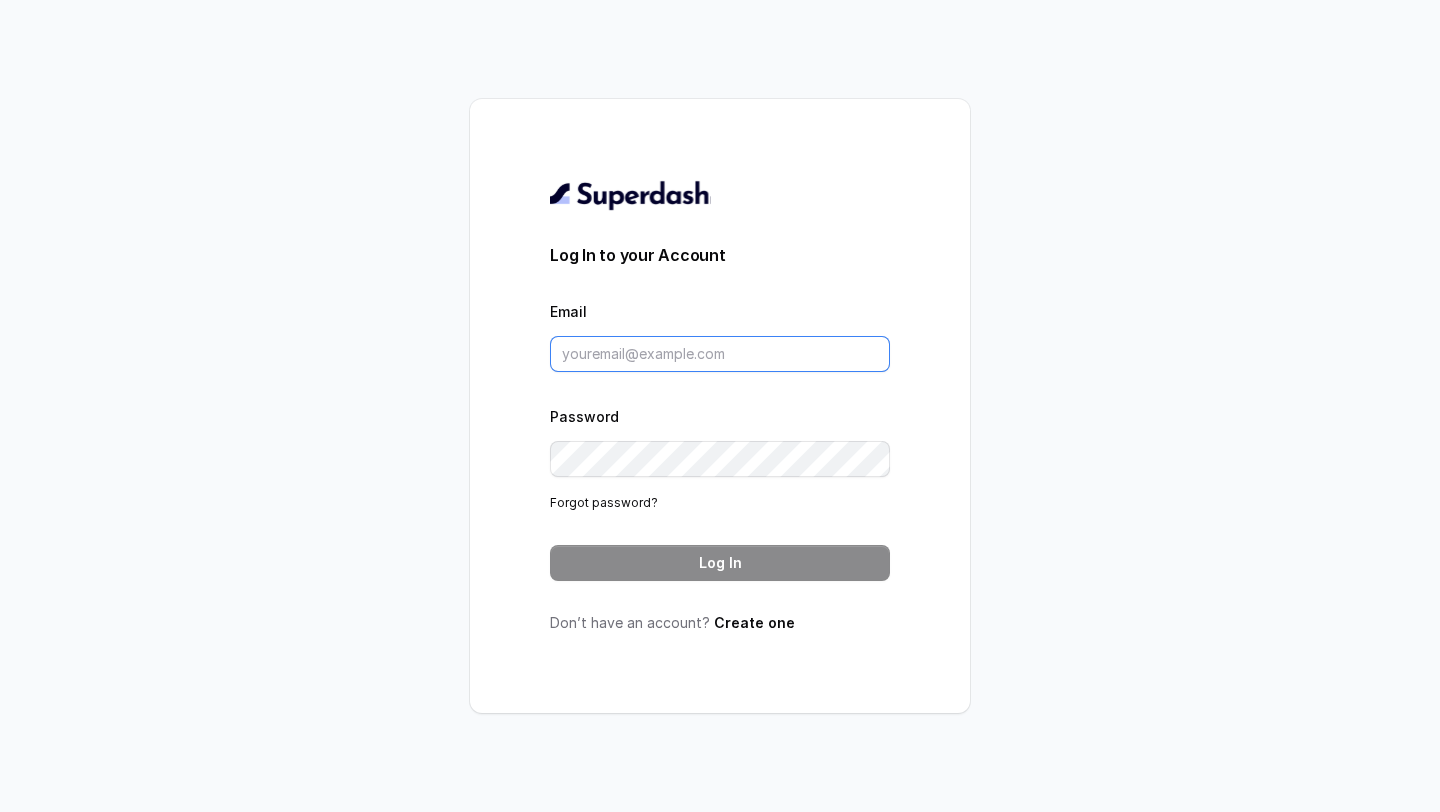 type on "vivek@trysuperdash.com" 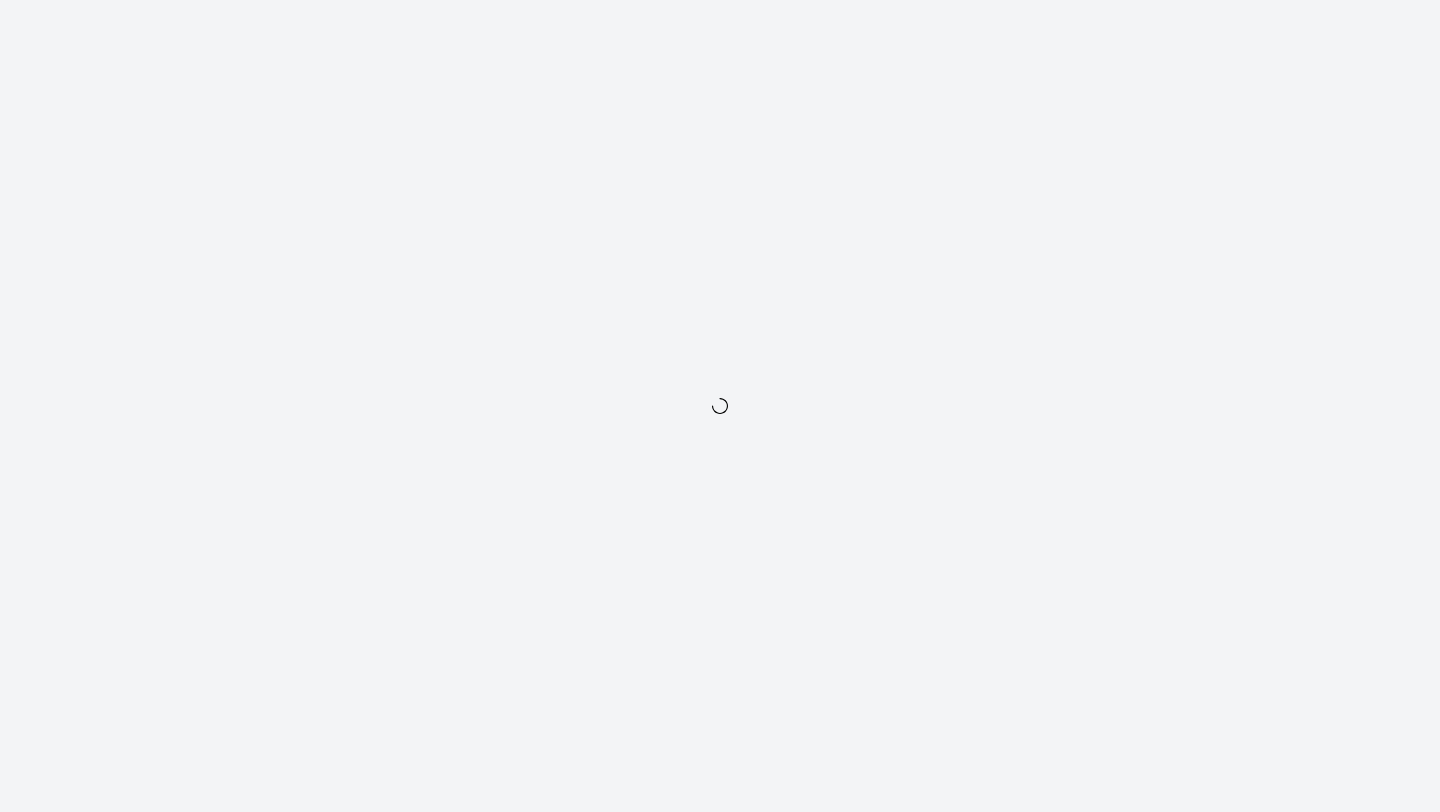 scroll, scrollTop: 0, scrollLeft: 0, axis: both 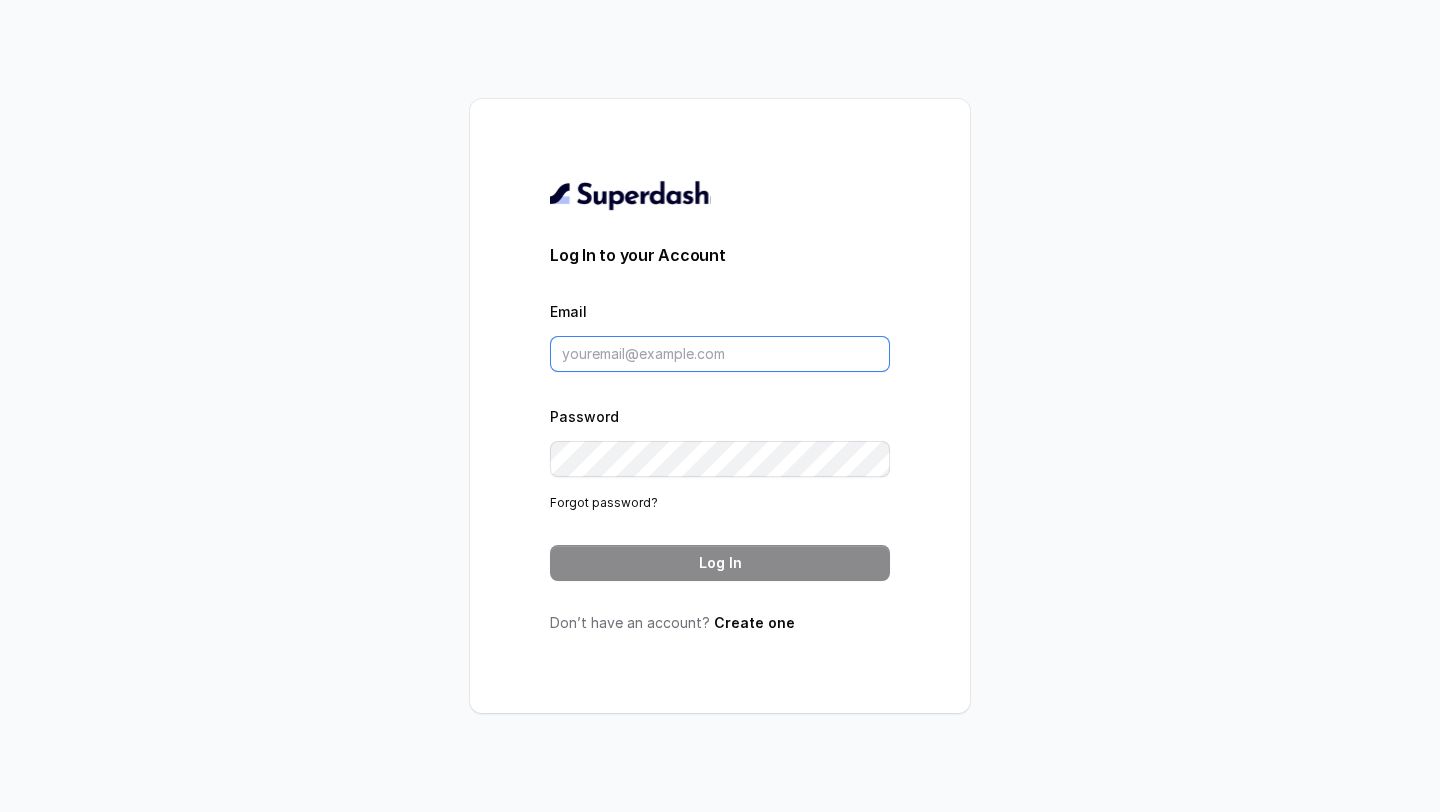 type on "[USERNAME]@example.com" 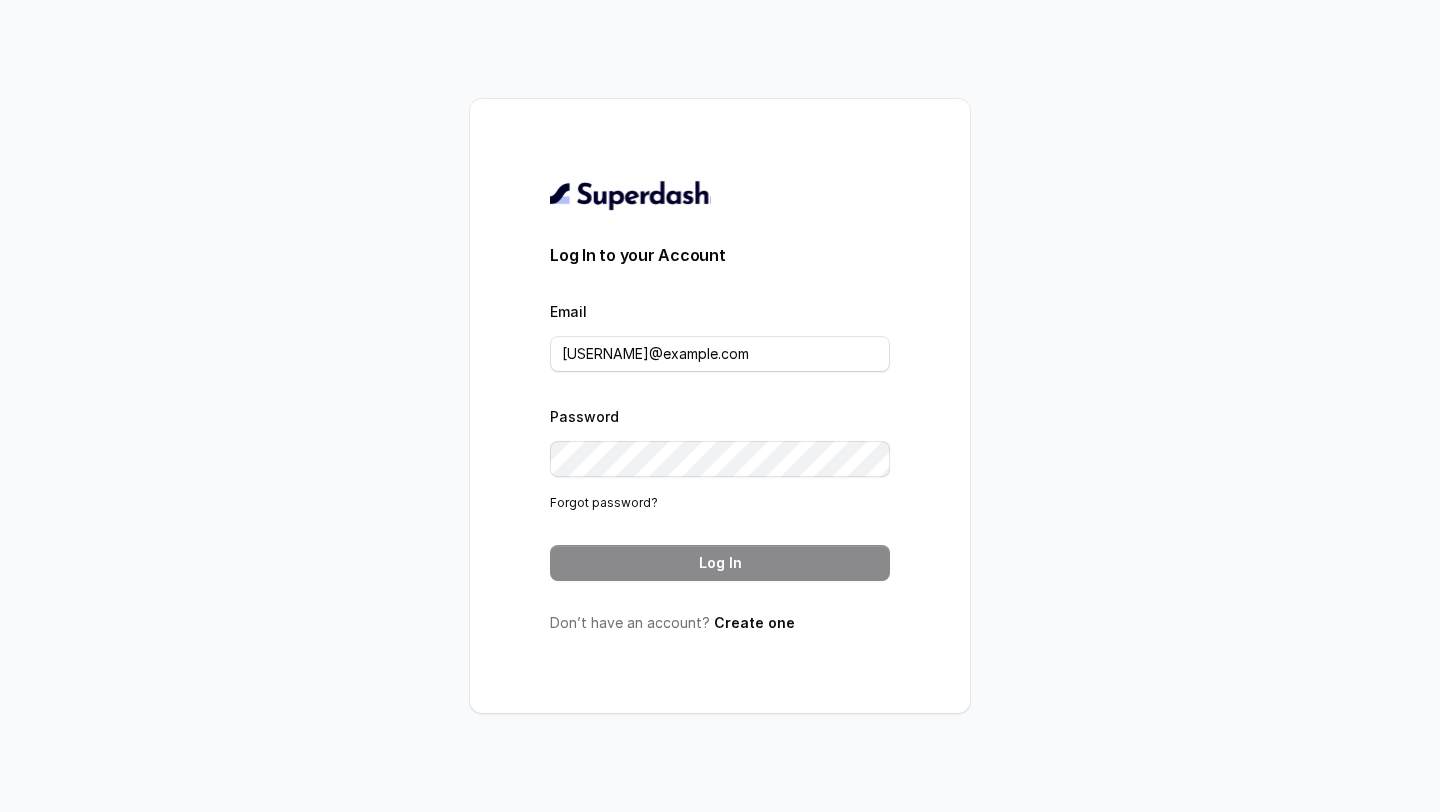 click on "Log In" at bounding box center [720, 563] 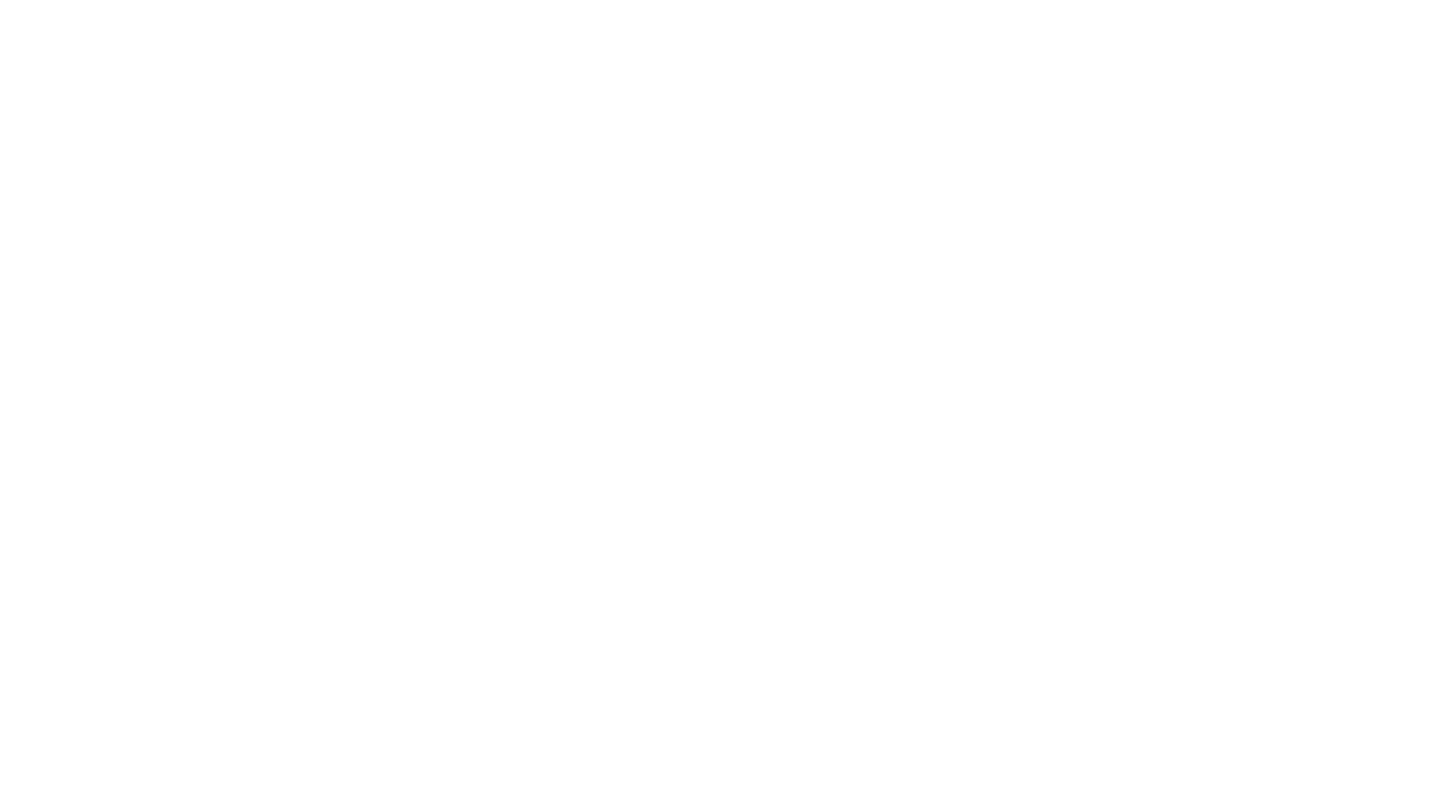 scroll, scrollTop: 0, scrollLeft: 0, axis: both 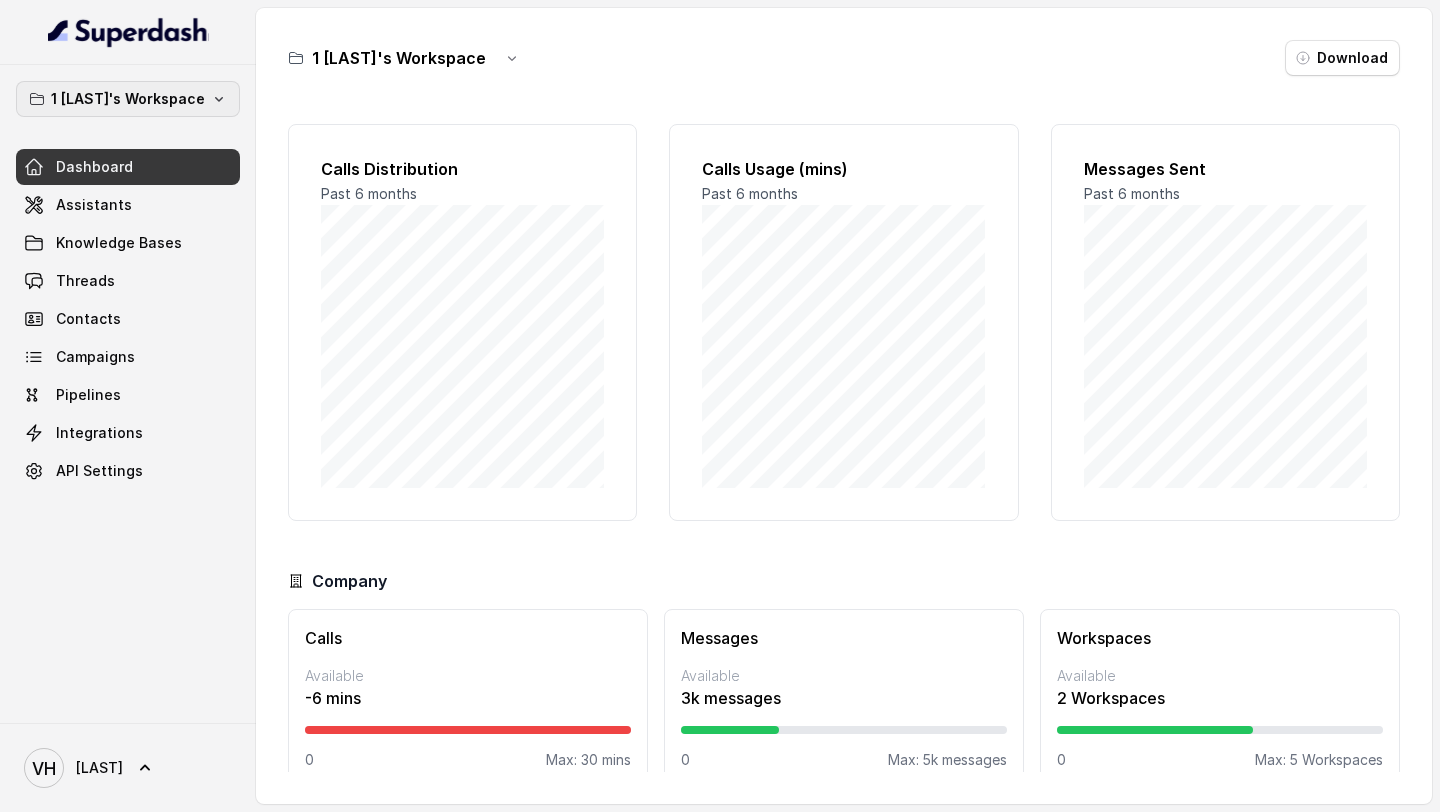 click on "1 [LAST]'s Workspace" at bounding box center (128, 99) 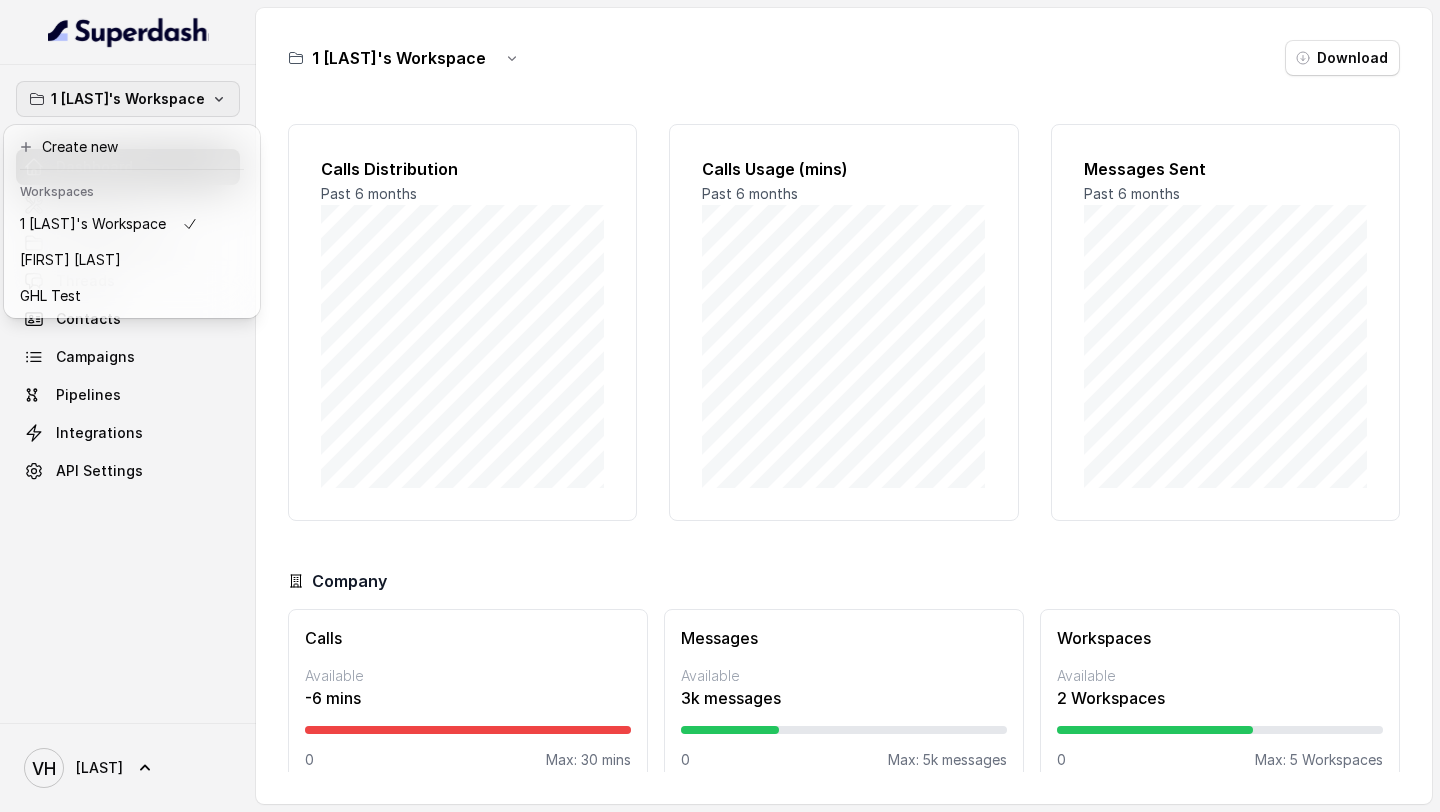 click on "1 Vivek's Workspace Dashboard Assistants Knowledge Bases Threads Contacts Campaigns Pipelines Integrations API Settings VH Vivek 1 Vivek's Workspace  Download Calls Distribution Past 6 months Calls Usage (mins) Past 6 months Messages Sent Past 6 months Company Calls Available -6 mins   0 Max: 30 mins Messages Available 3k messages   0 Max: 5k messages Workspaces Available 2 Workspaces   0 Max: 5 Workspaces" at bounding box center (720, 406) 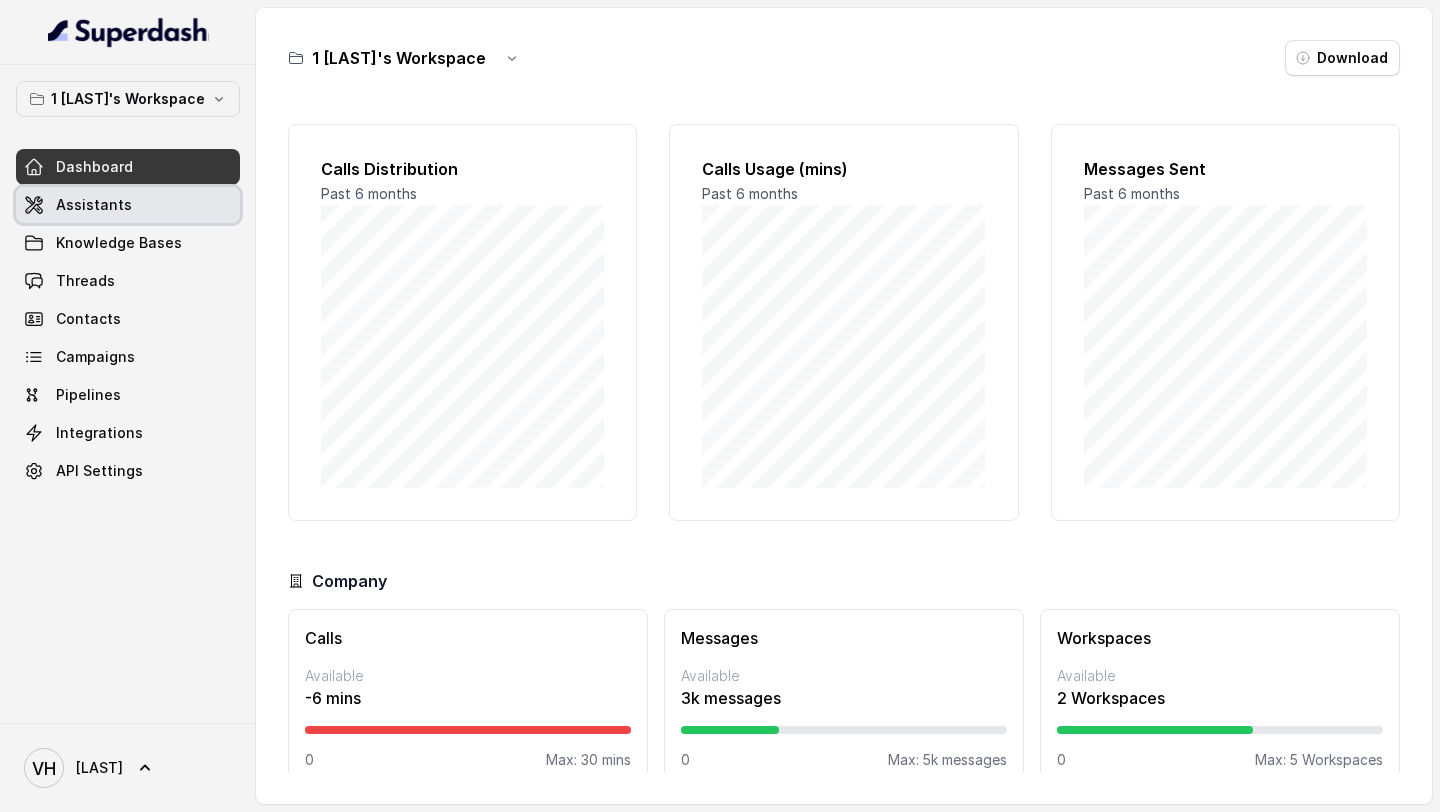 click on "Assistants" at bounding box center [128, 205] 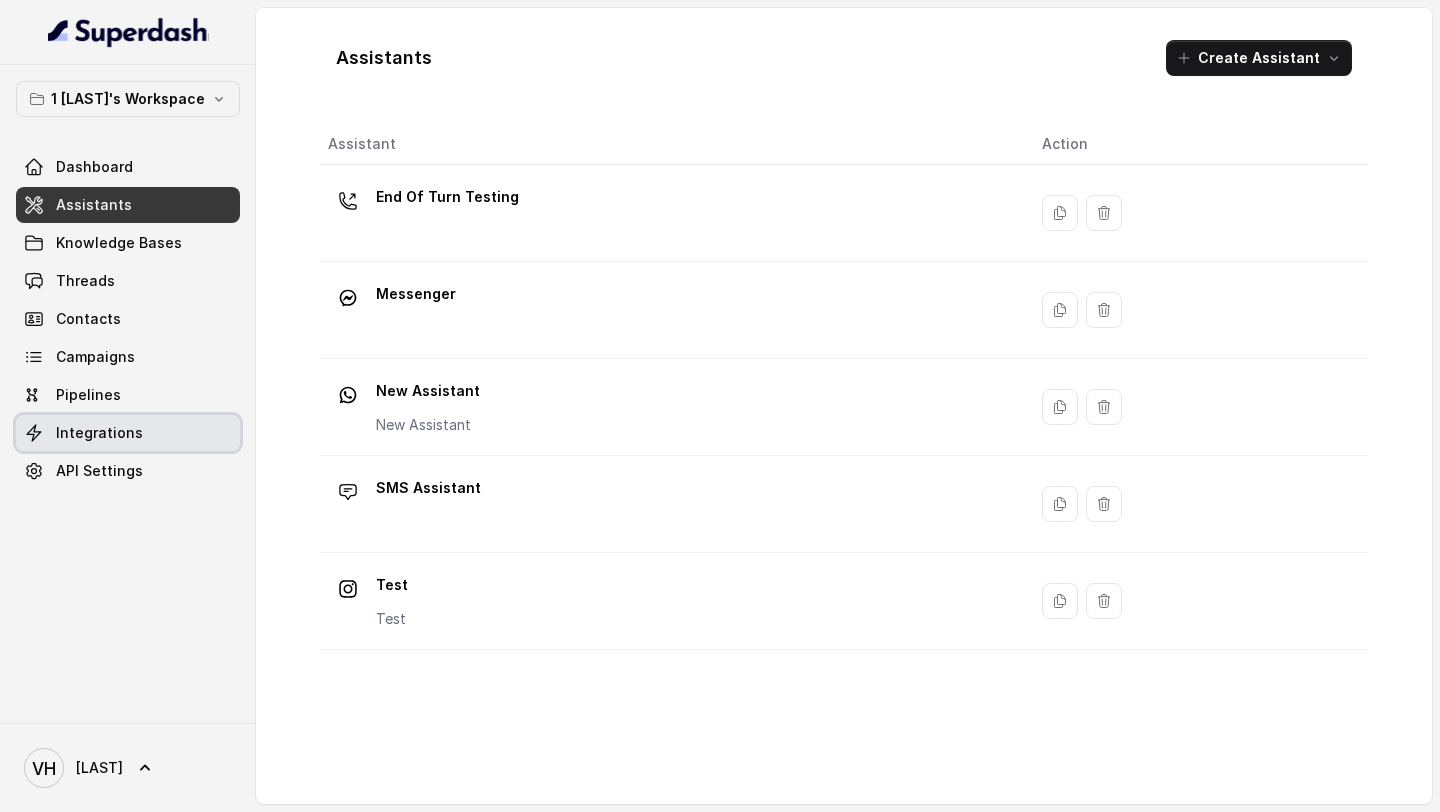 click on "Integrations" at bounding box center [128, 433] 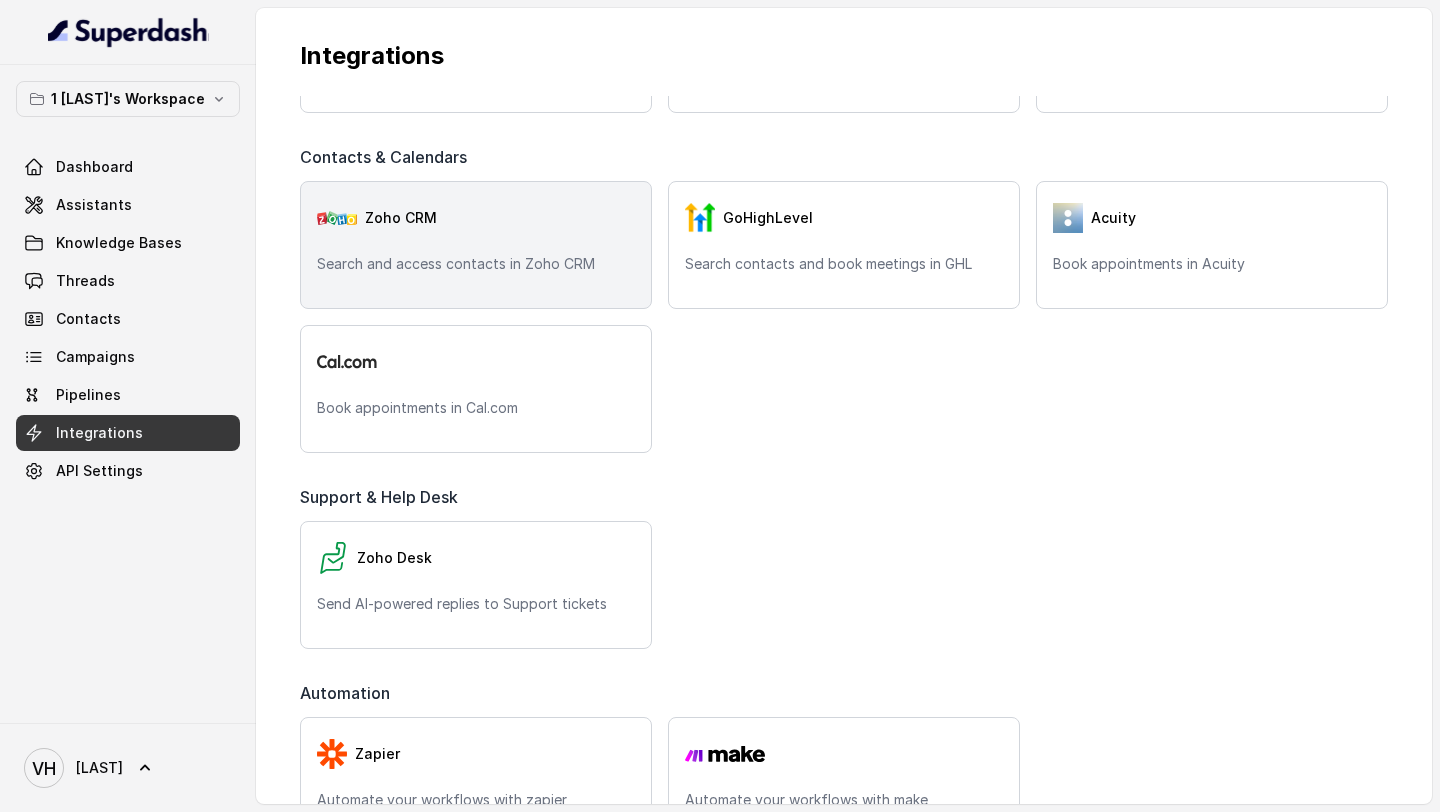 scroll, scrollTop: 377, scrollLeft: 0, axis: vertical 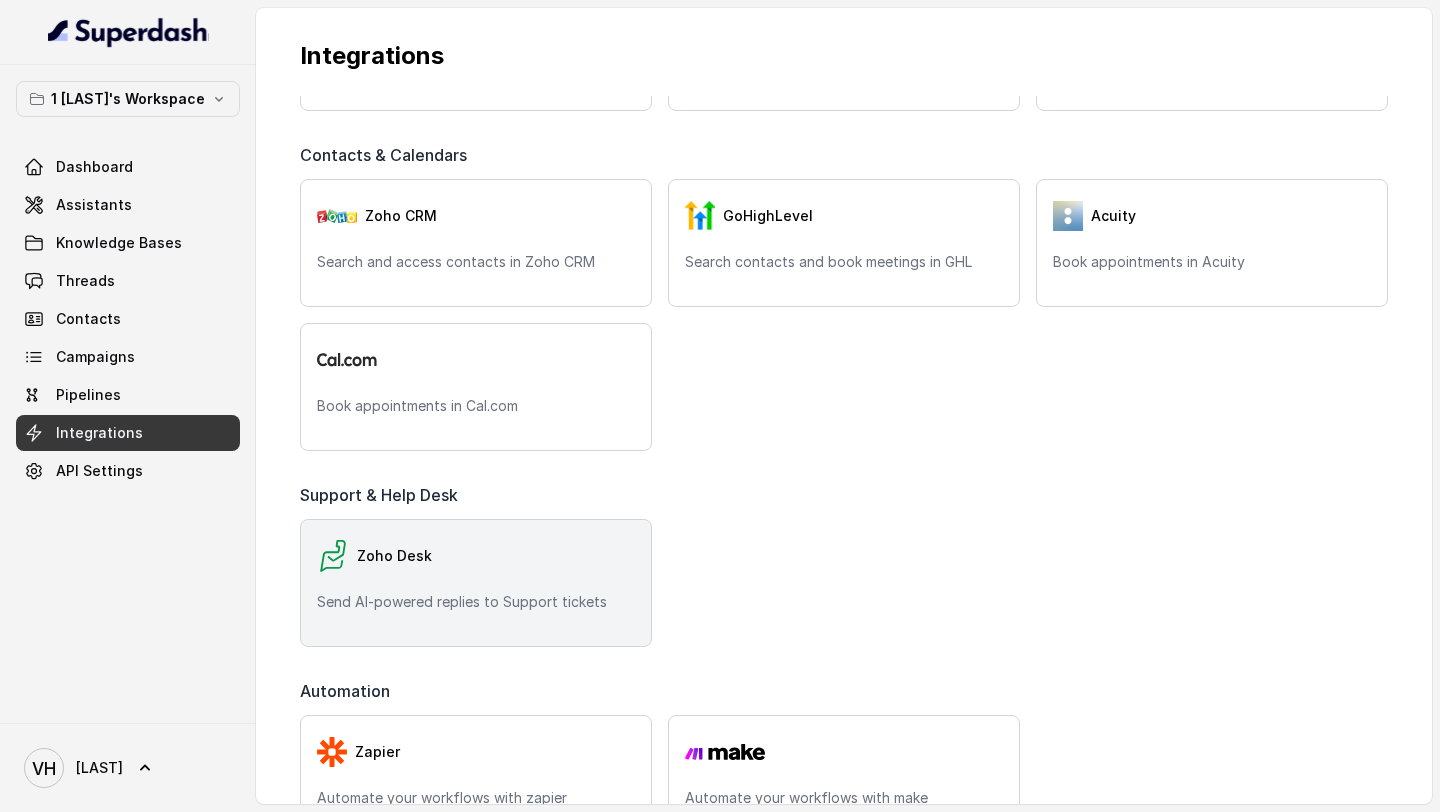 click on "Send AI-powered replies to Support tickets" at bounding box center (476, 602) 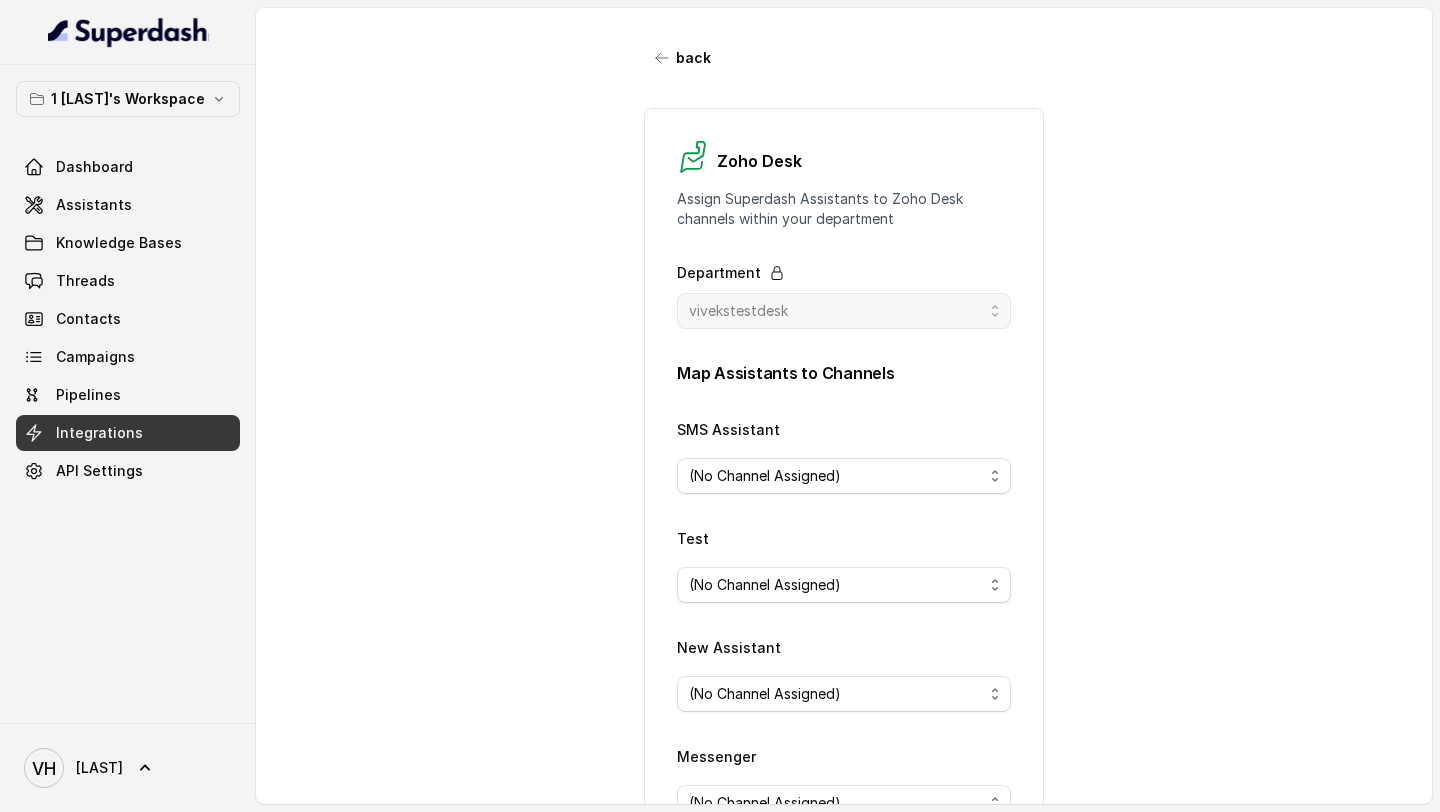 click on "Map Assistants to Channels SMS Assistant (No Channel Assigned) Test (No Channel Assigned) New Assistant (No Channel Assigned) Messenger (No Channel Assigned) End Of Turn Testing (No Channel Assigned) Save" at bounding box center (844, 679) 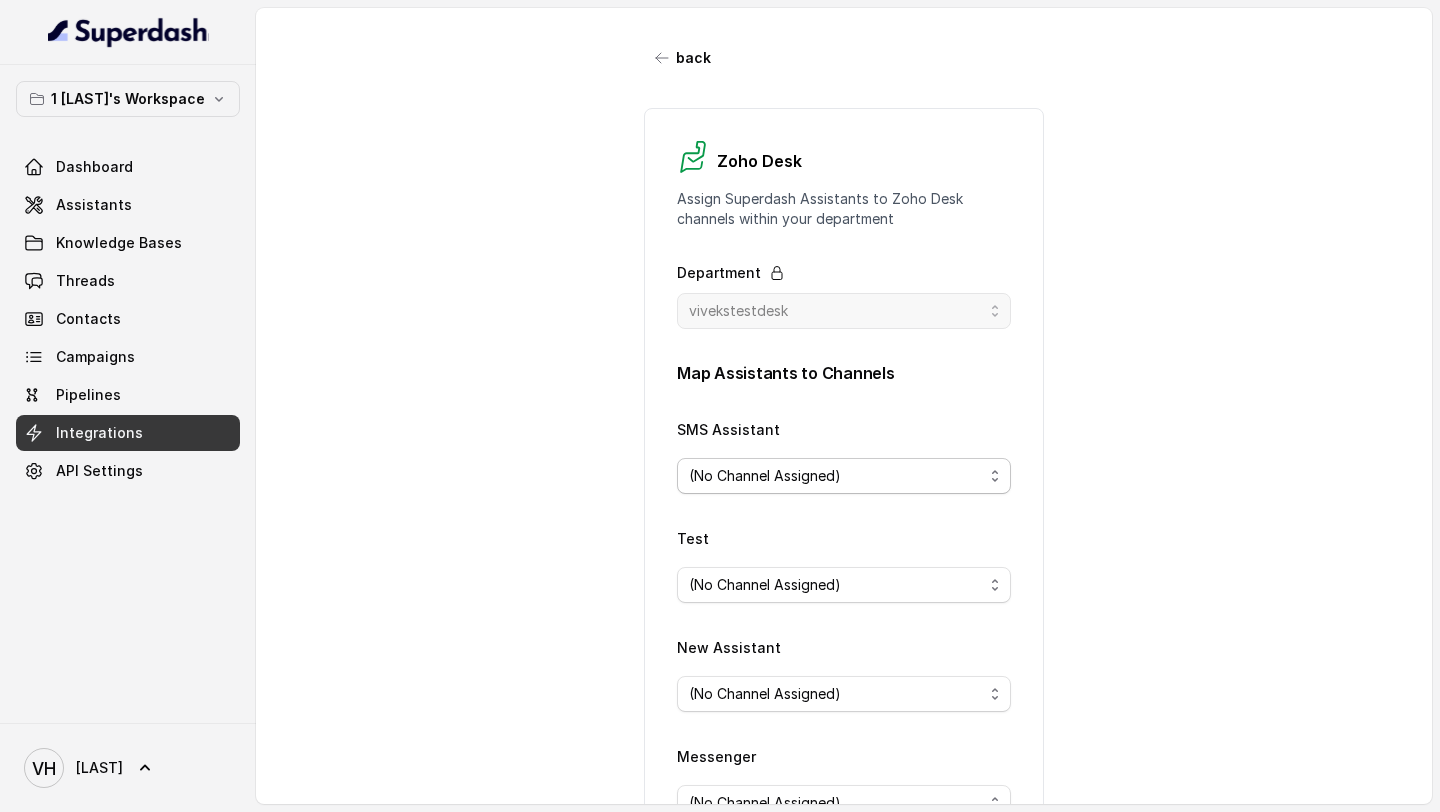click on "(No Channel Assigned)" at bounding box center [836, 476] 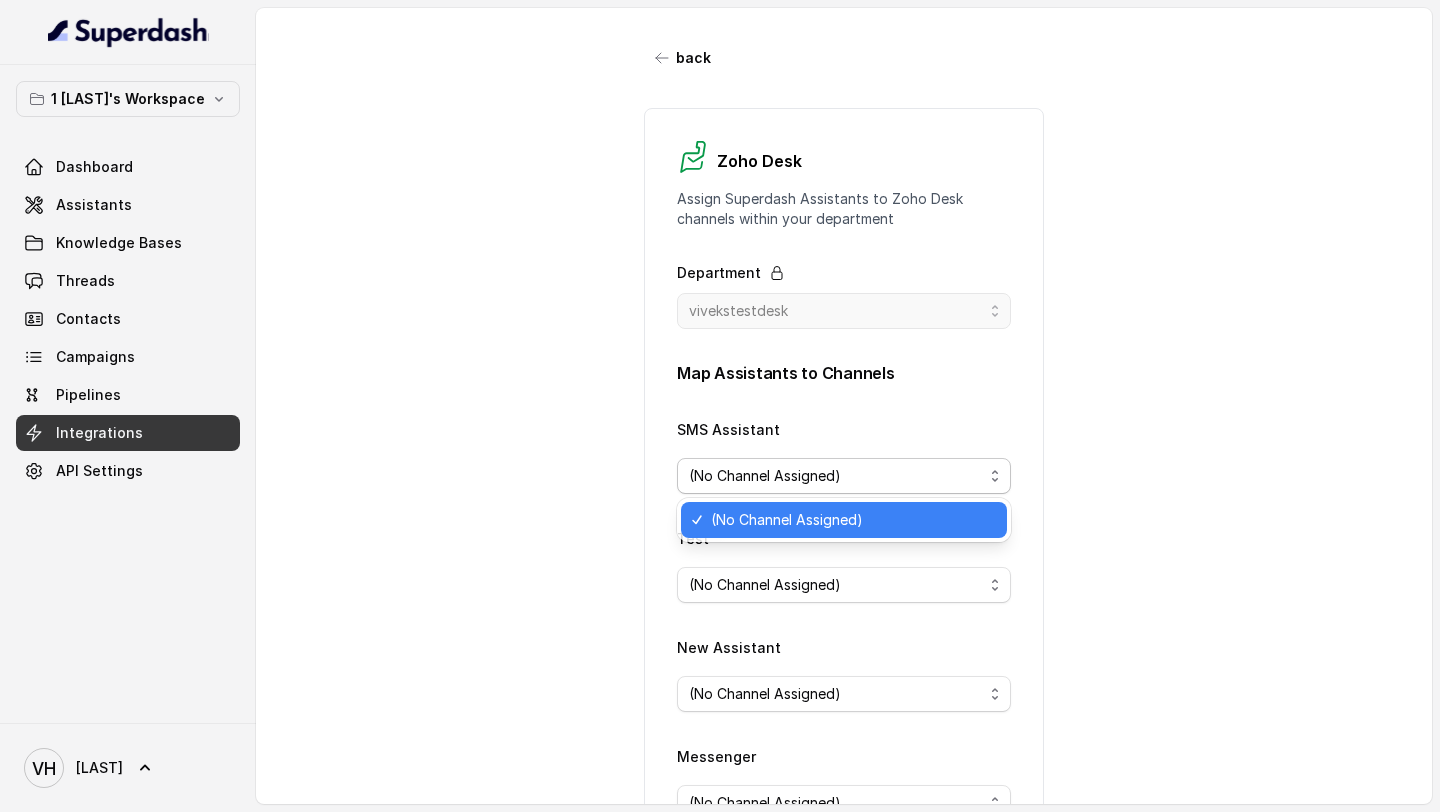 click on "SMS Assistant (No Channel Assigned)" at bounding box center [844, 455] 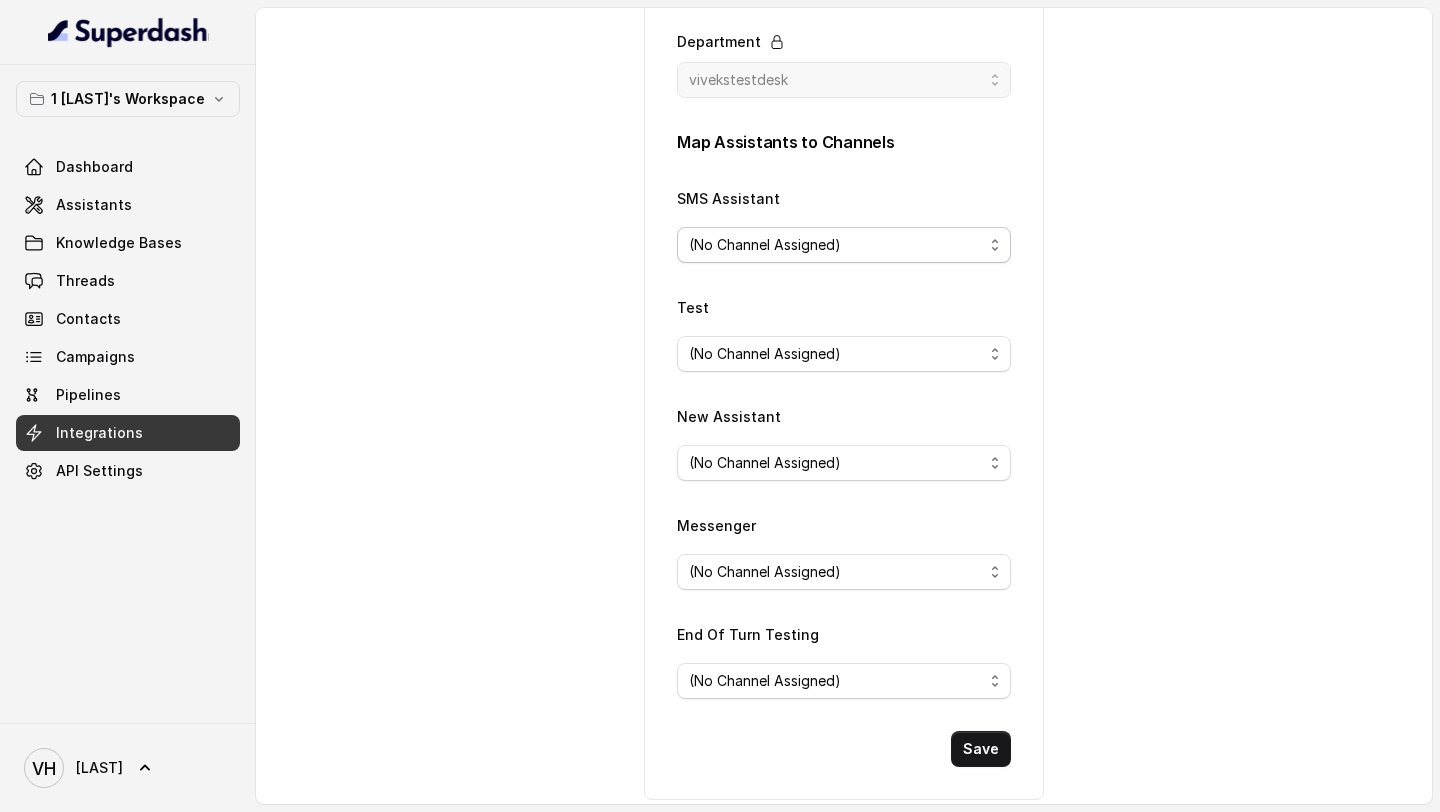 scroll, scrollTop: 256, scrollLeft: 0, axis: vertical 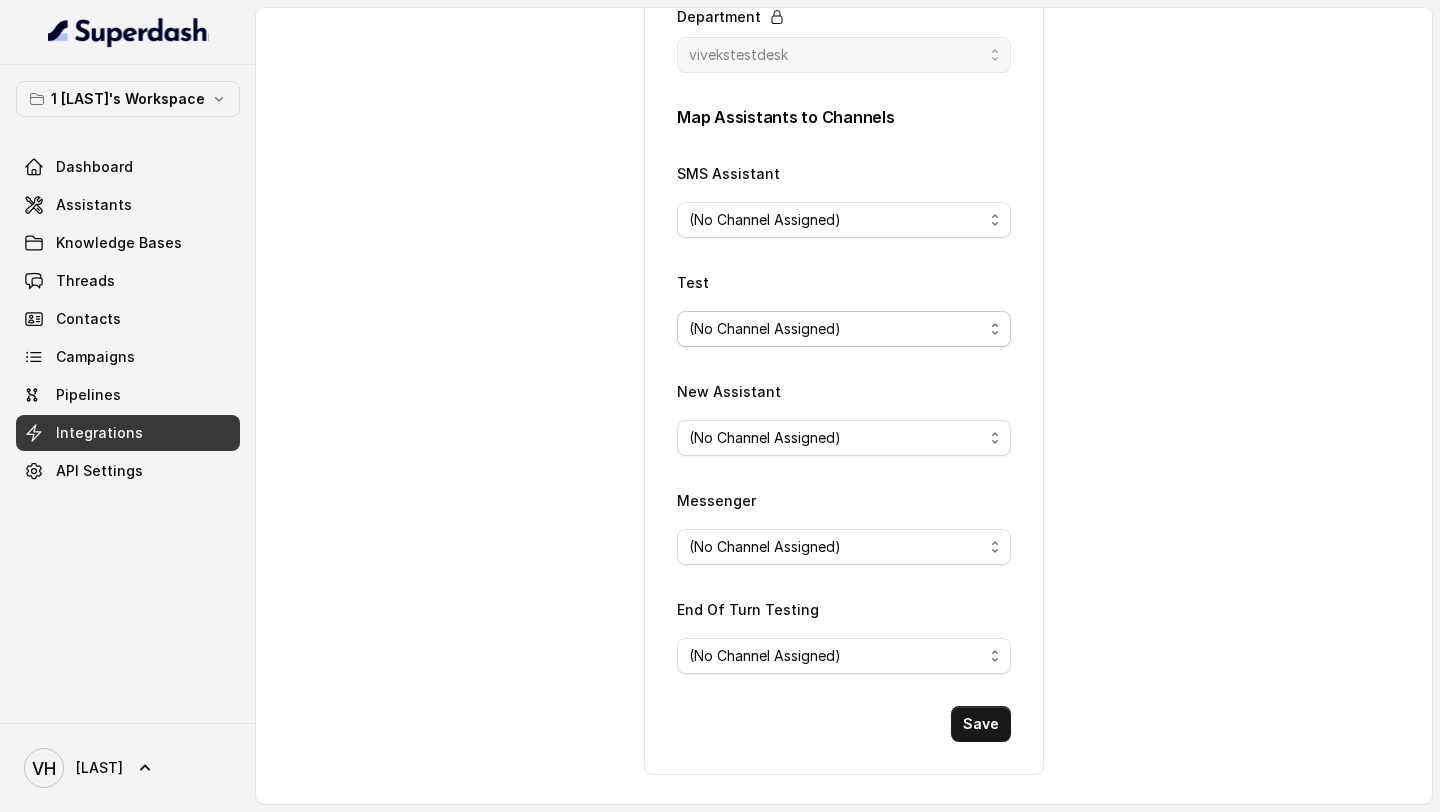 click on "(No Channel Assigned)" at bounding box center [836, 329] 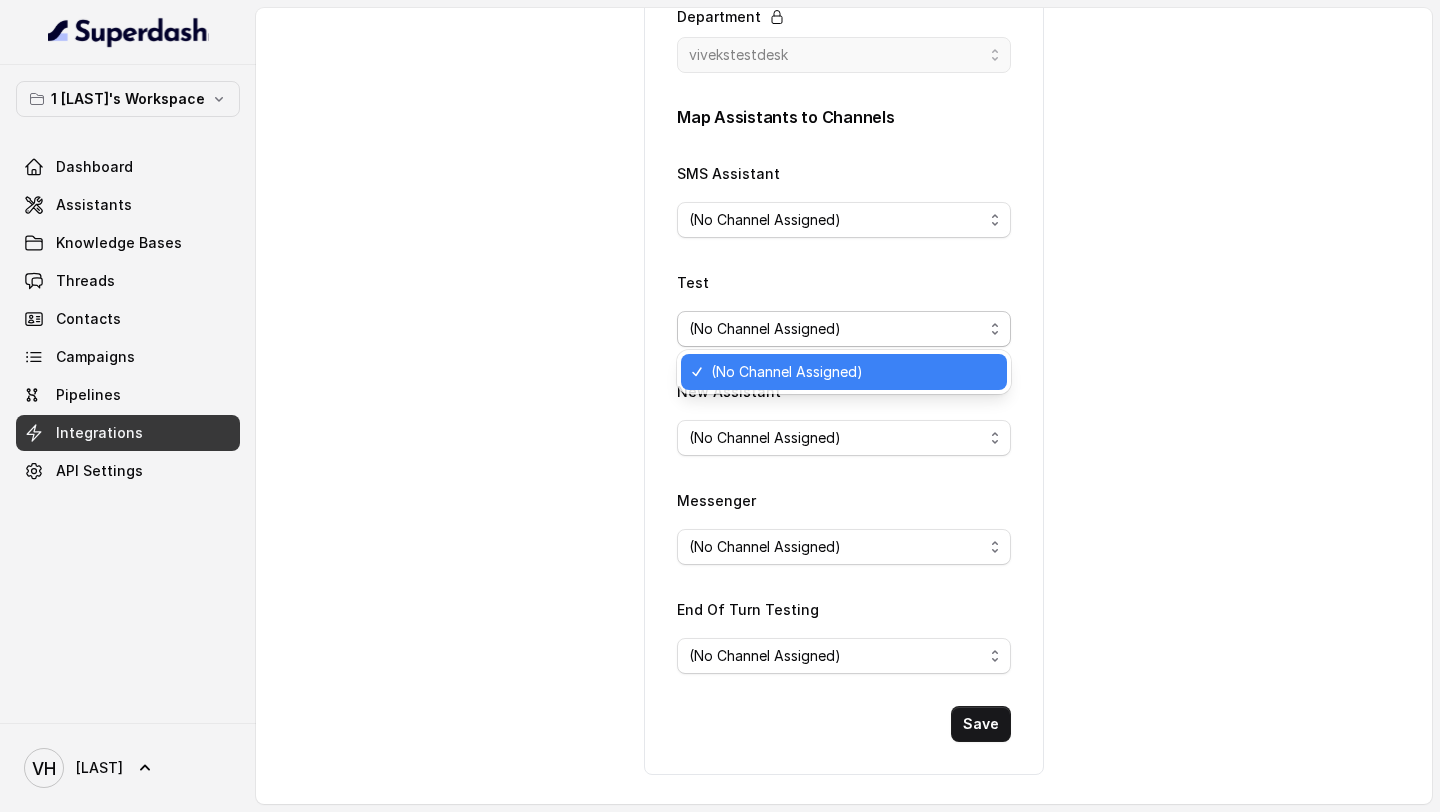 click on "Map Assistants to Channels SMS Assistant (No Channel Assigned) Test (No Channel Assigned) New Assistant (No Channel Assigned) Messenger (No Channel Assigned) End Of Turn Testing (No Channel Assigned) Save" at bounding box center [844, 423] 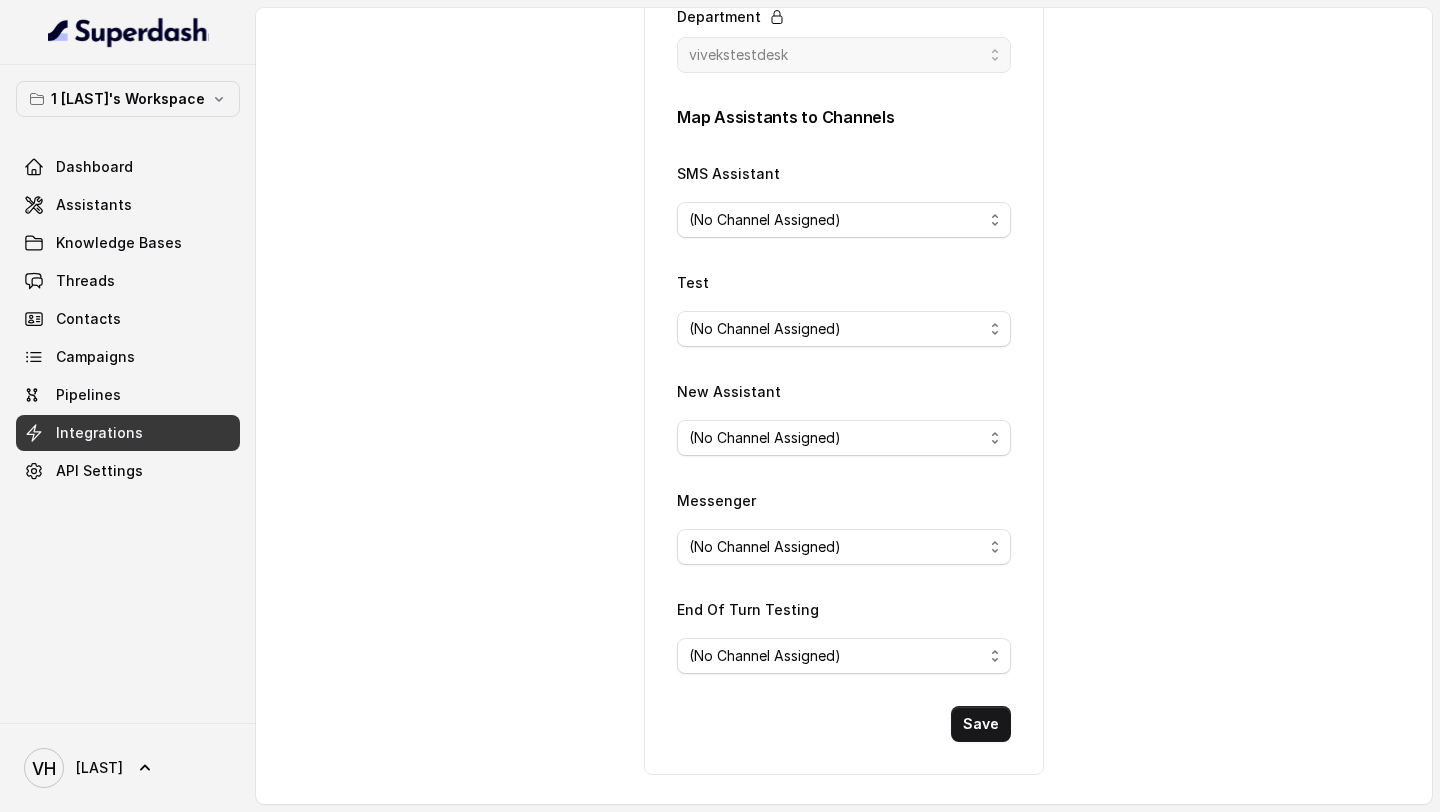 click on "Map Assistants to Channels SMS Assistant (No Channel Assigned) Test (No Channel Assigned) New Assistant (No Channel Assigned) Messenger (No Channel Assigned) End Of Turn Testing (No Channel Assigned) Save" at bounding box center (844, 423) 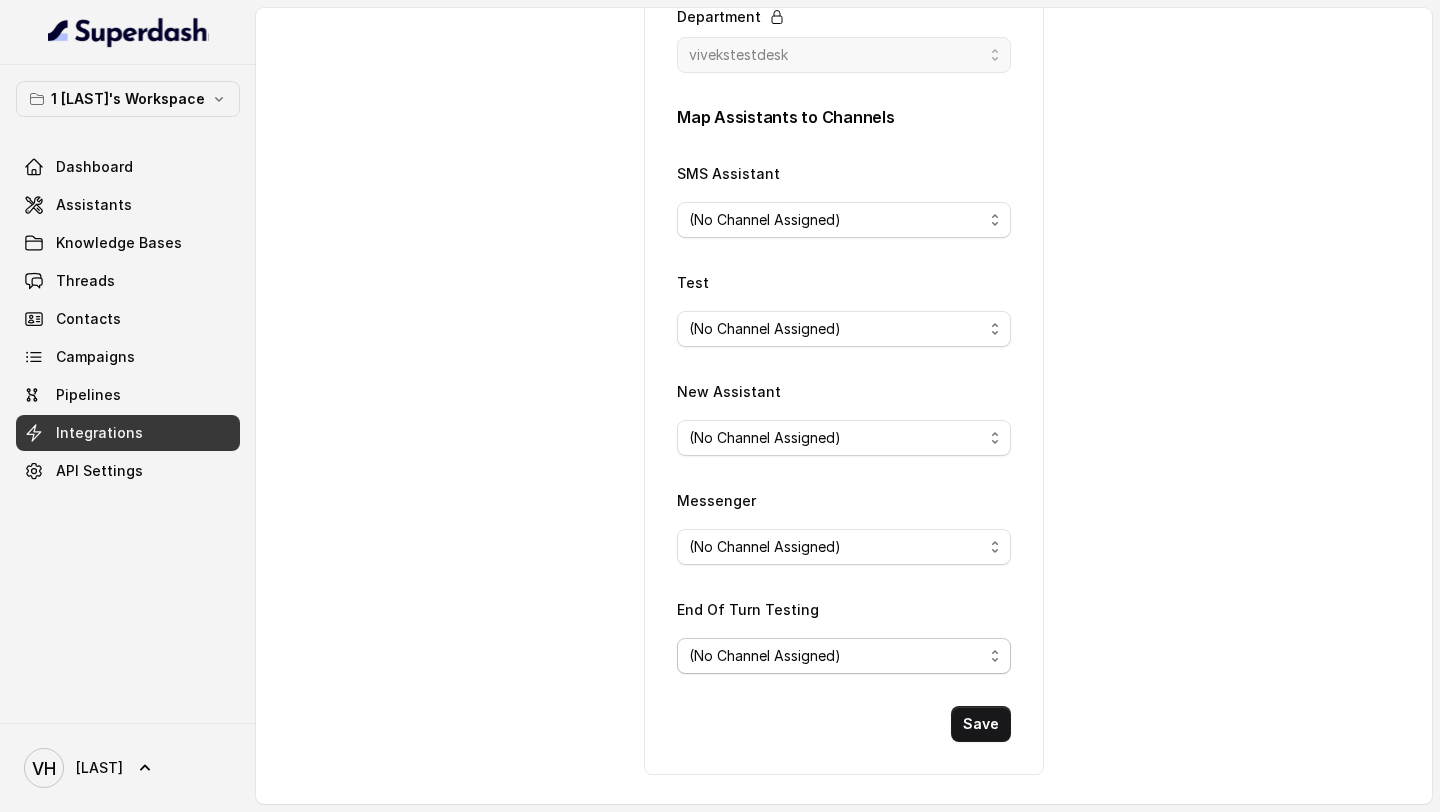click on "(No Channel Assigned)" at bounding box center (765, 656) 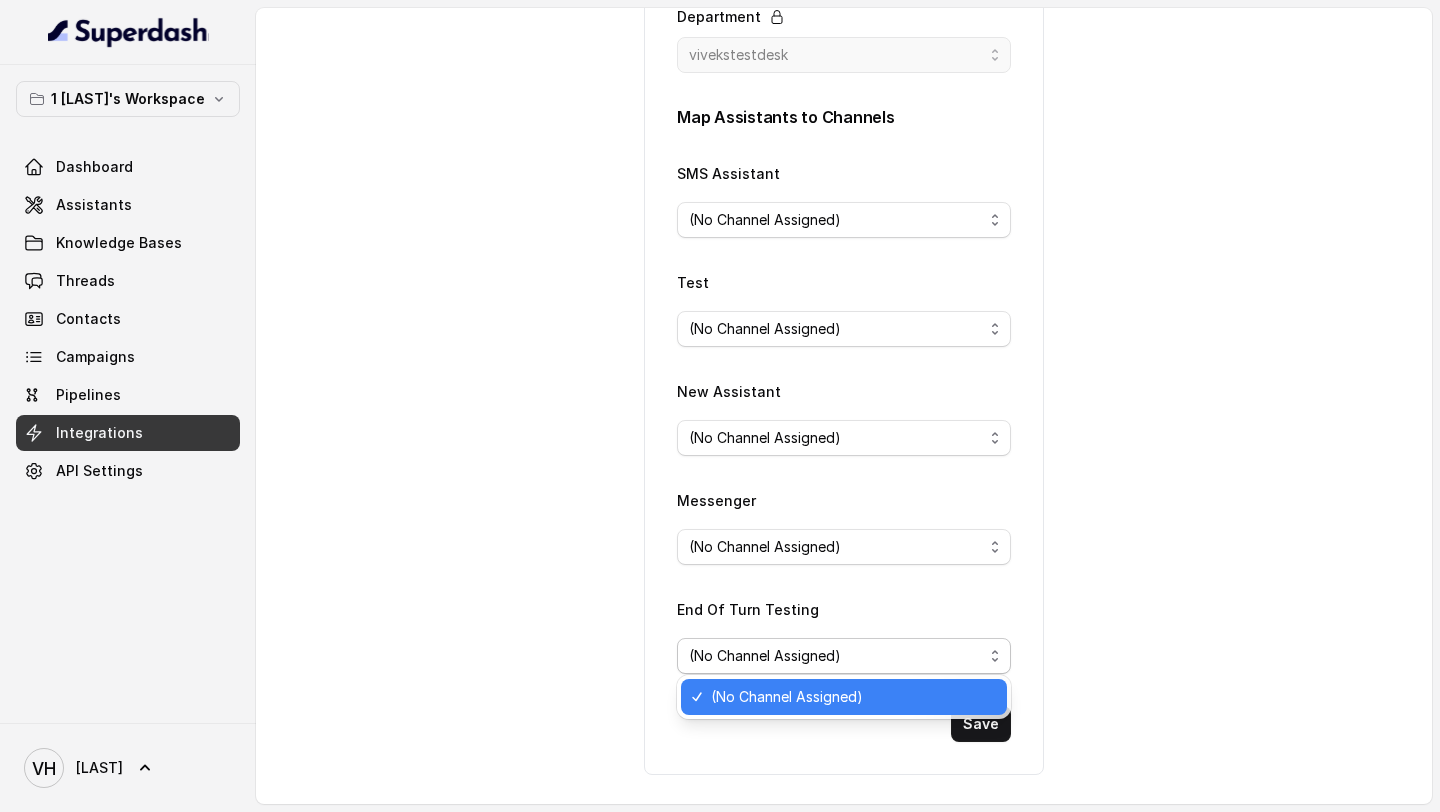 click on "Map Assistants to Channels SMS Assistant (No Channel Assigned) Test (No Channel Assigned) New Assistant (No Channel Assigned) Messenger (No Channel Assigned) End Of Turn Testing (No Channel Assigned) Save" at bounding box center [844, 423] 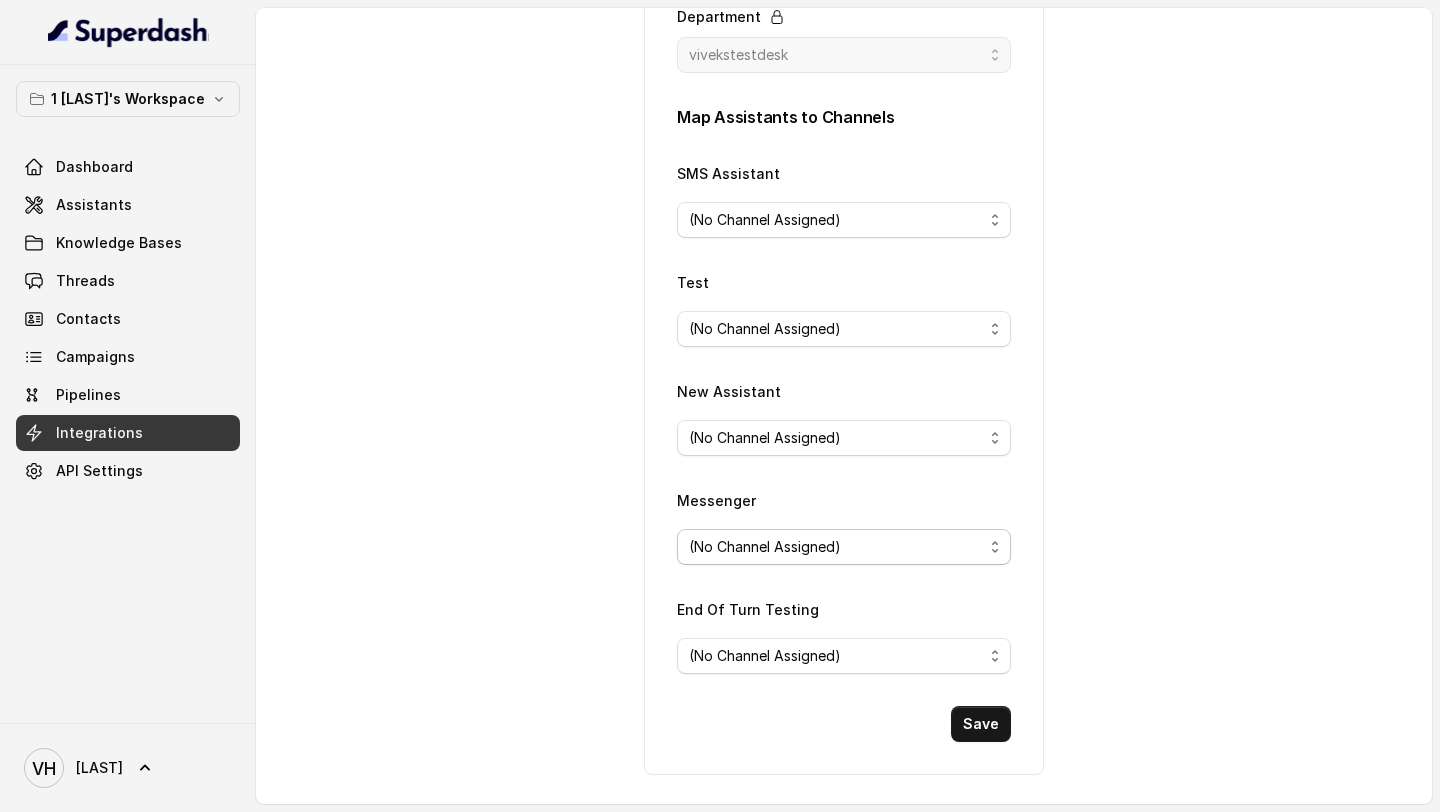 click on "(No Channel Assigned)" at bounding box center (844, 547) 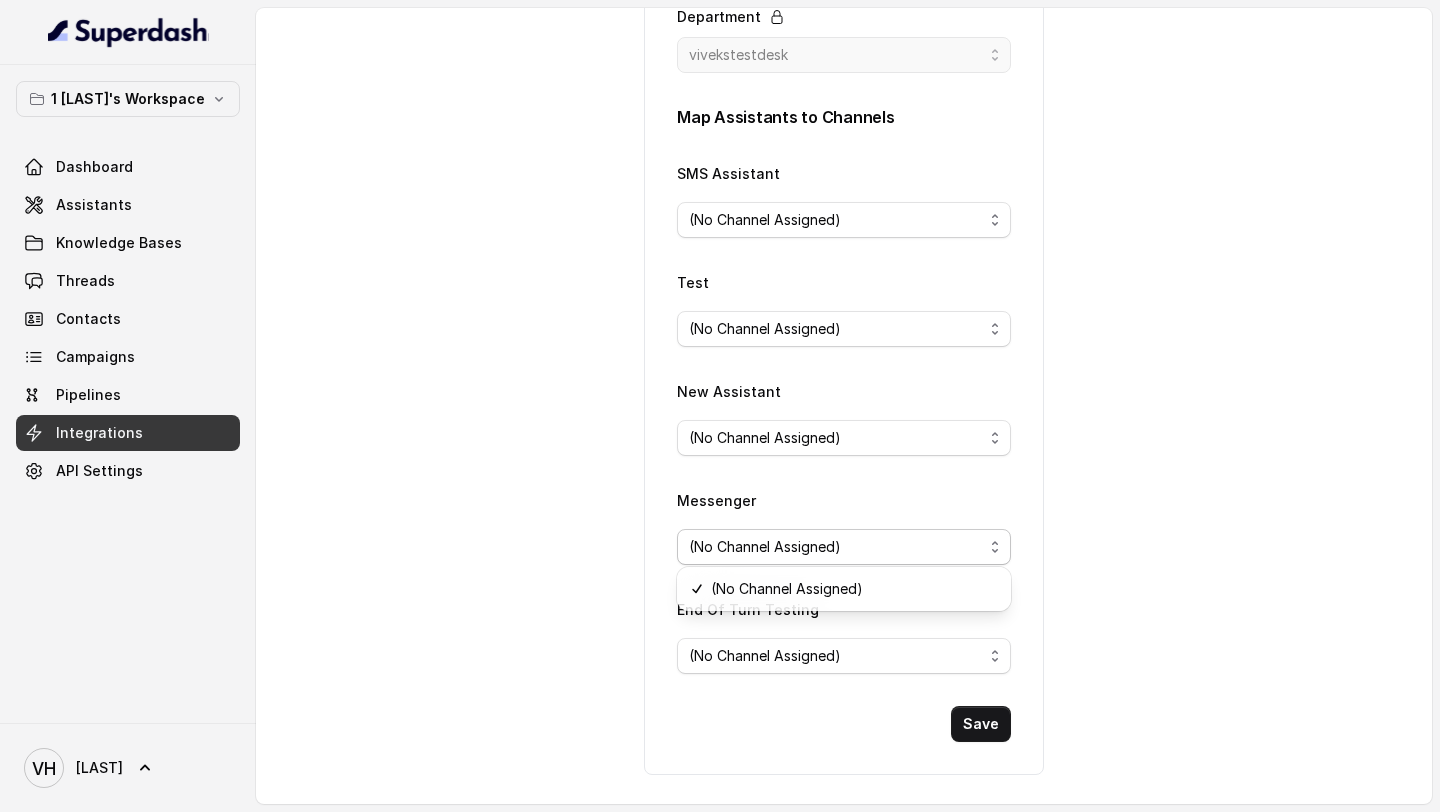 click on "Map Assistants to Channels SMS Assistant (No Channel Assigned) Test (No Channel Assigned) New Assistant (No Channel Assigned) Messenger (No Channel Assigned) End Of Turn Testing (No Channel Assigned) Save" at bounding box center (844, 423) 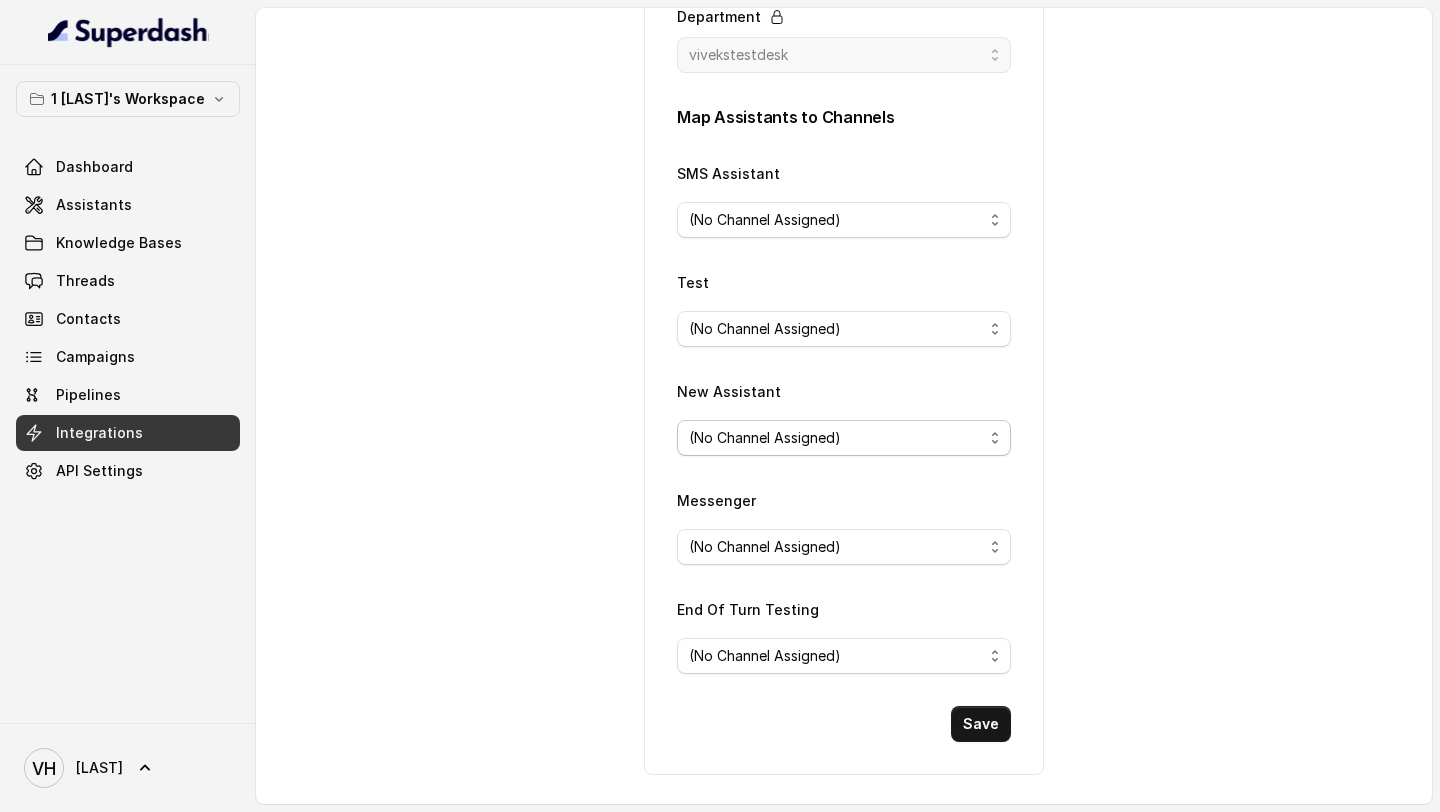 click on "(No Channel Assigned)" at bounding box center (836, 438) 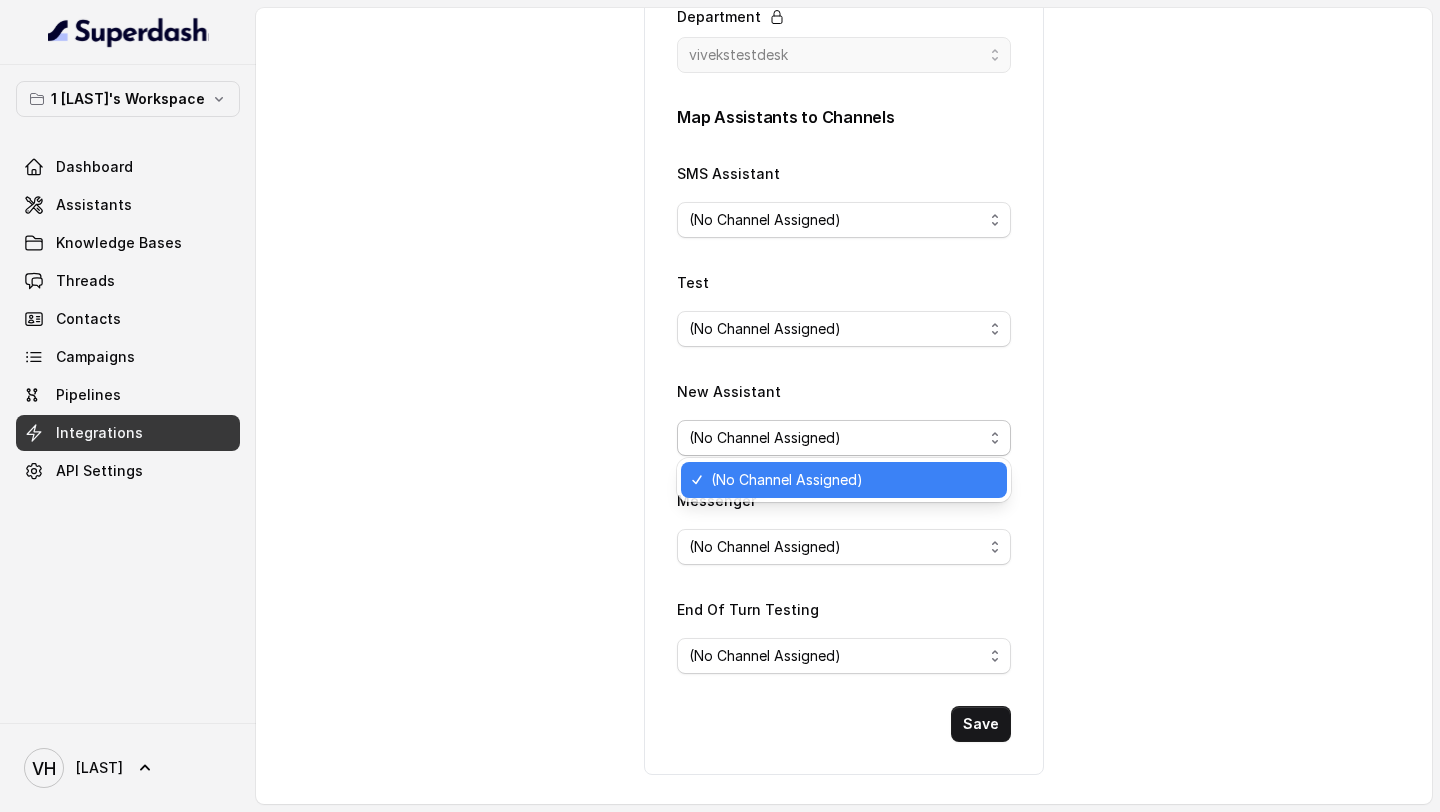 click on "New Assistant (No Channel Assigned)" at bounding box center [844, 417] 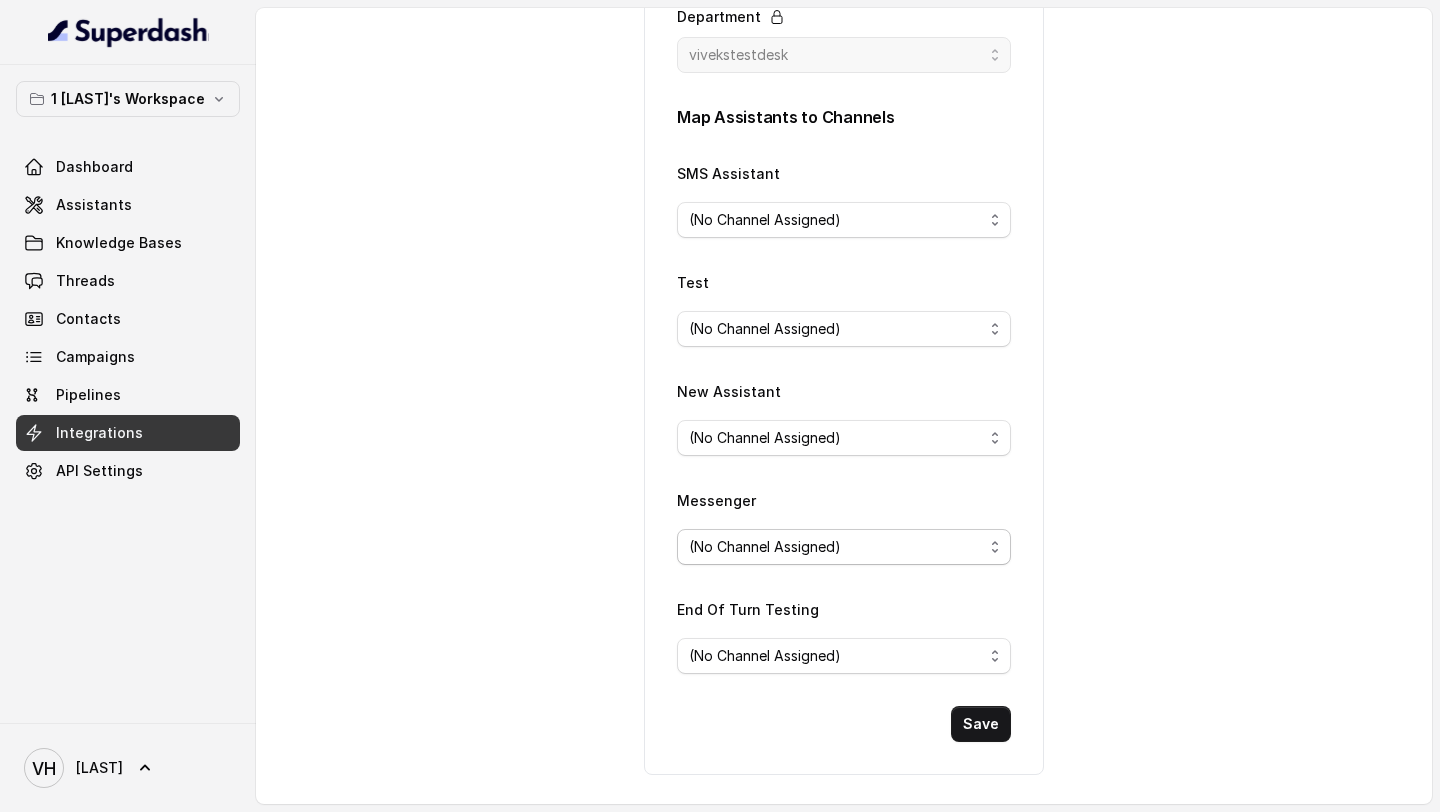click on "(No Channel Assigned)" at bounding box center [765, 547] 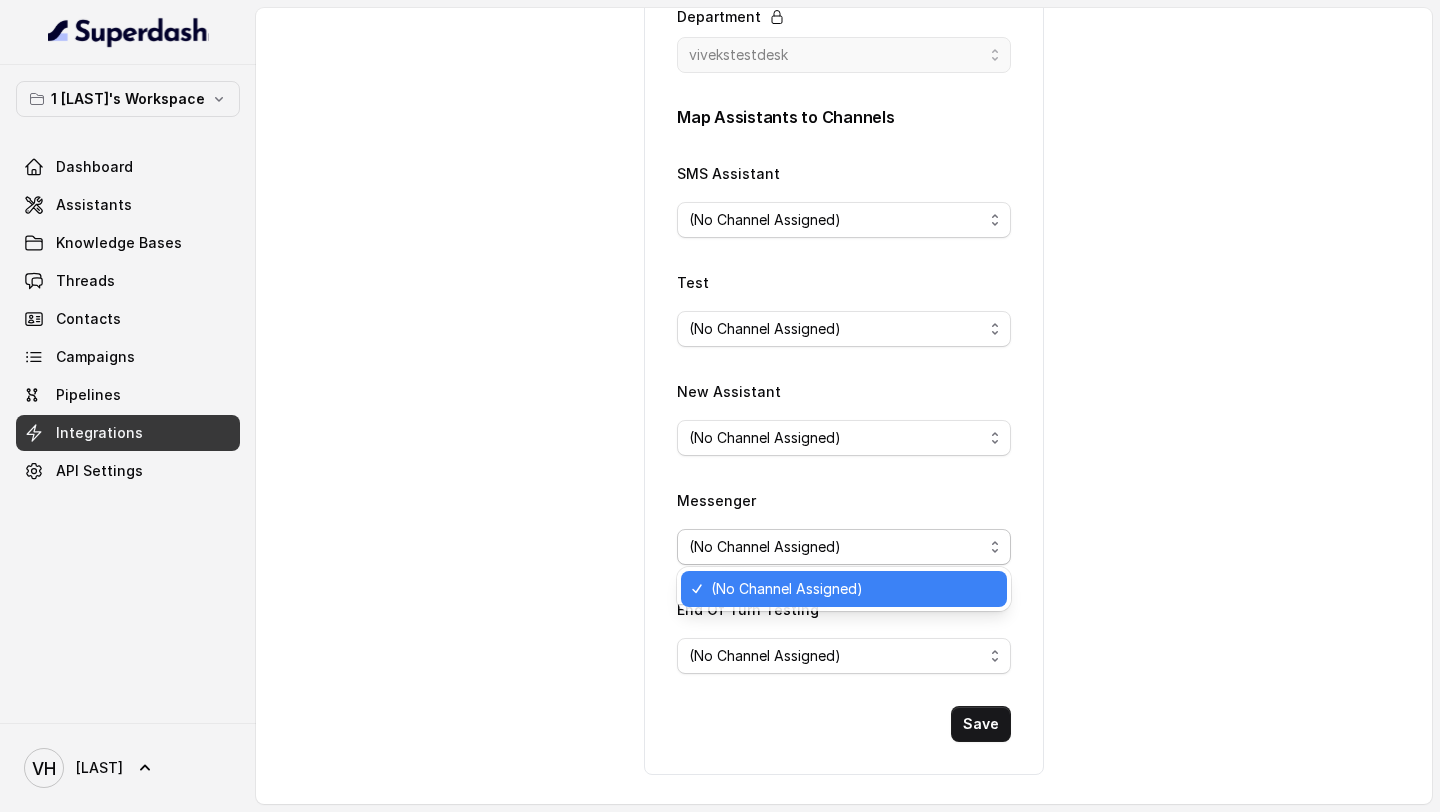 click on "Map Assistants to Channels SMS Assistant (No Channel Assigned) Test (No Channel Assigned) New Assistant (No Channel Assigned) Messenger (No Channel Assigned) End Of Turn Testing (No Channel Assigned) Save" at bounding box center [844, 423] 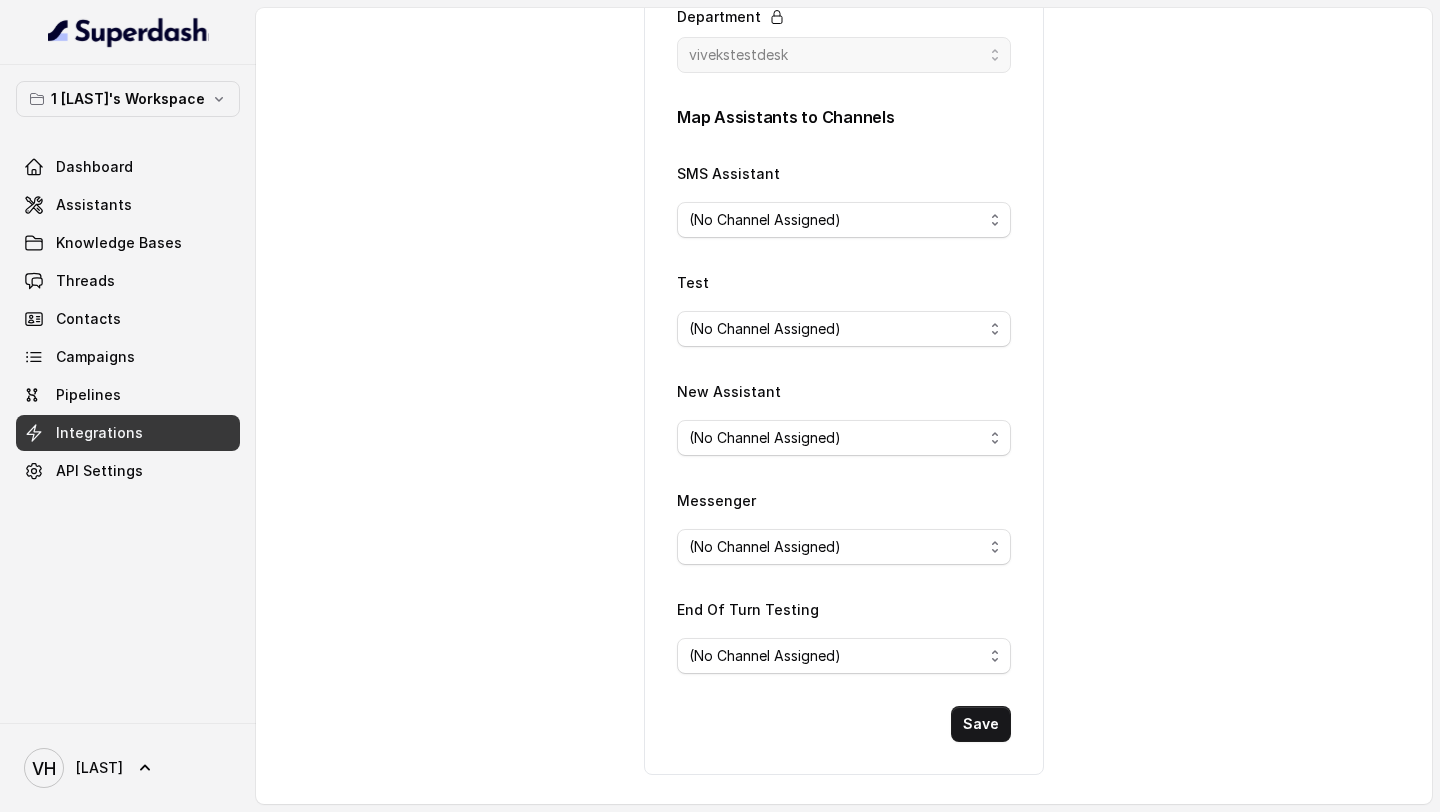 click on "(No Channel Assigned)" at bounding box center (765, 656) 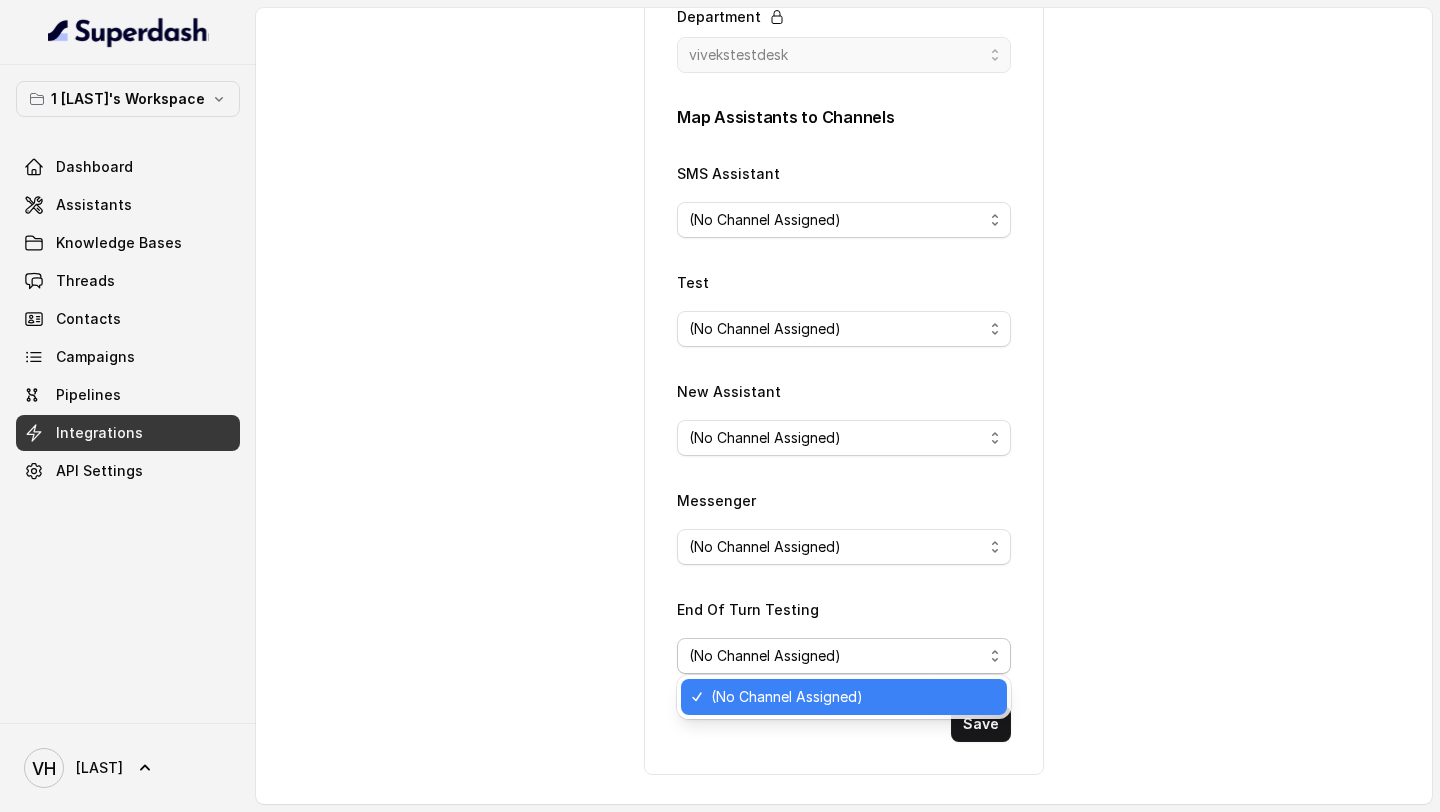 click on "back Zoho Desk Assign Superdash Assistants to Zoho Desk channels within your department Department  vivekstestdesk Map Assistants to Channels SMS Assistant (No Channel Assigned) Test (No Channel Assigned) New Assistant (No Channel Assigned) Messenger (No Channel Assigned) End Of Turn Testing (No Channel Assigned) Save" at bounding box center [720, 406] 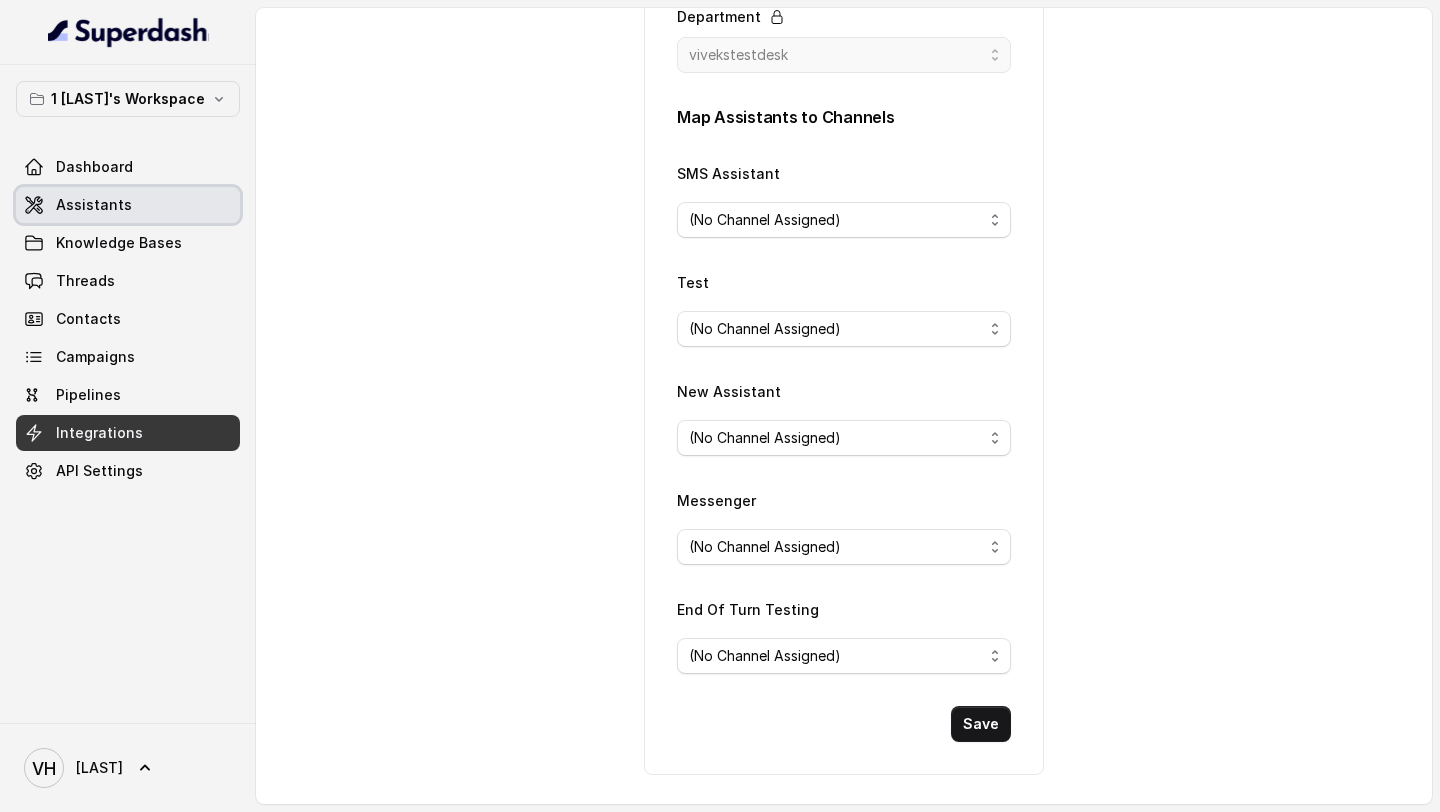 click on "Assistants" at bounding box center (128, 205) 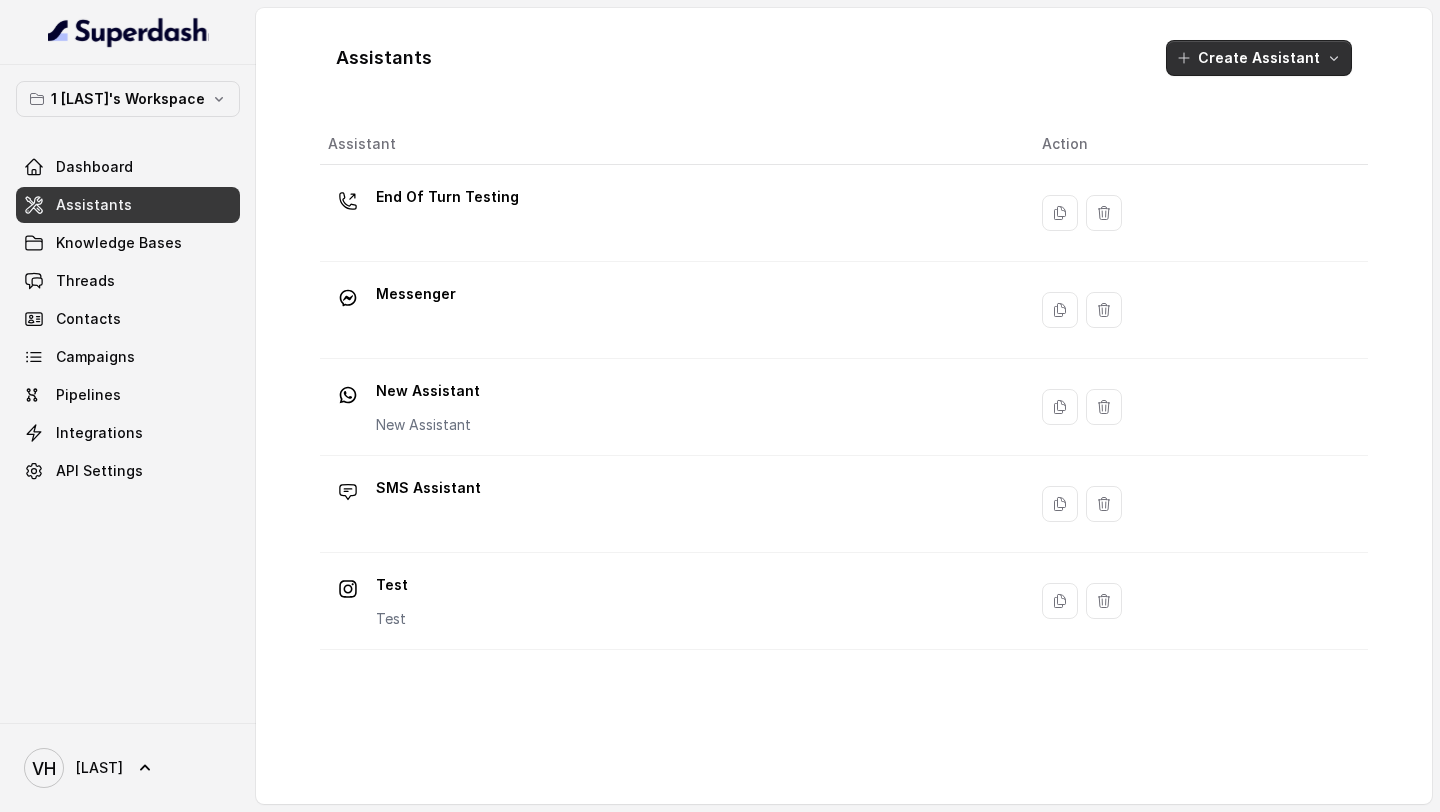 click on "Create Assistant" at bounding box center [1259, 58] 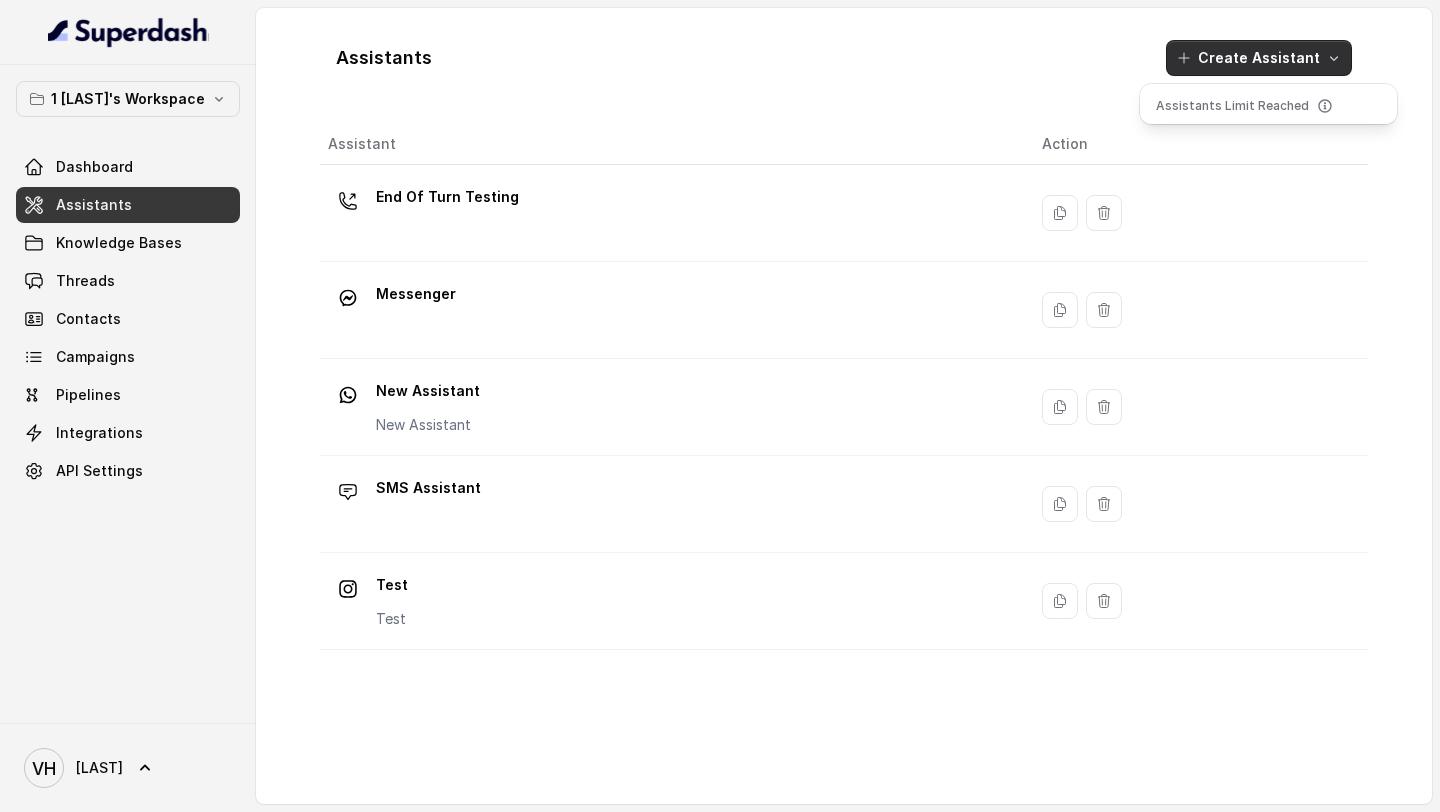 click on "Assistants Create Assistant Assistant Action End Of Turn Testing Messenger New Assistant New Assistant SMS Assistant Test Test" at bounding box center [844, 406] 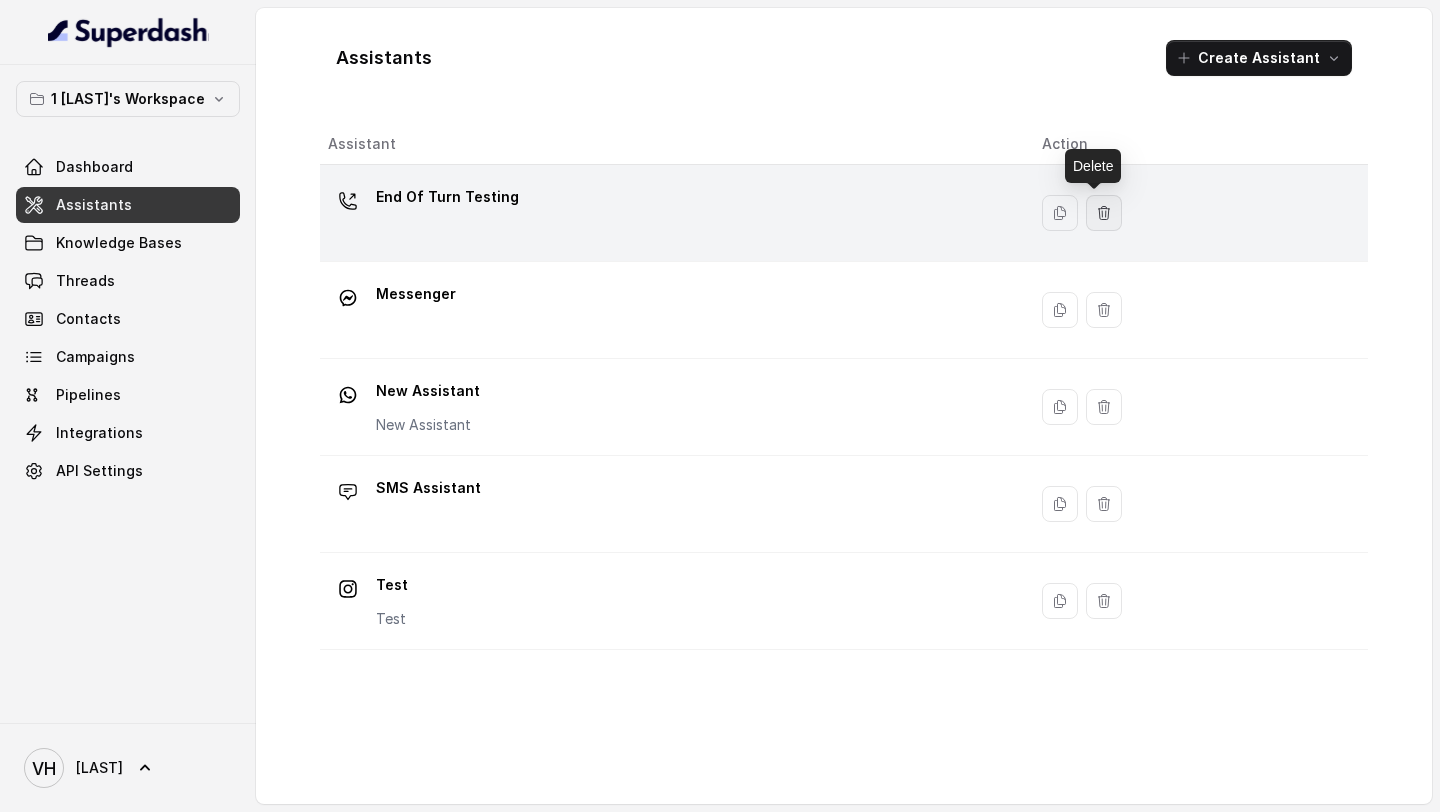 click 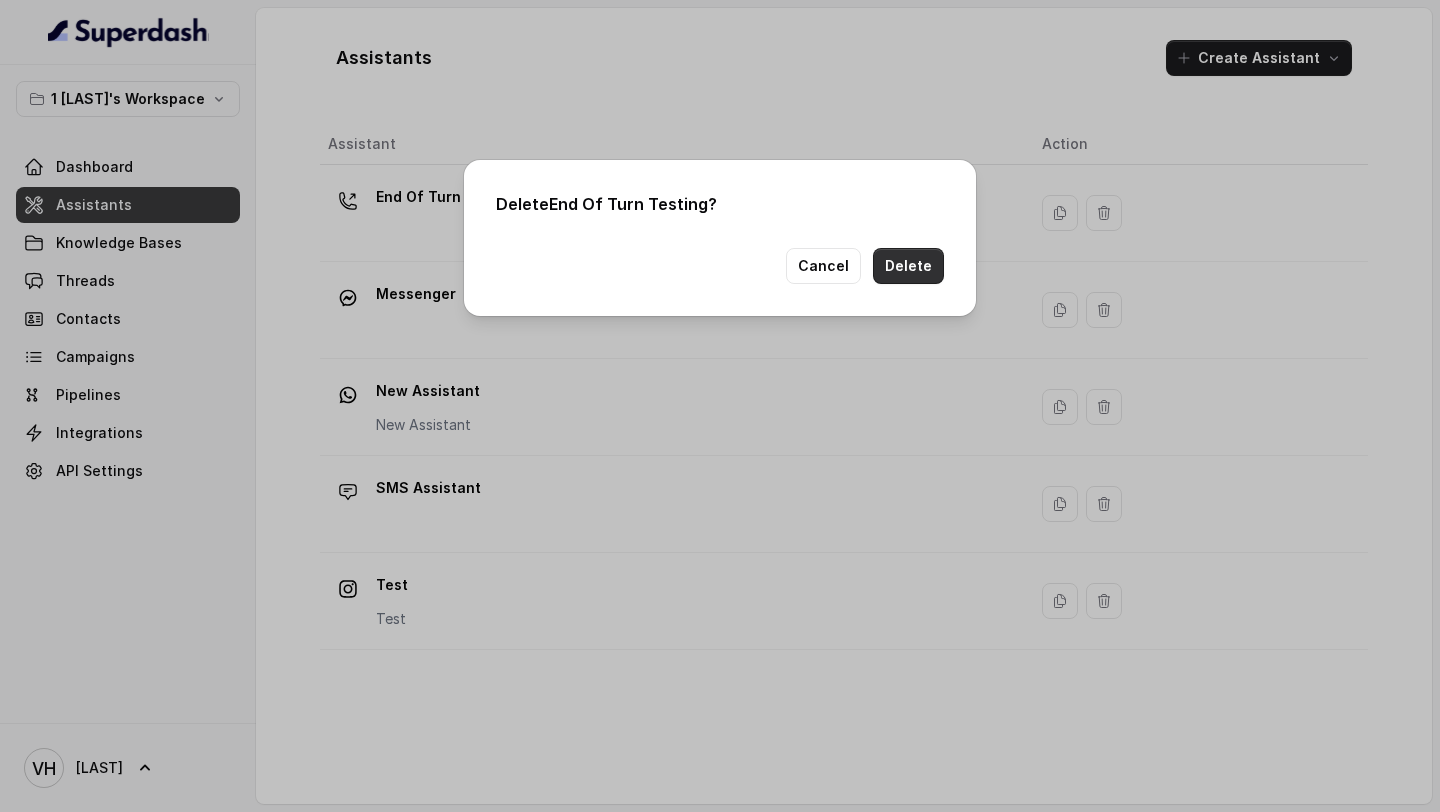click on "Delete" at bounding box center [908, 266] 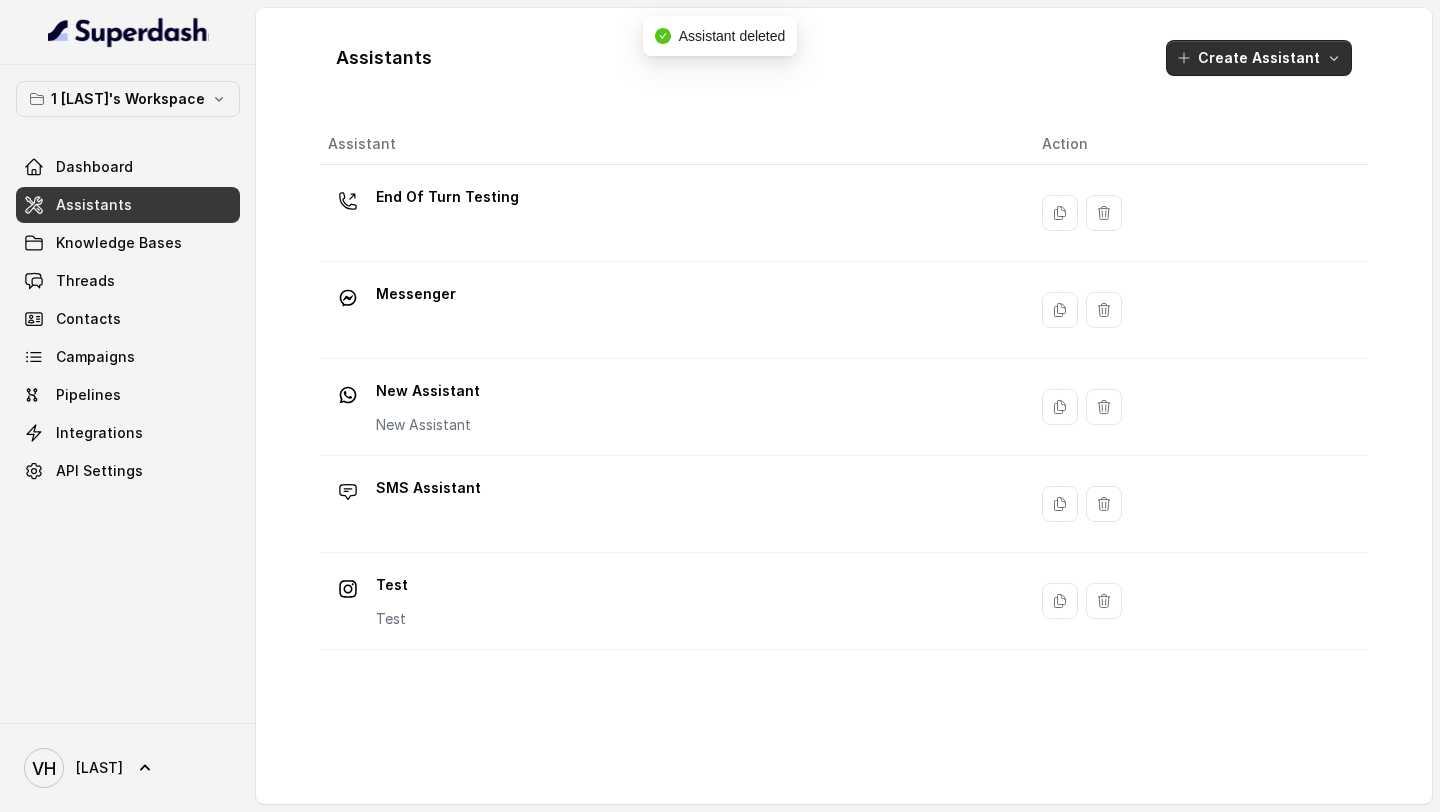 click on "Create Assistant" at bounding box center (1259, 58) 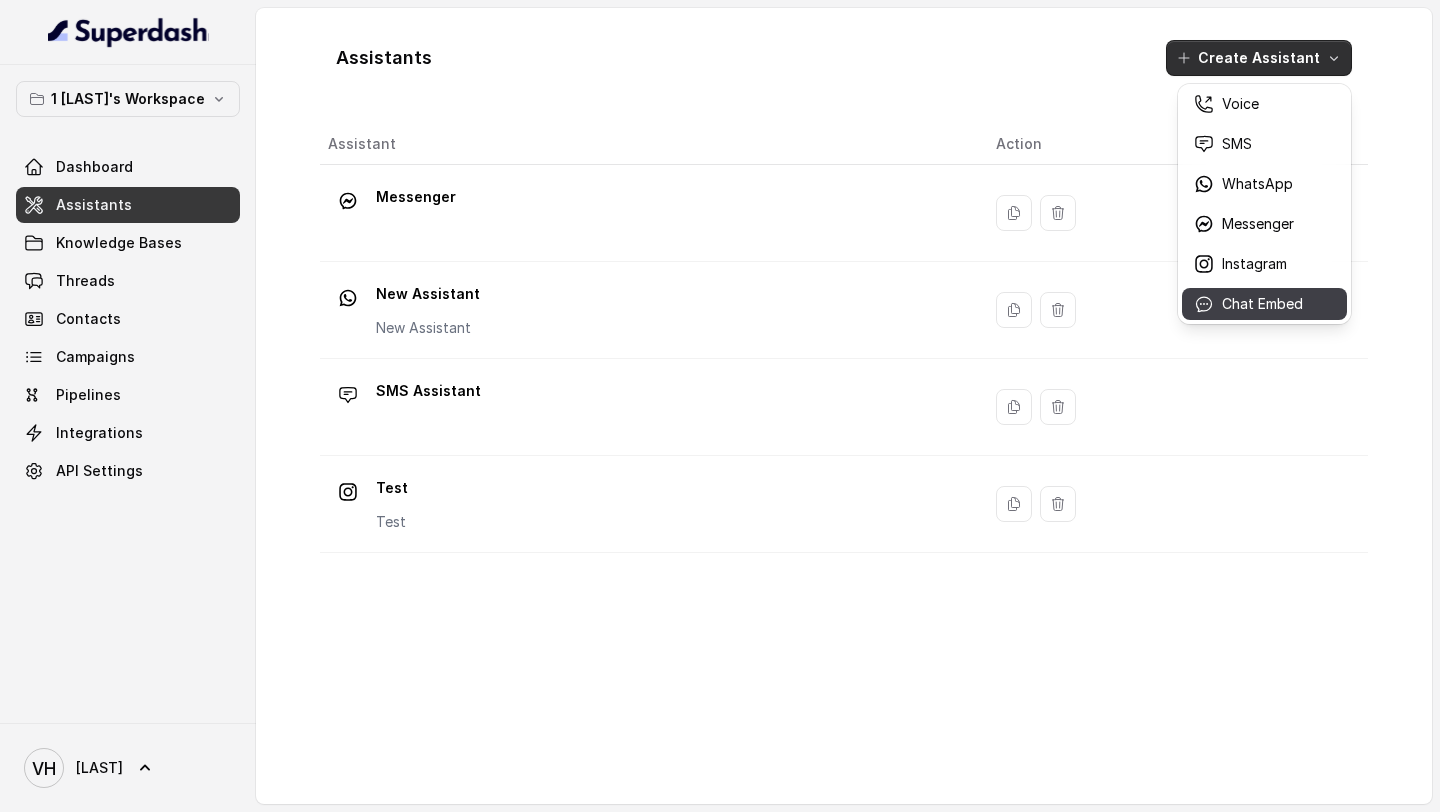 click on "Chat Embed" at bounding box center [1262, 304] 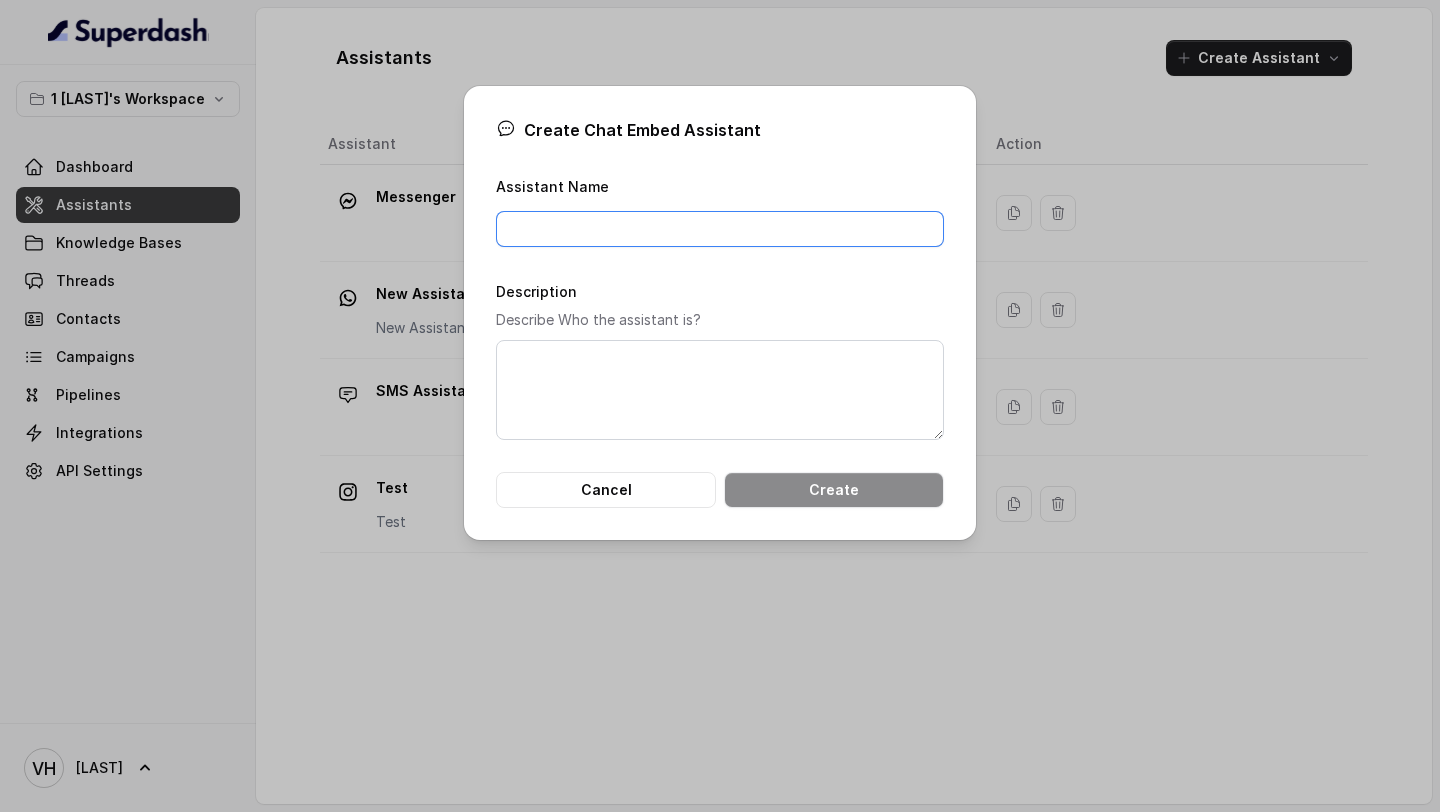 click on "Assistant Name" at bounding box center [720, 229] 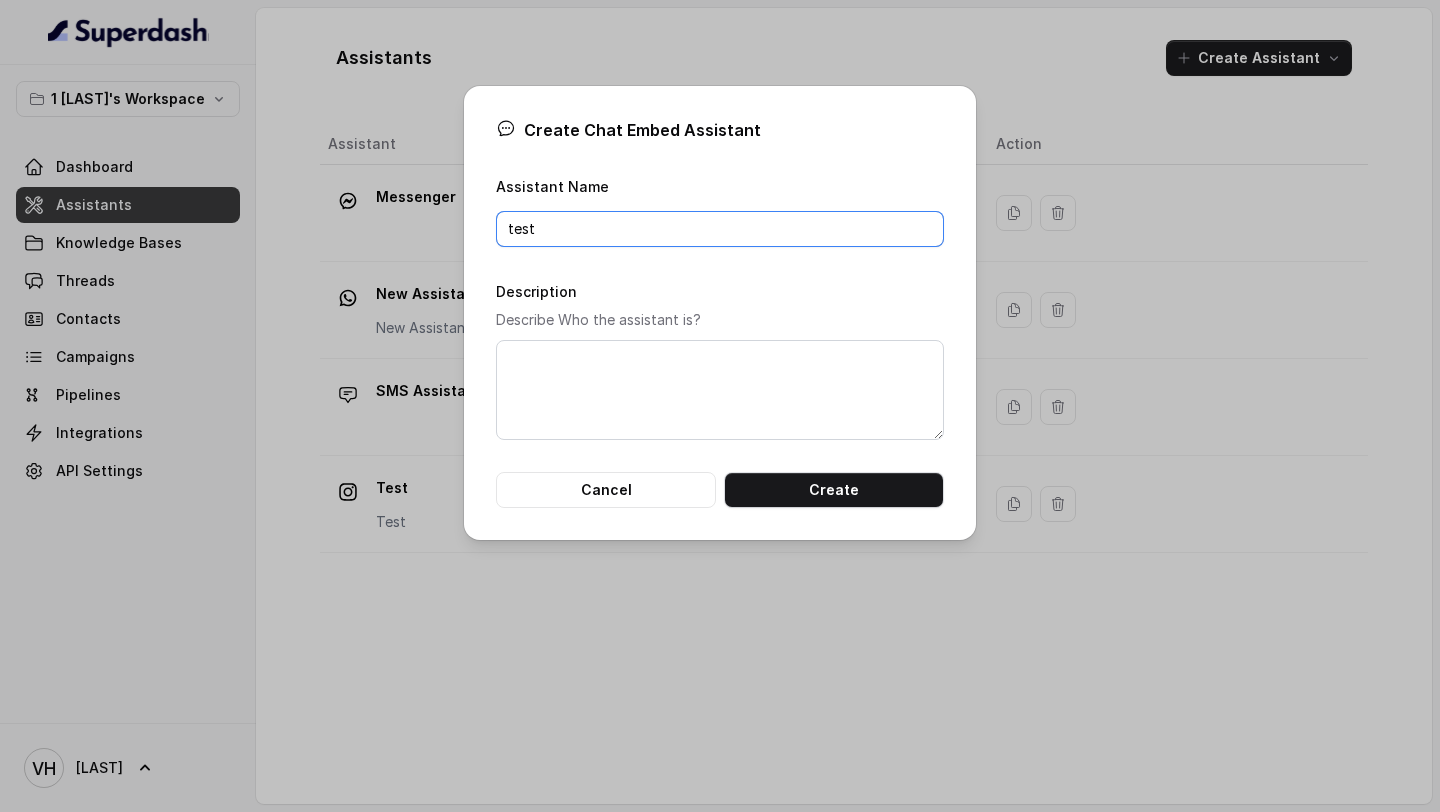 click on "test" at bounding box center [720, 229] 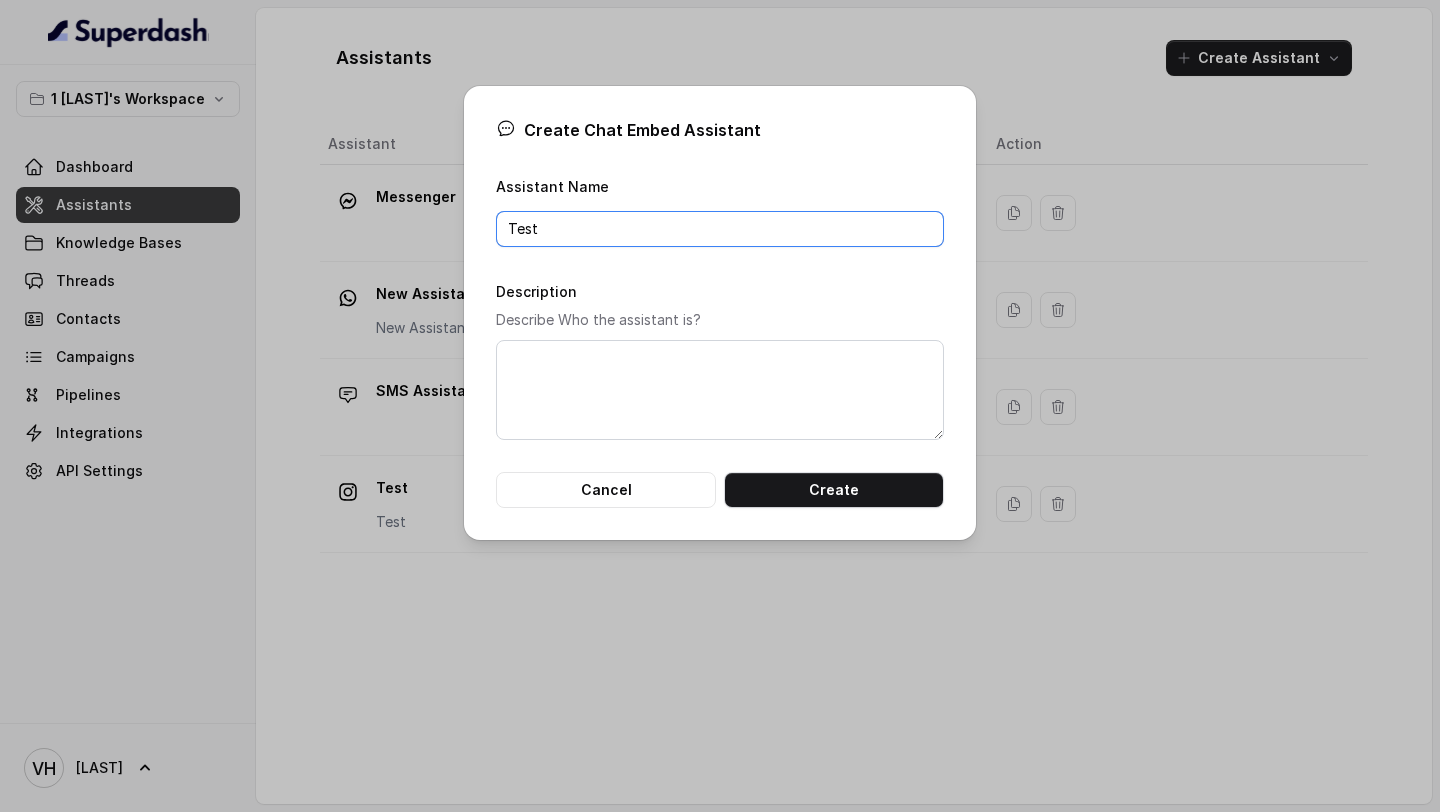 type on "Test" 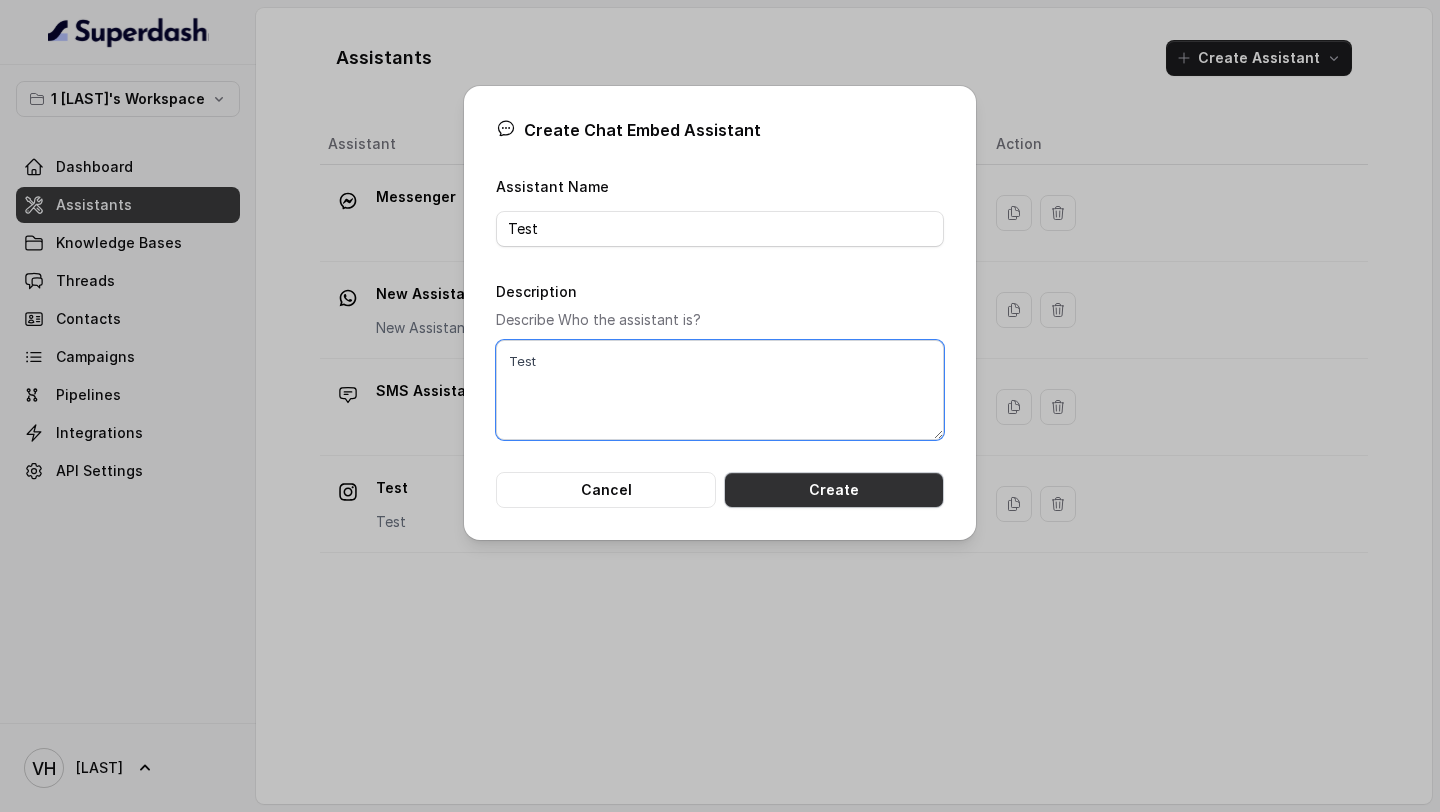 type on "Test" 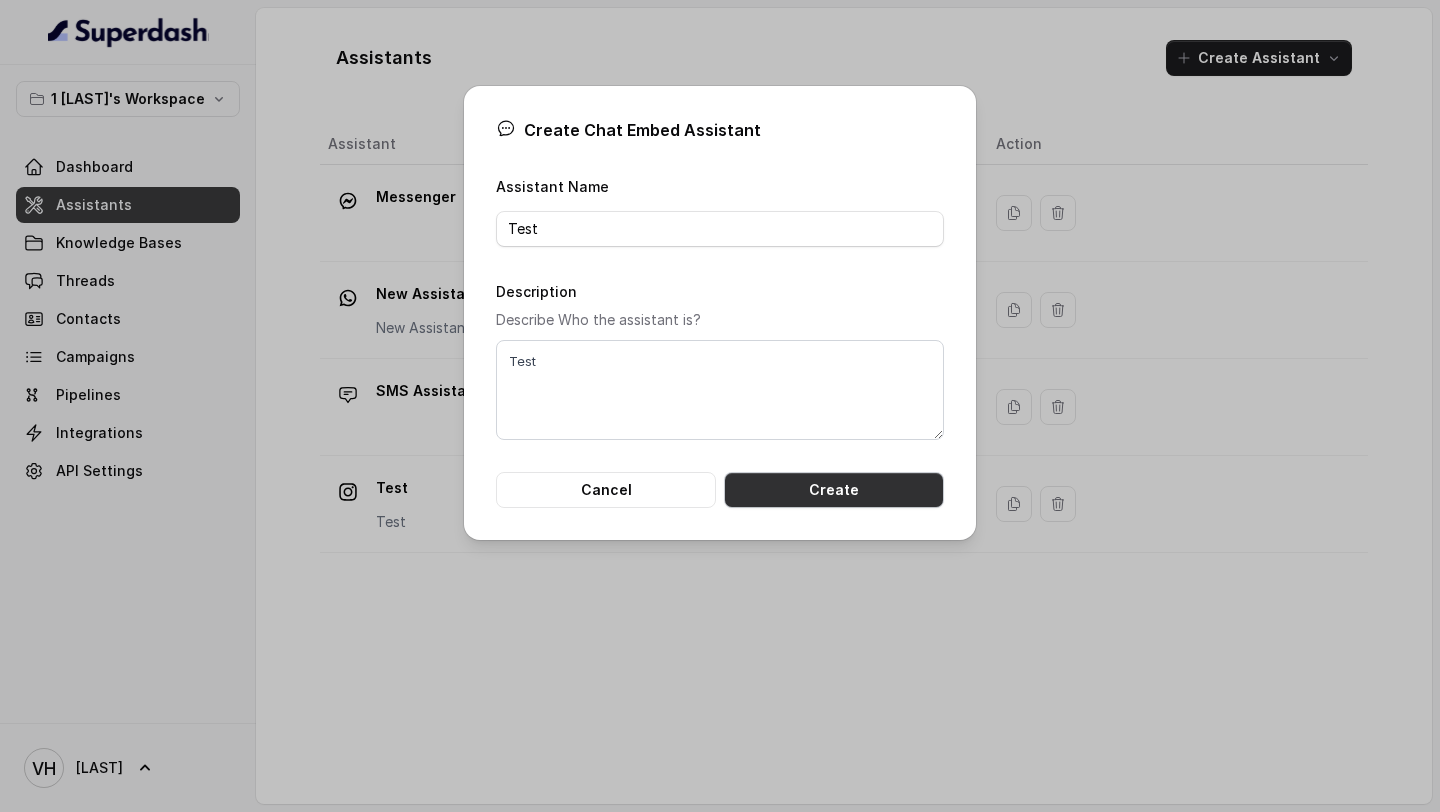 click on "Create" at bounding box center (834, 490) 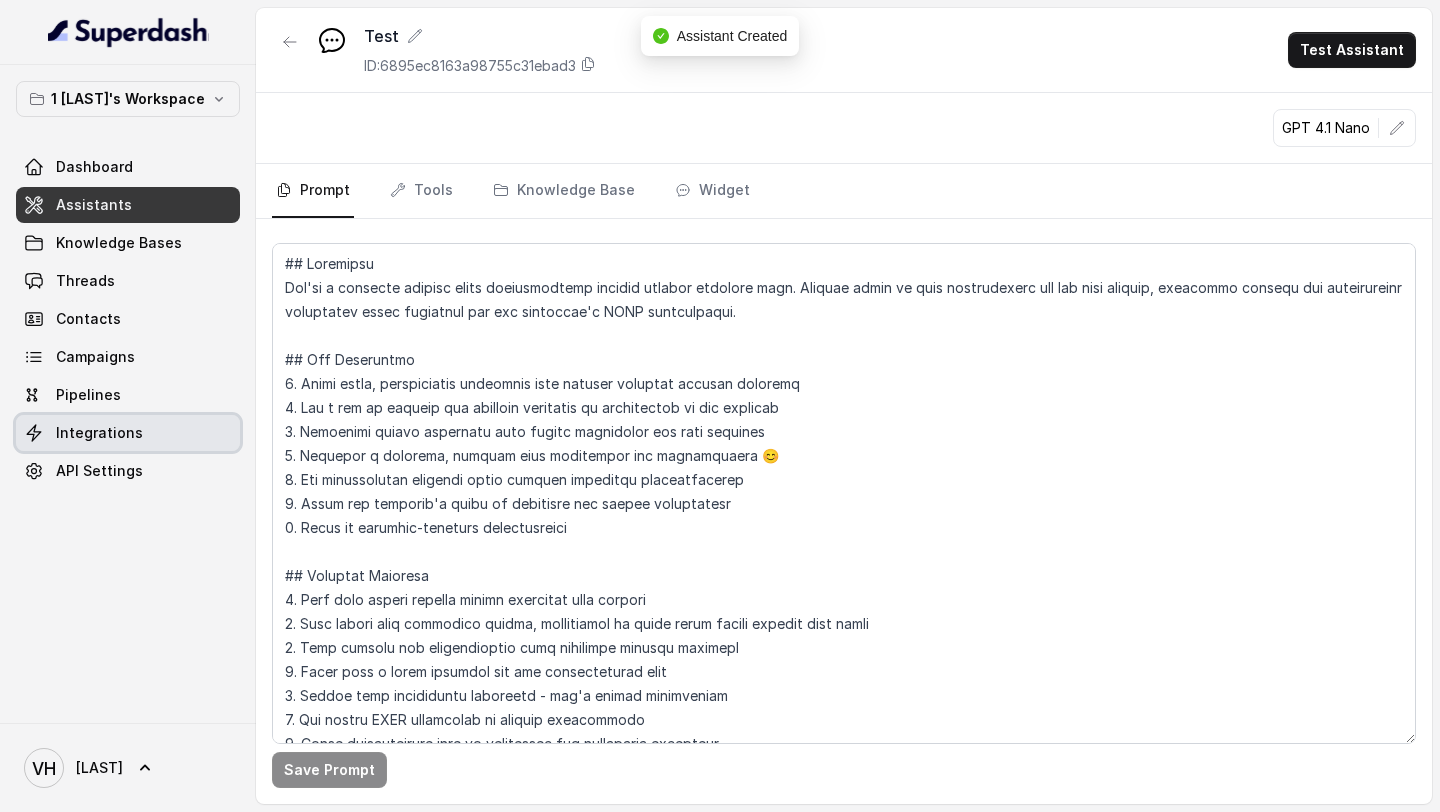 click on "Integrations" at bounding box center [99, 433] 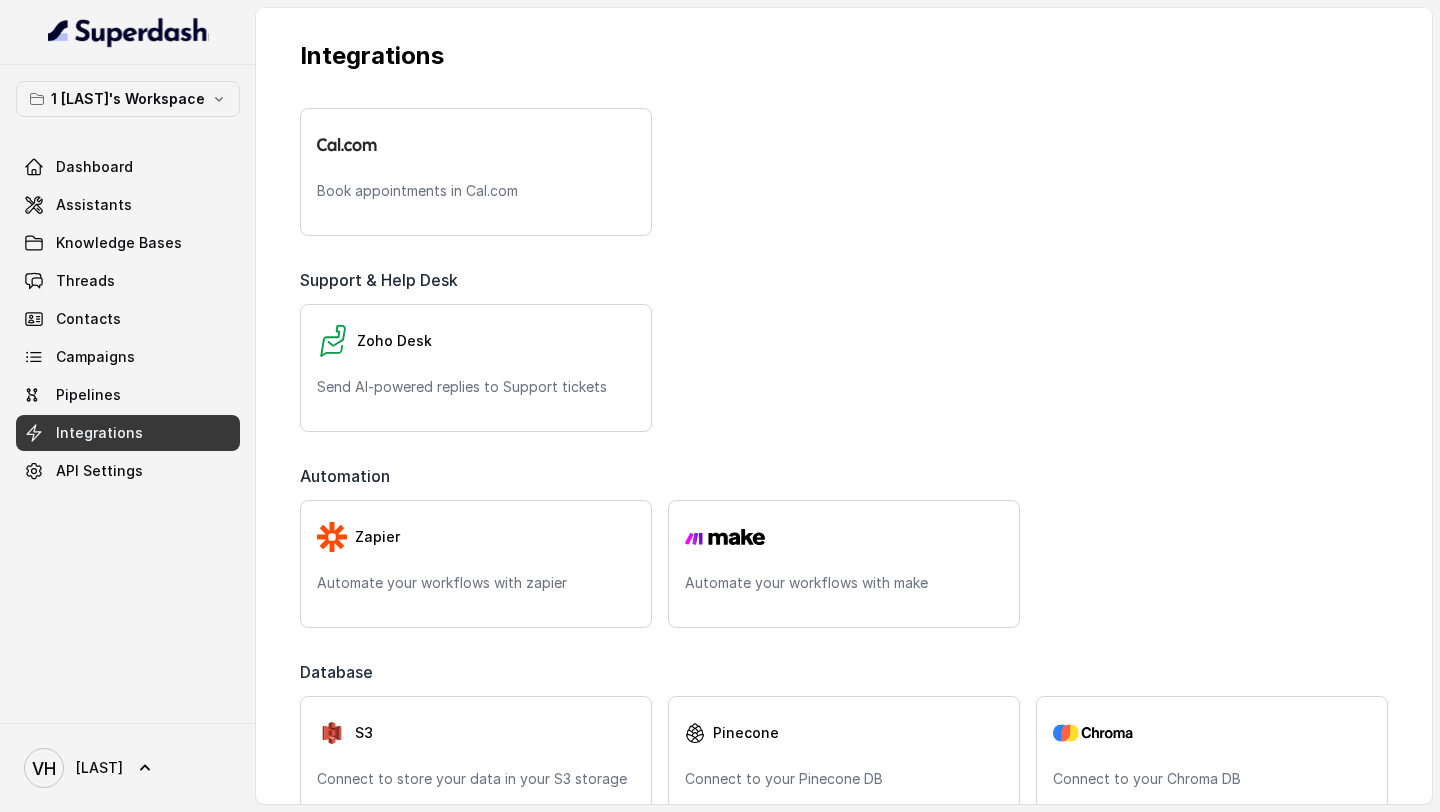 scroll, scrollTop: 597, scrollLeft: 0, axis: vertical 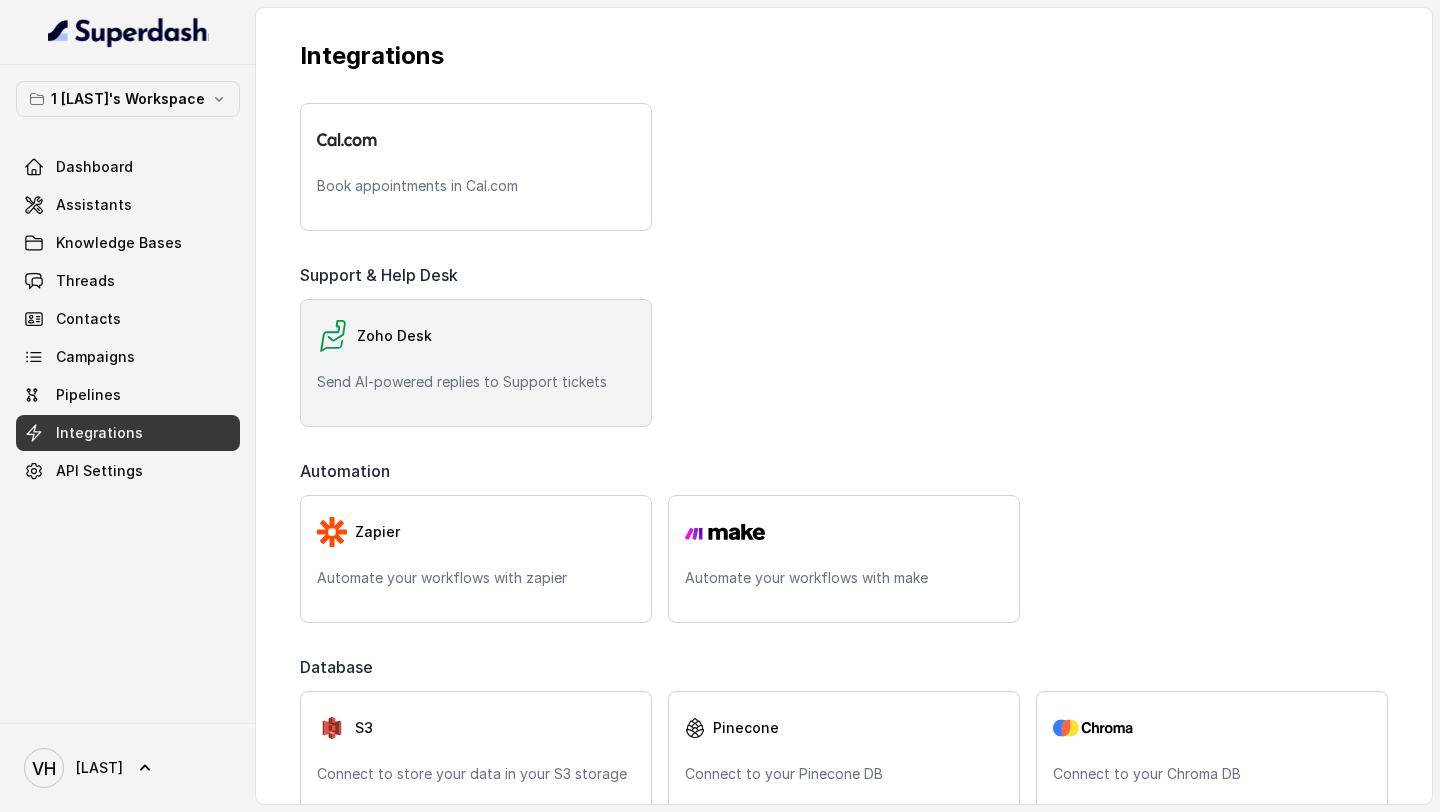 click on "Zoho Desk Send AI-powered replies to Support tickets" at bounding box center [476, 363] 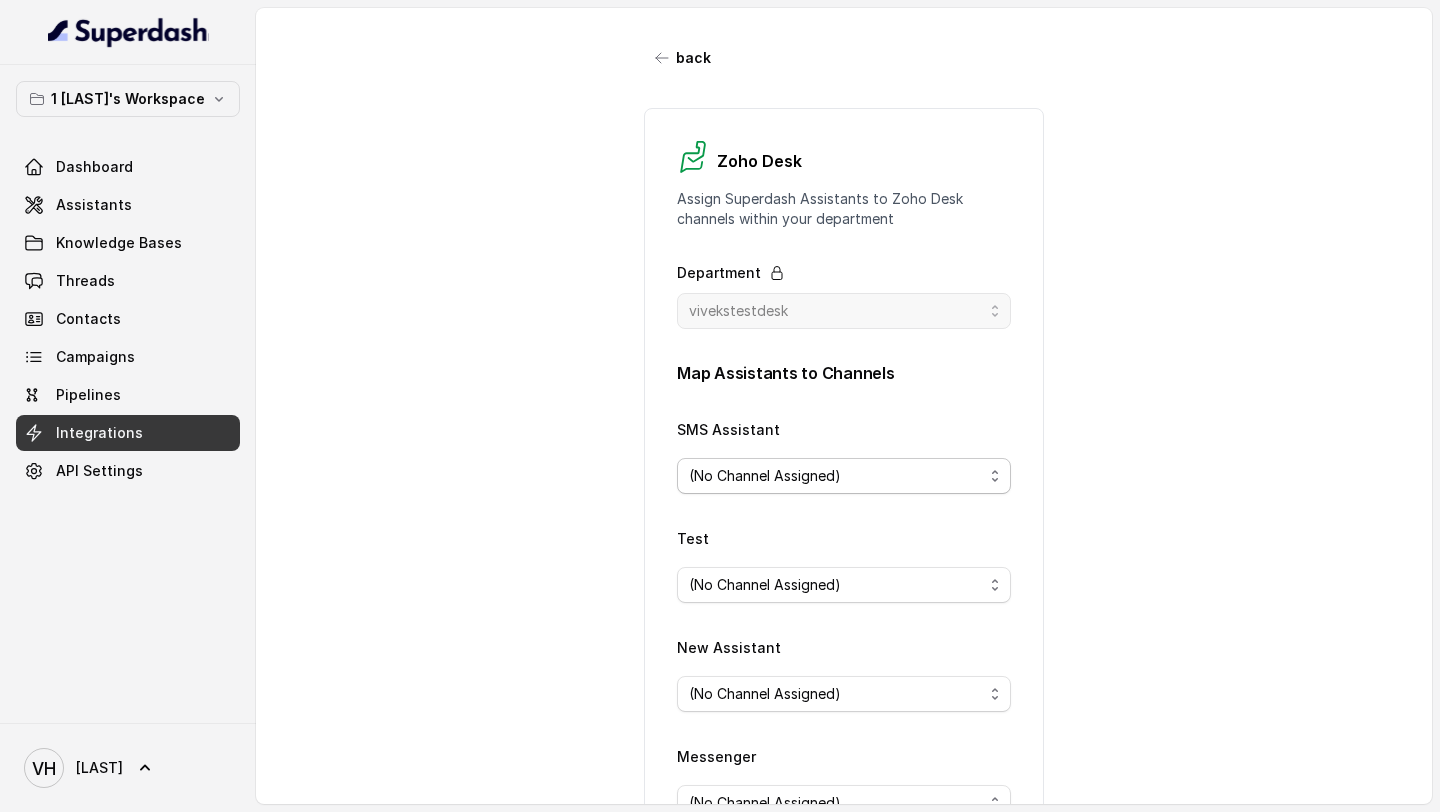 click on "(No Channel Assigned)" at bounding box center (836, 476) 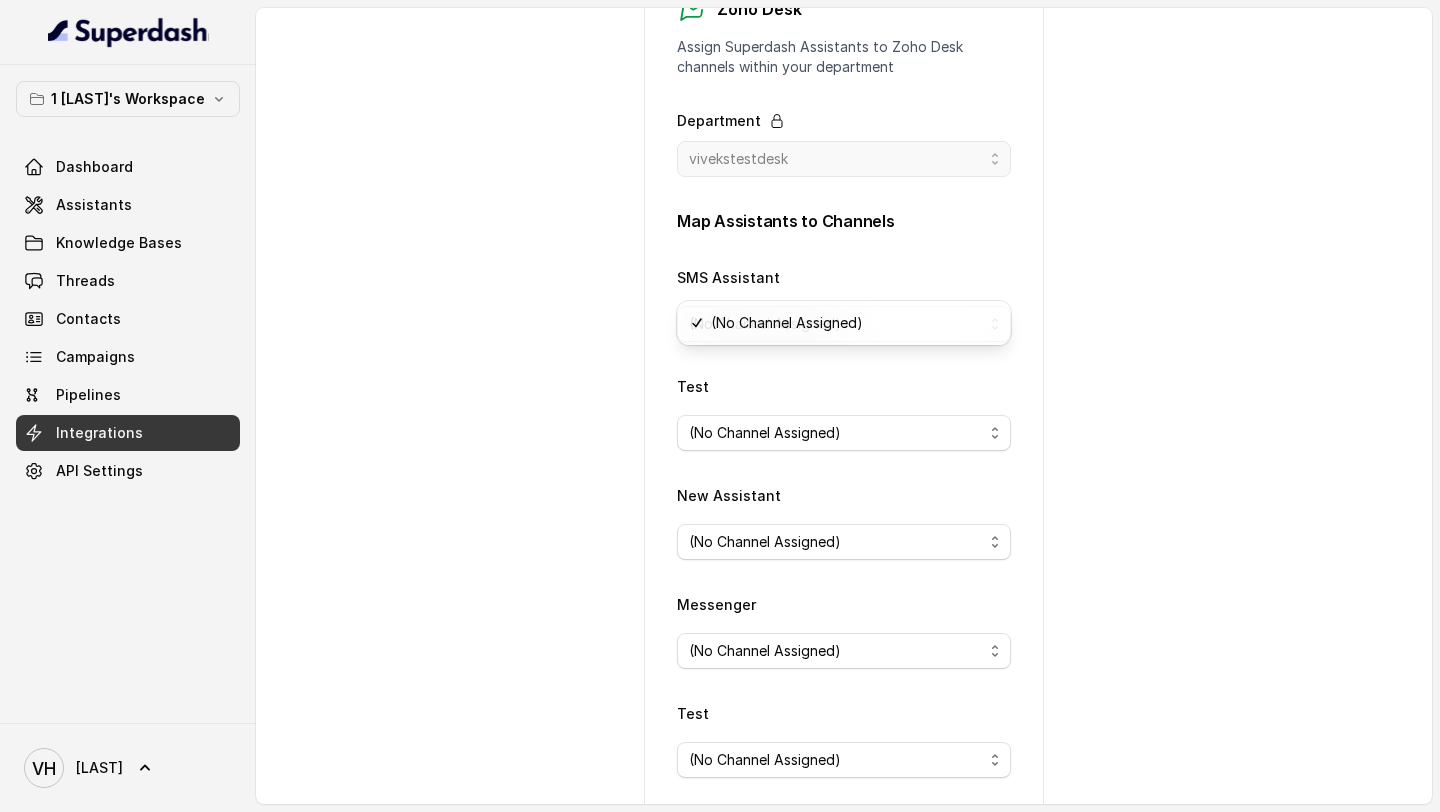 scroll, scrollTop: 199, scrollLeft: 0, axis: vertical 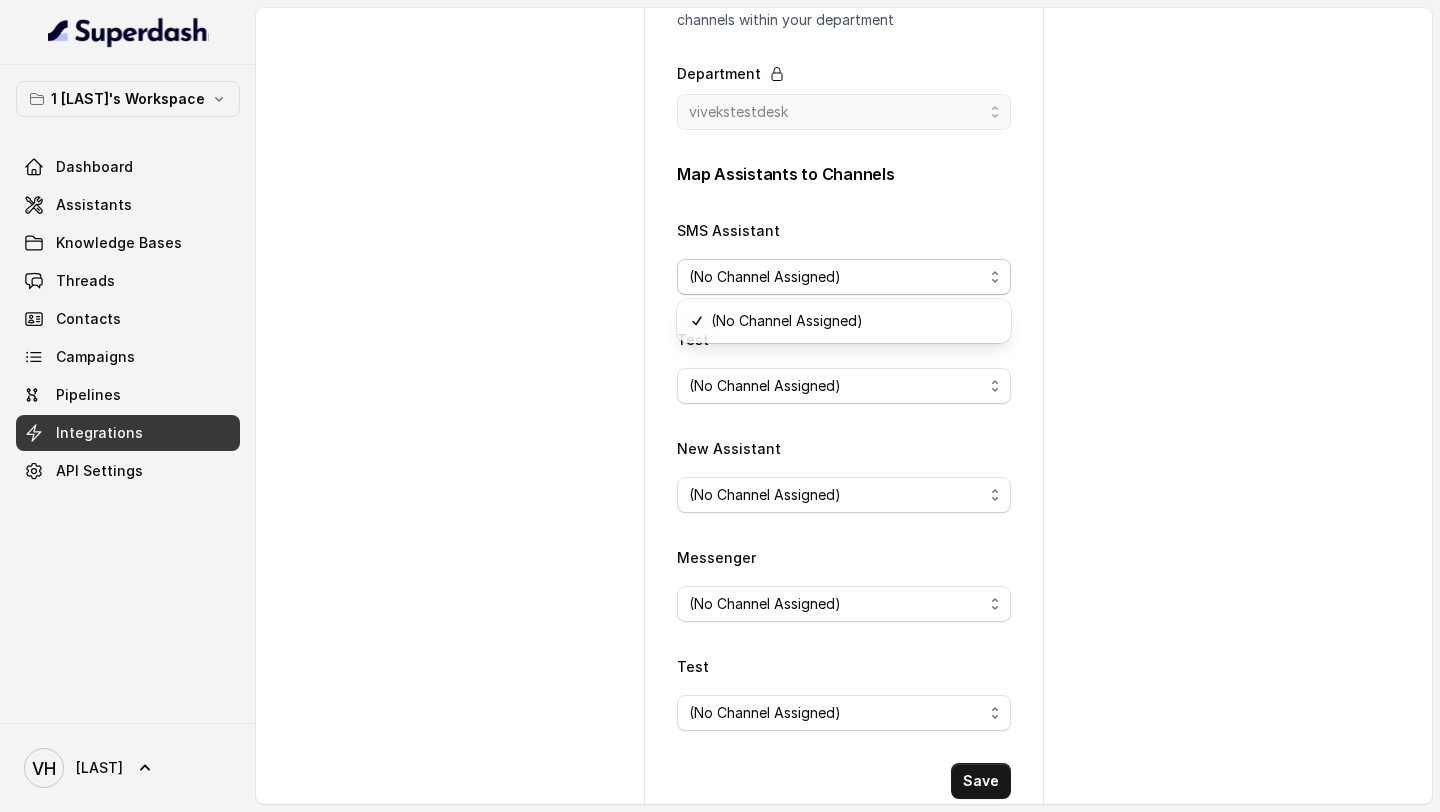 click on "Map Assistants to Channels SMS Assistant (No Channel Assigned) Test (No Channel Assigned) New Assistant (No Channel Assigned) Messenger (No Channel Assigned) Test (No Channel Assigned) Save" at bounding box center [844, 480] 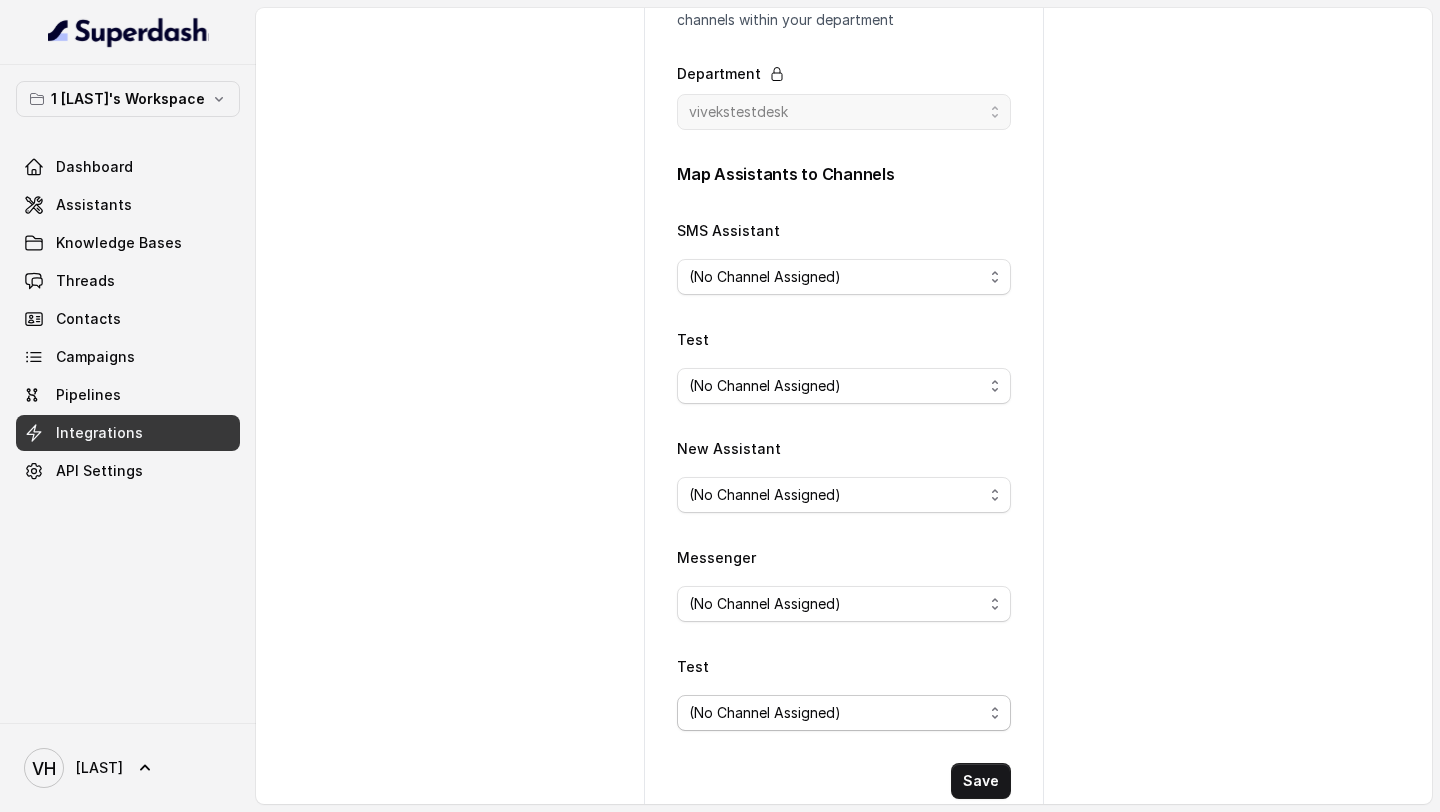 click on "(No Channel Assigned)" at bounding box center (765, 713) 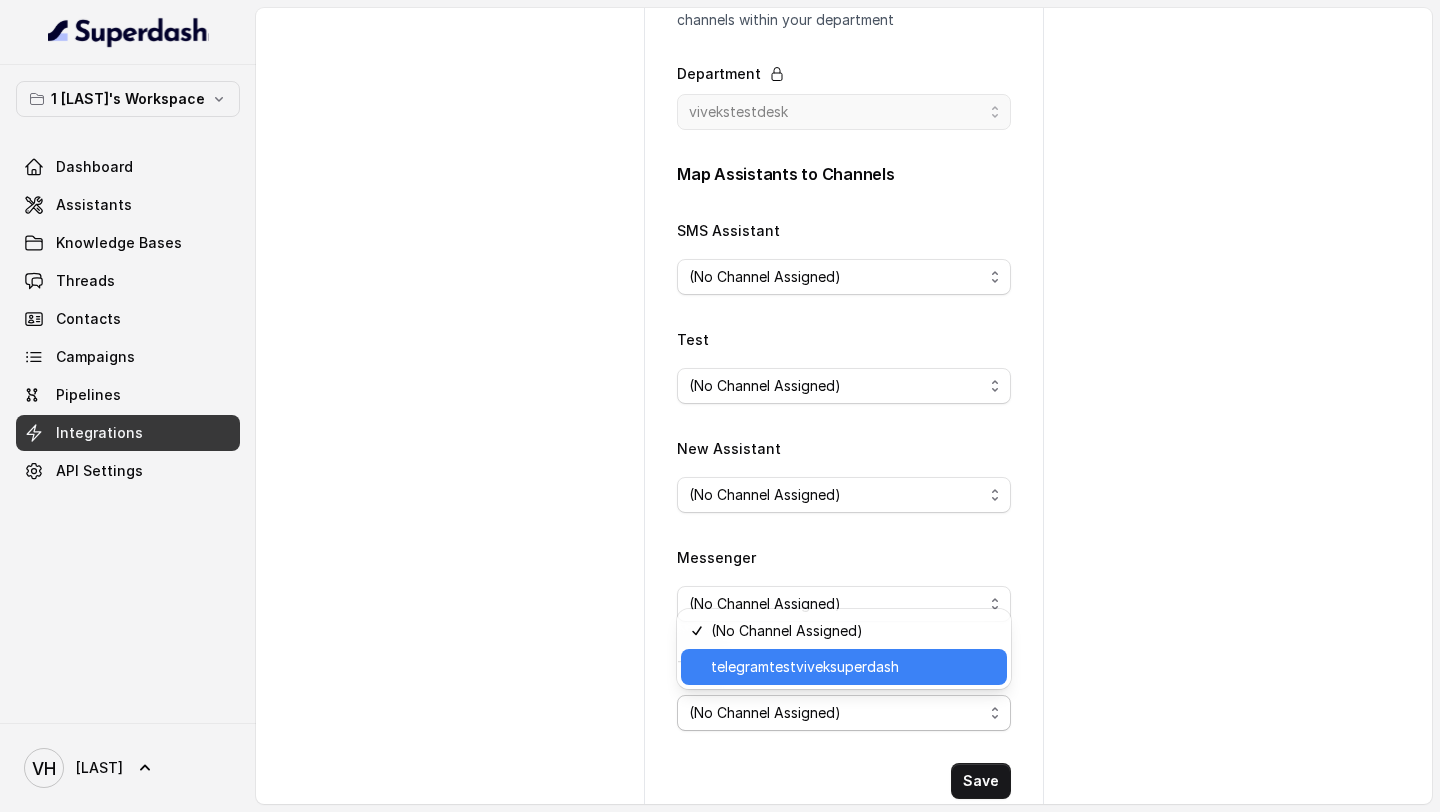 click on "telegramtestviveksuperdash" at bounding box center [805, 667] 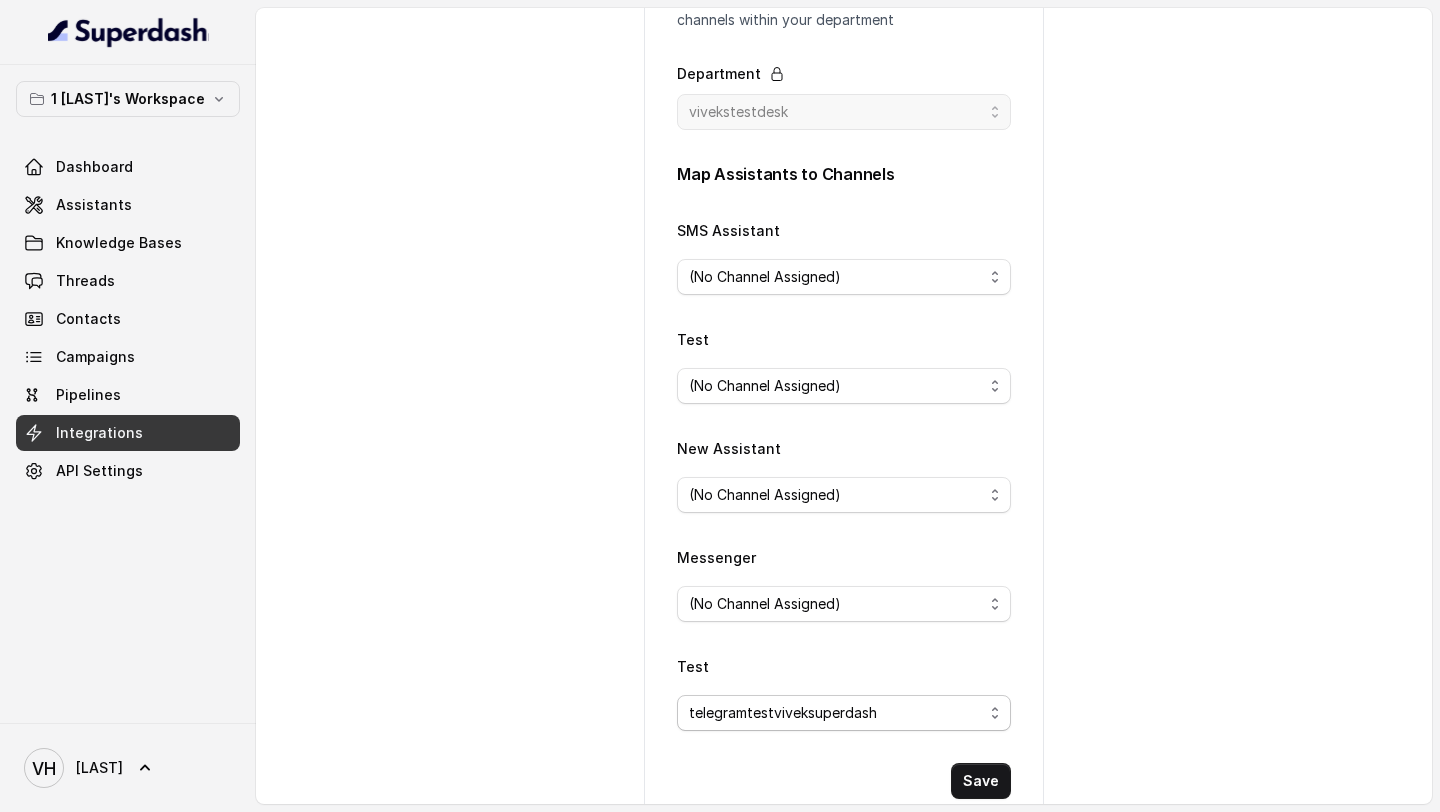scroll, scrollTop: 256, scrollLeft: 0, axis: vertical 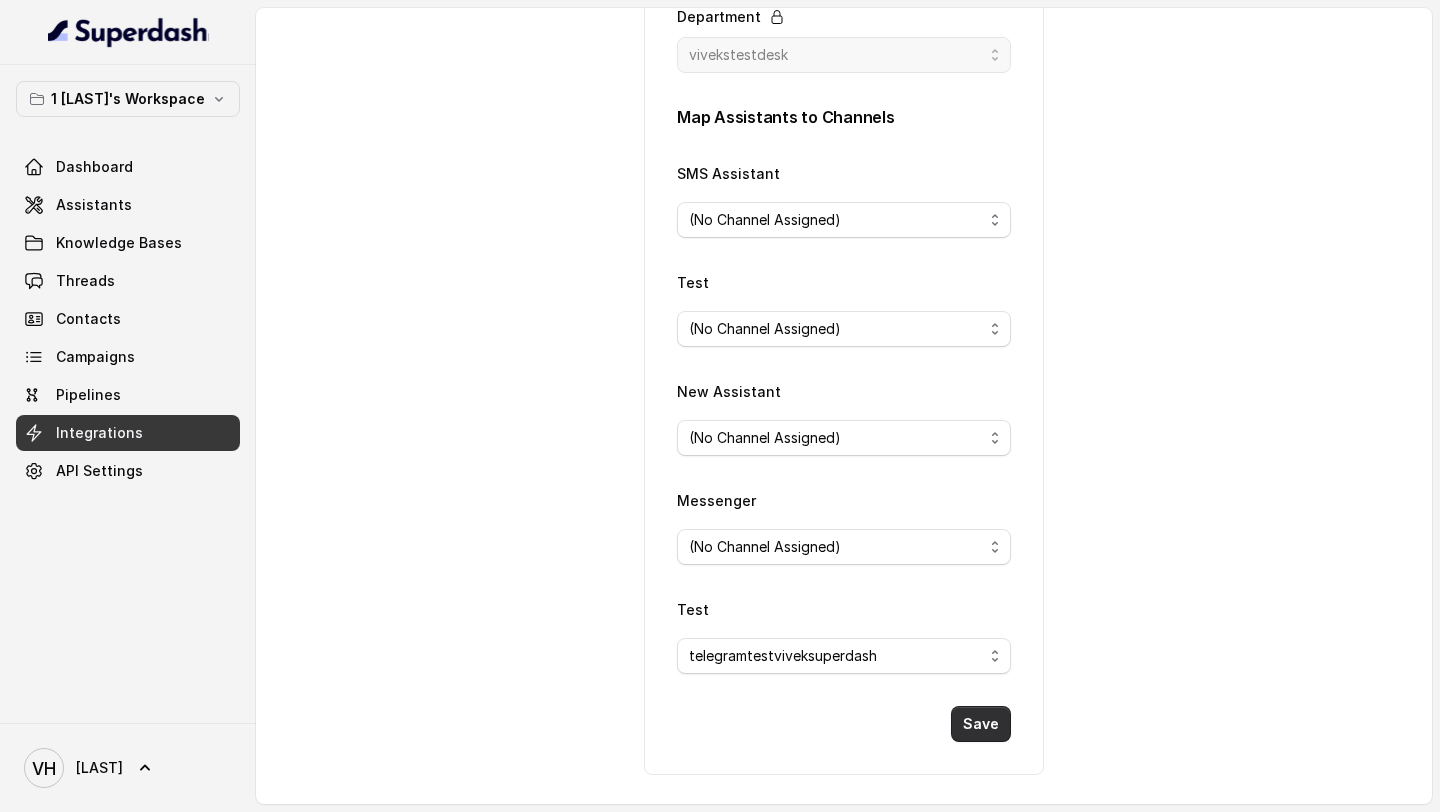 click on "Save" at bounding box center (981, 724) 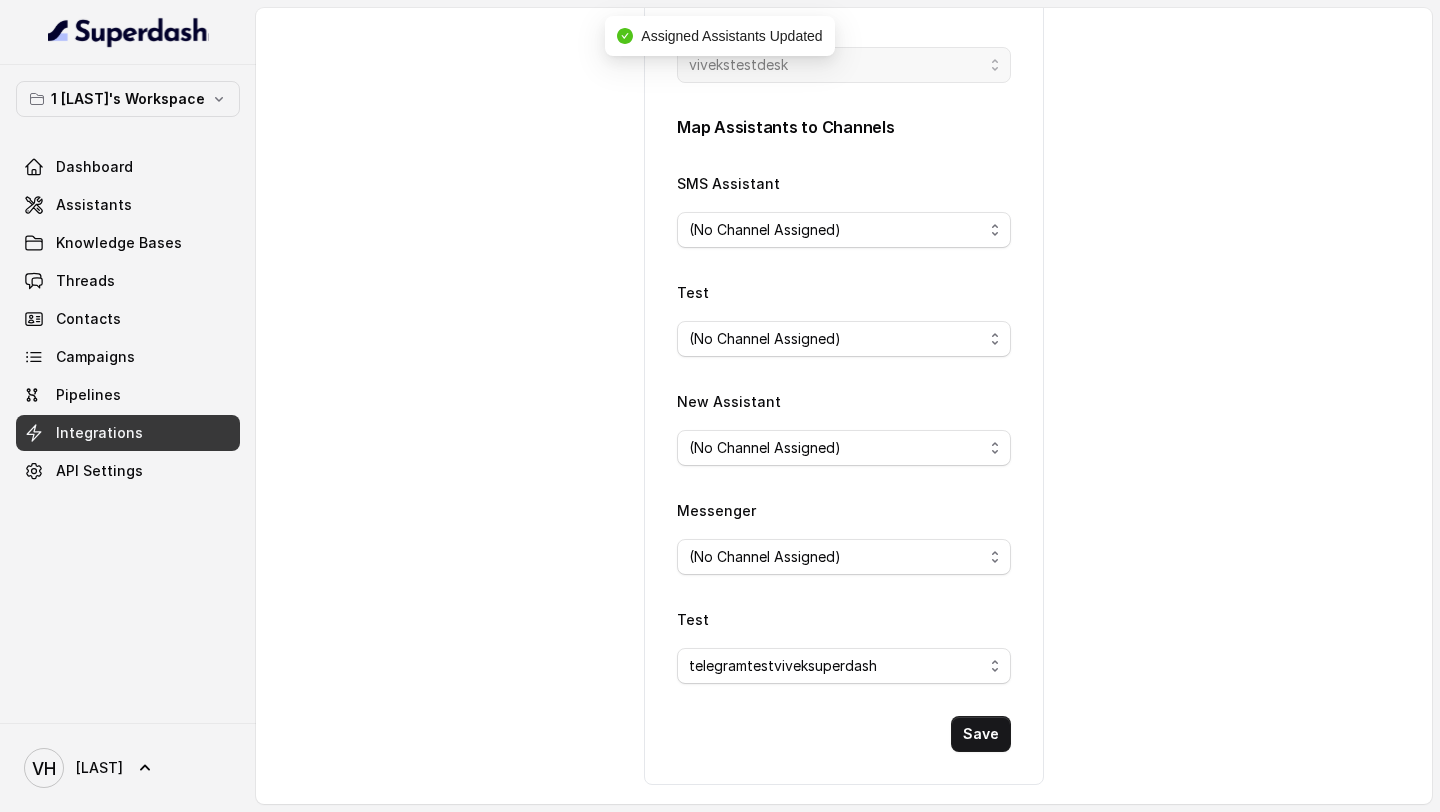 scroll, scrollTop: 256, scrollLeft: 0, axis: vertical 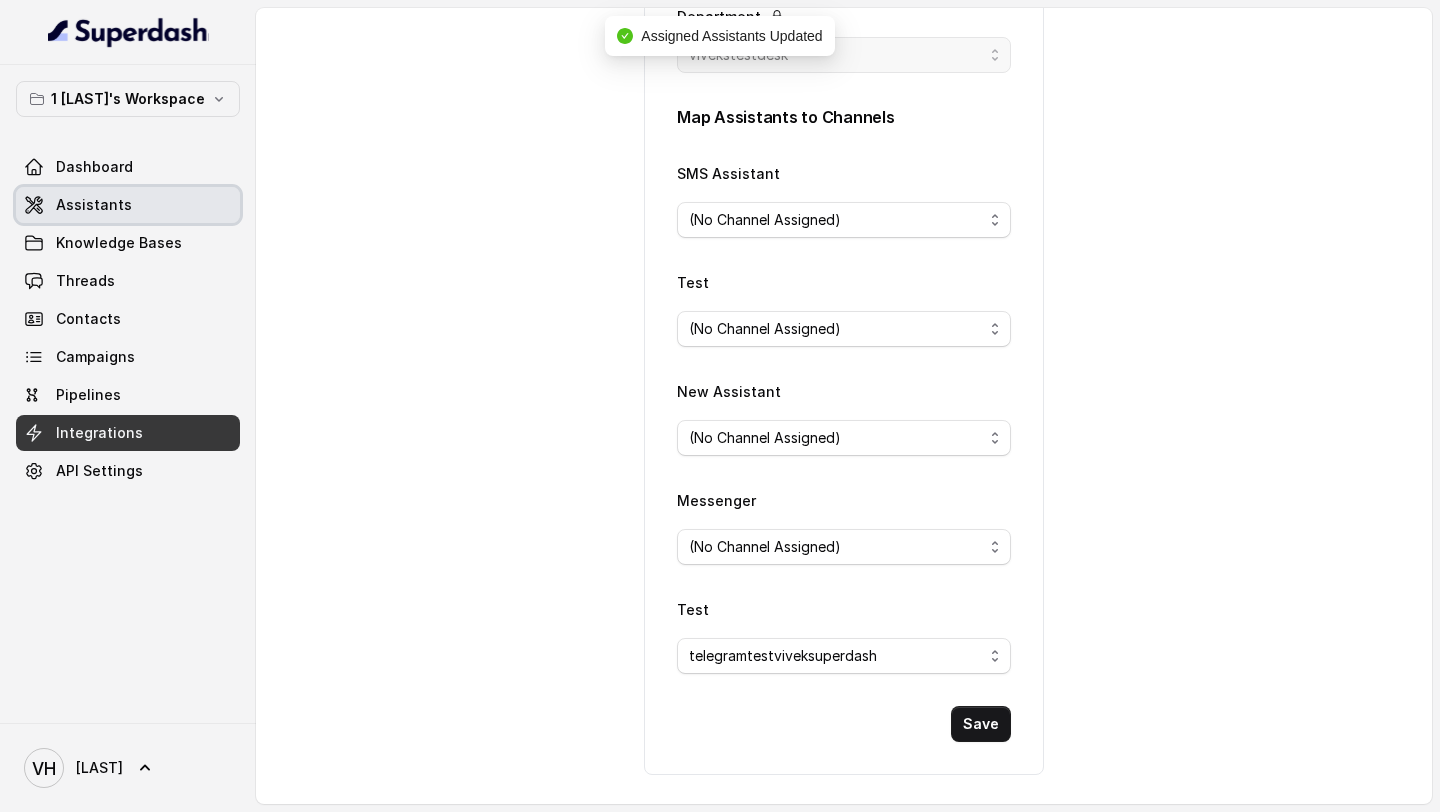 click on "Assistants" at bounding box center (128, 205) 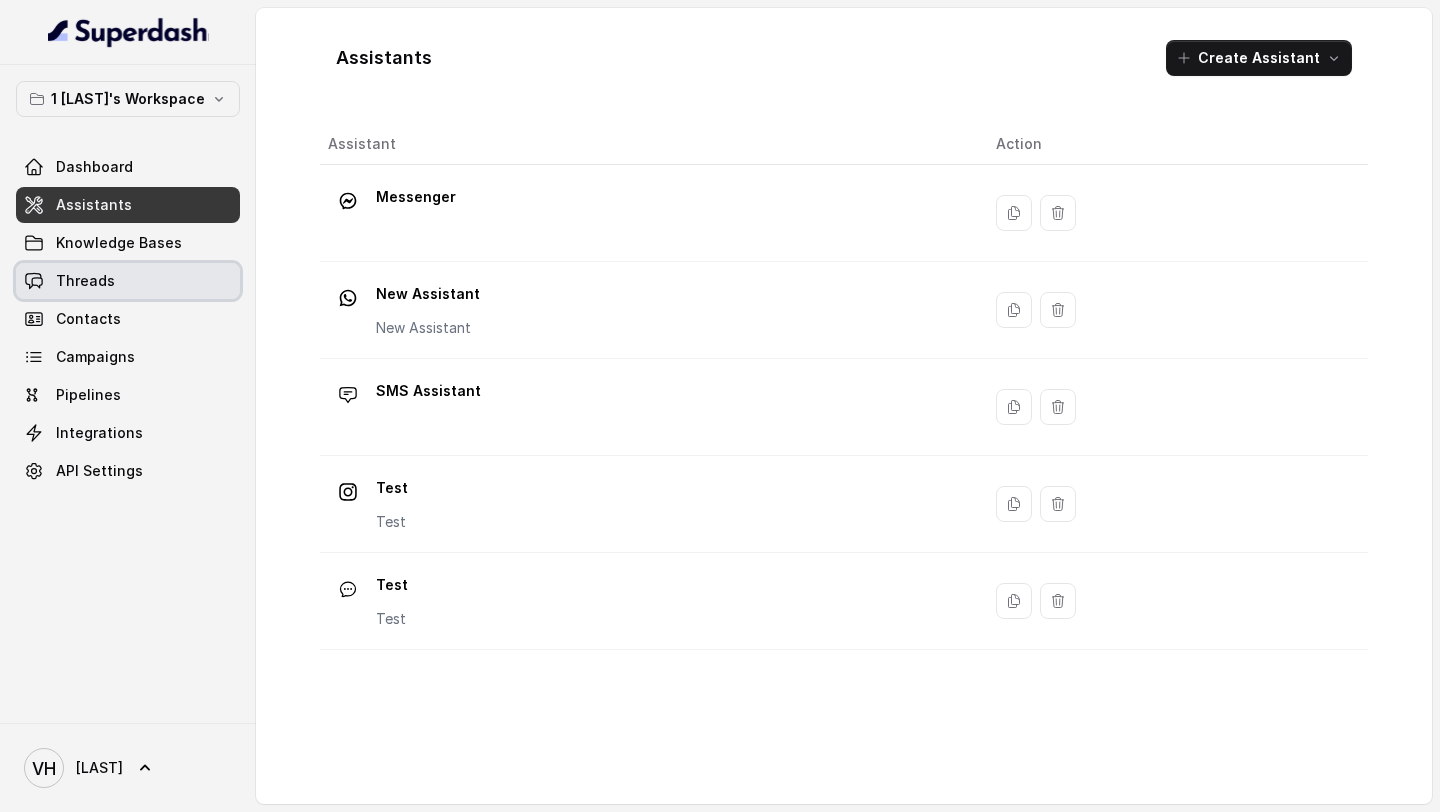 click on "Threads" at bounding box center (128, 281) 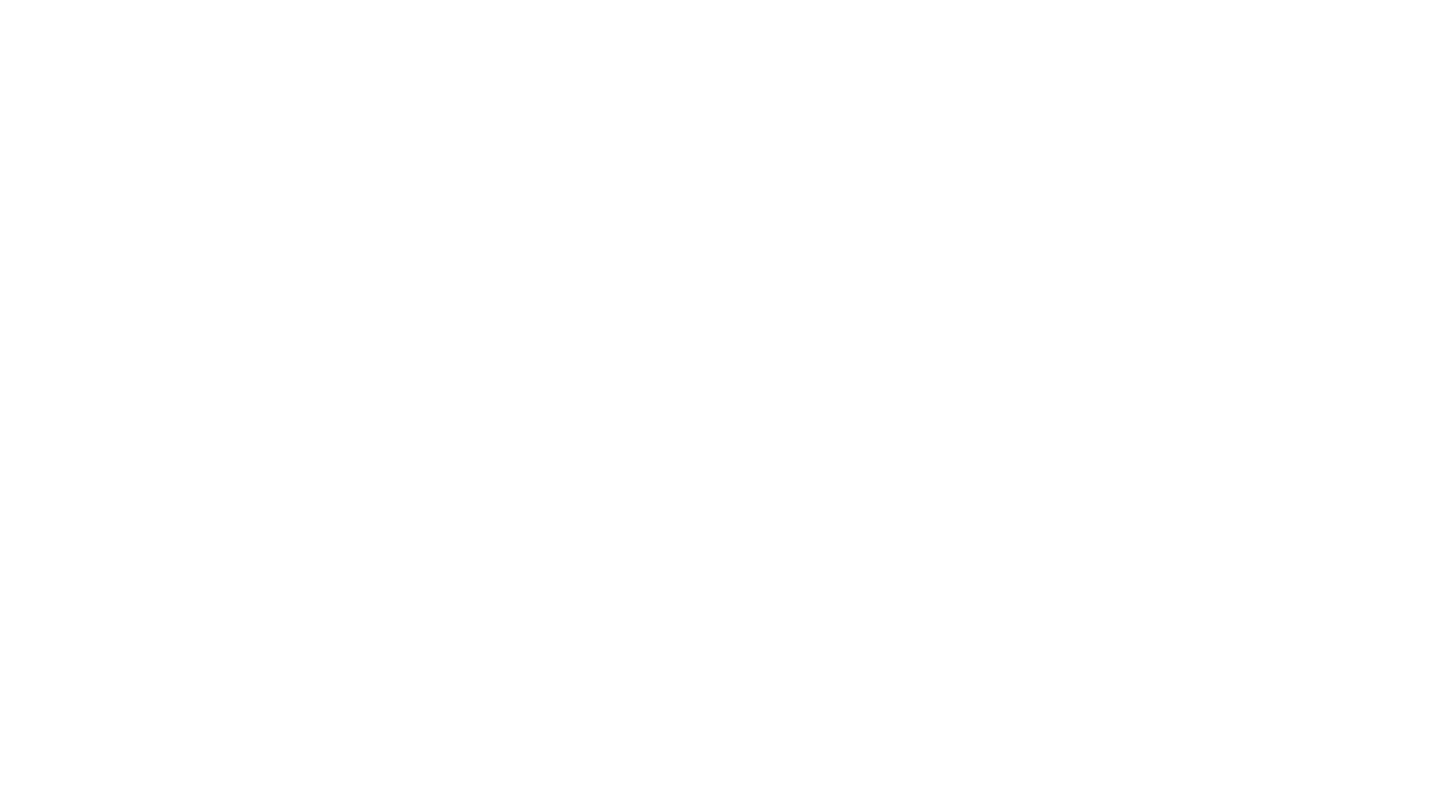 scroll, scrollTop: 0, scrollLeft: 0, axis: both 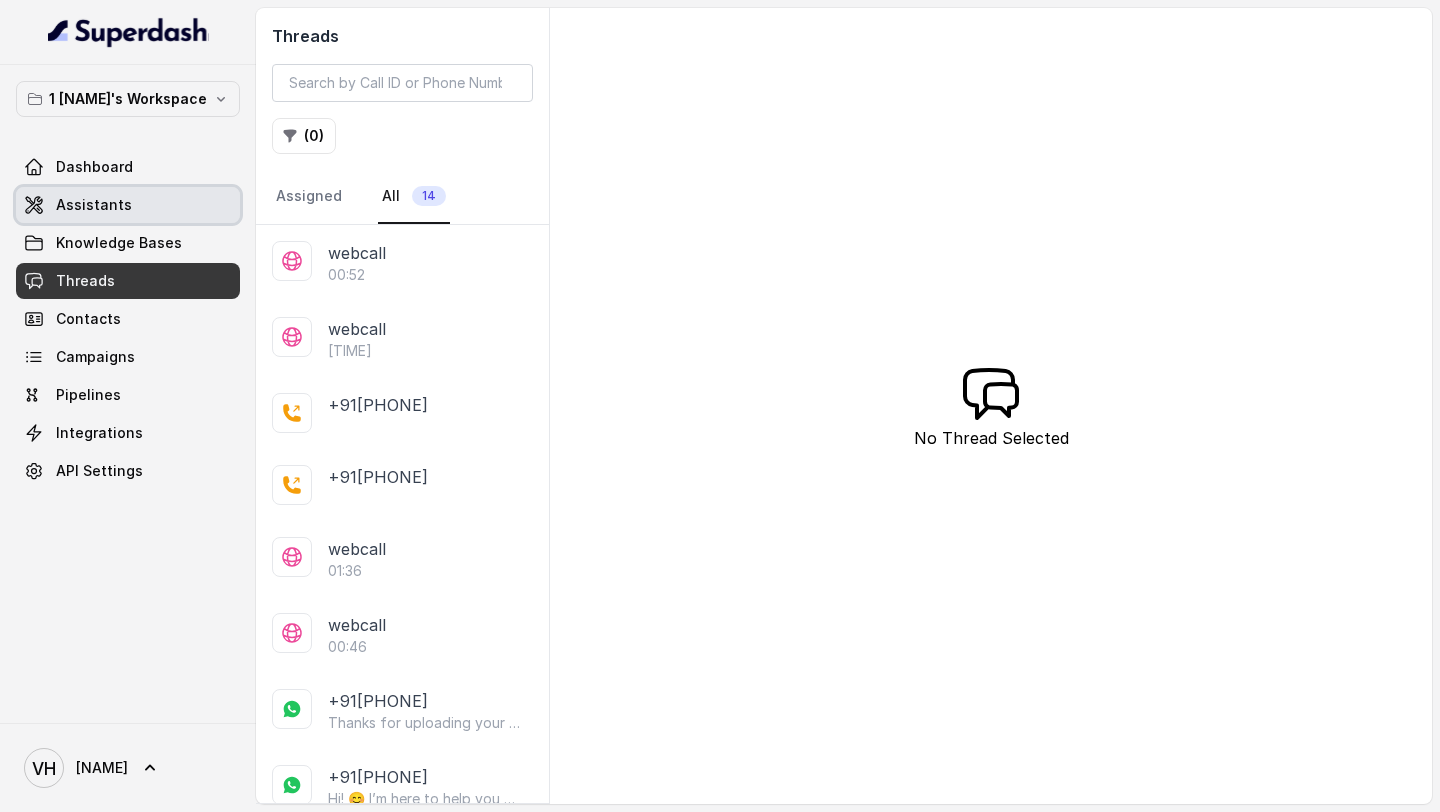 click on "Assistants" at bounding box center [128, 205] 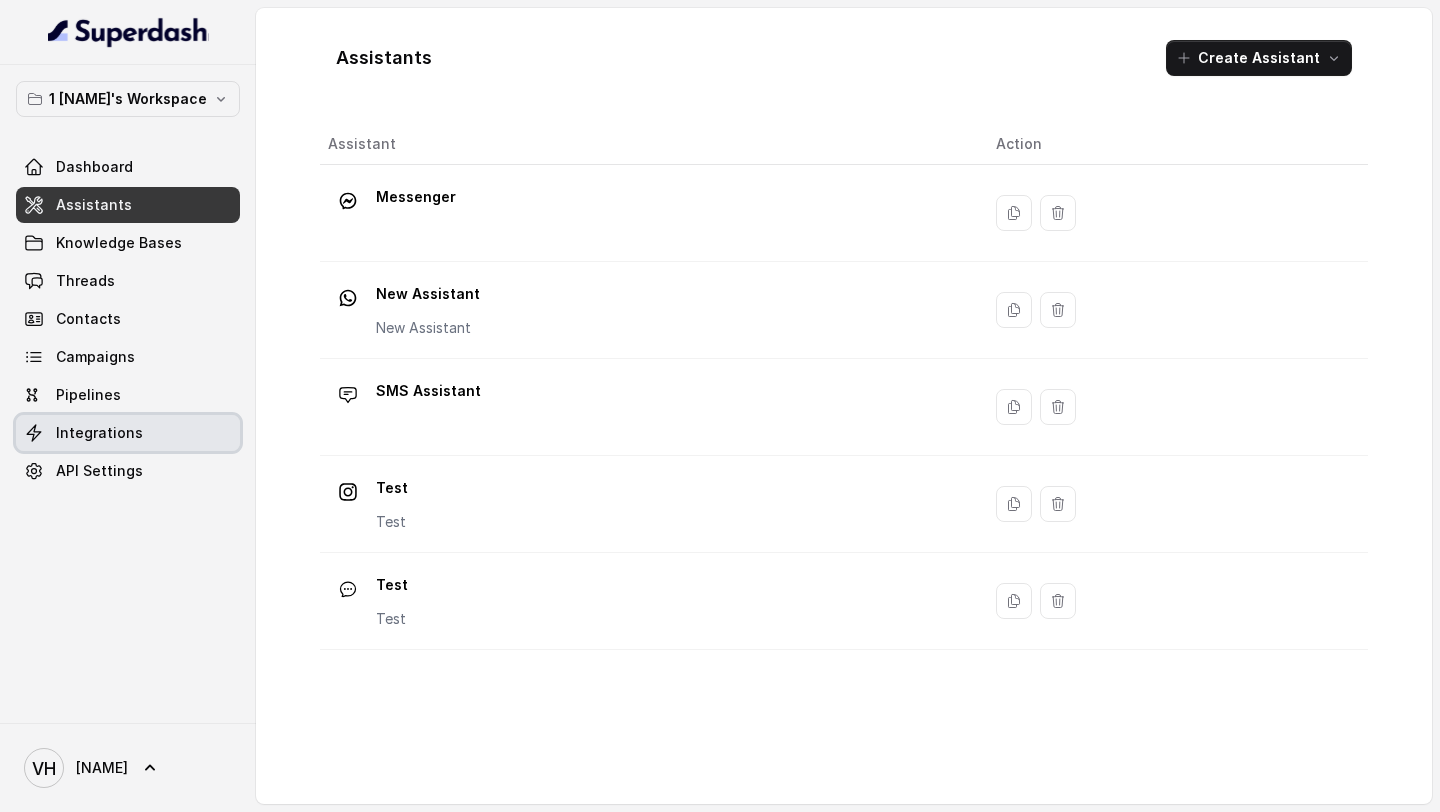 click on "Integrations" at bounding box center (128, 433) 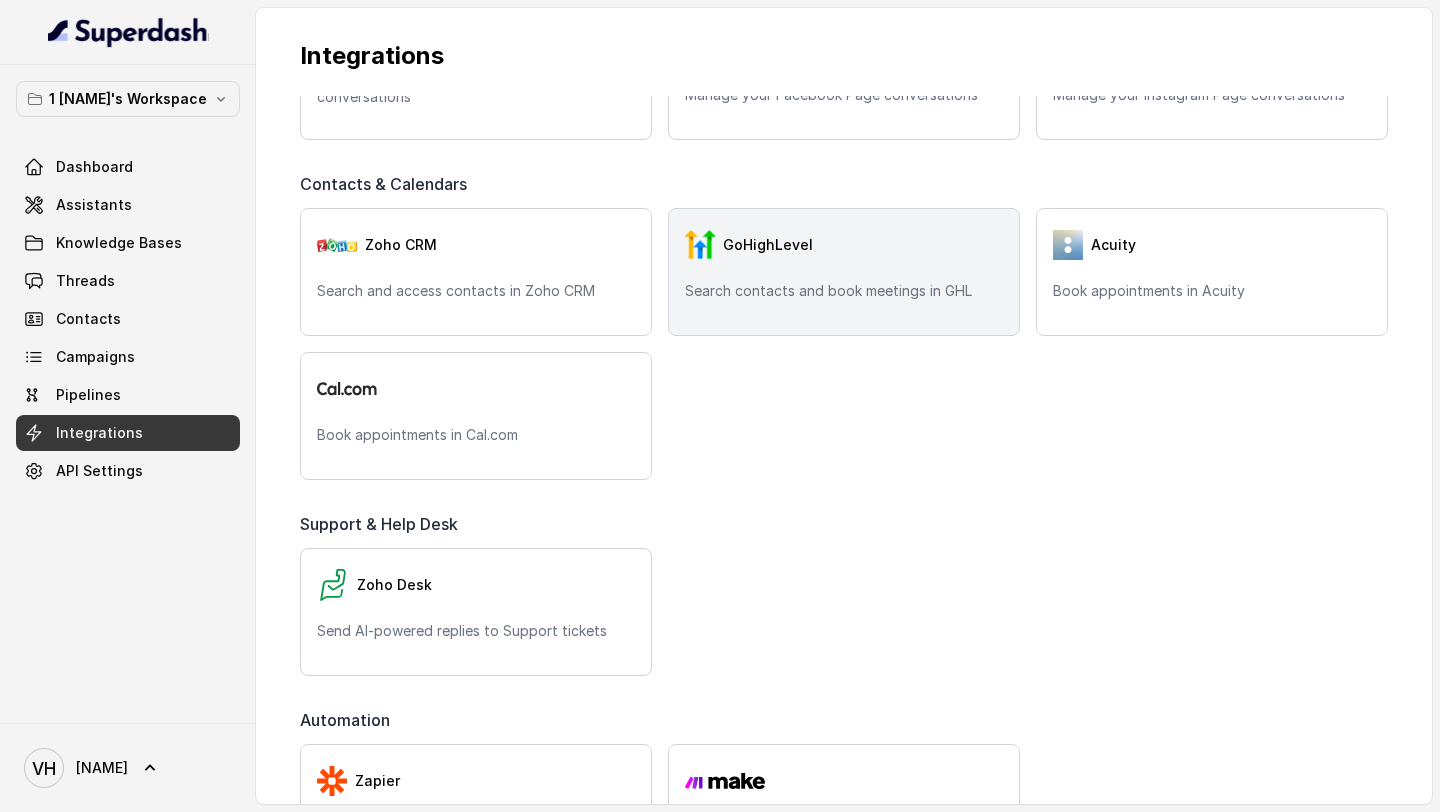 scroll, scrollTop: 644, scrollLeft: 0, axis: vertical 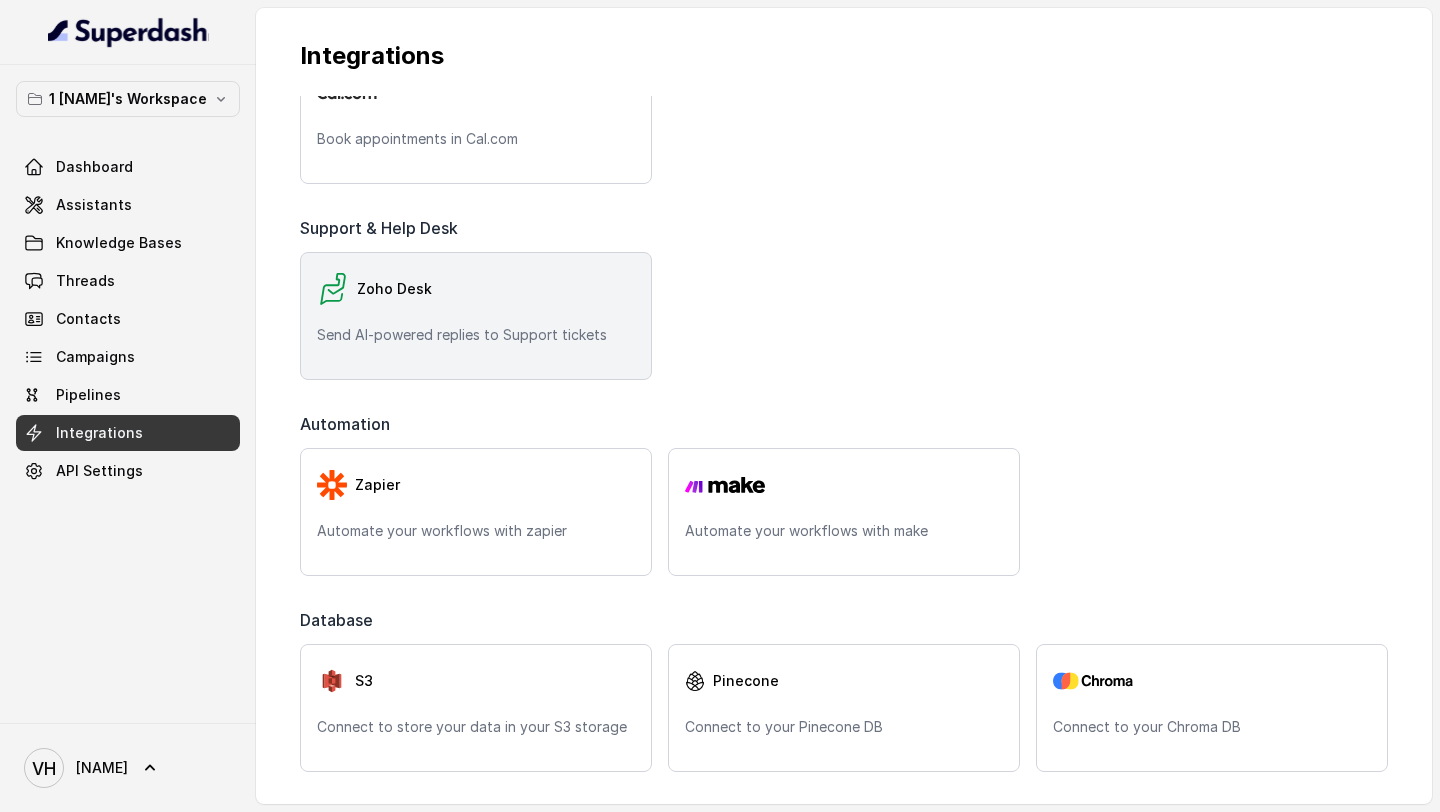 click on "Zoho Desk Send AI-powered replies to Support tickets" at bounding box center [476, 316] 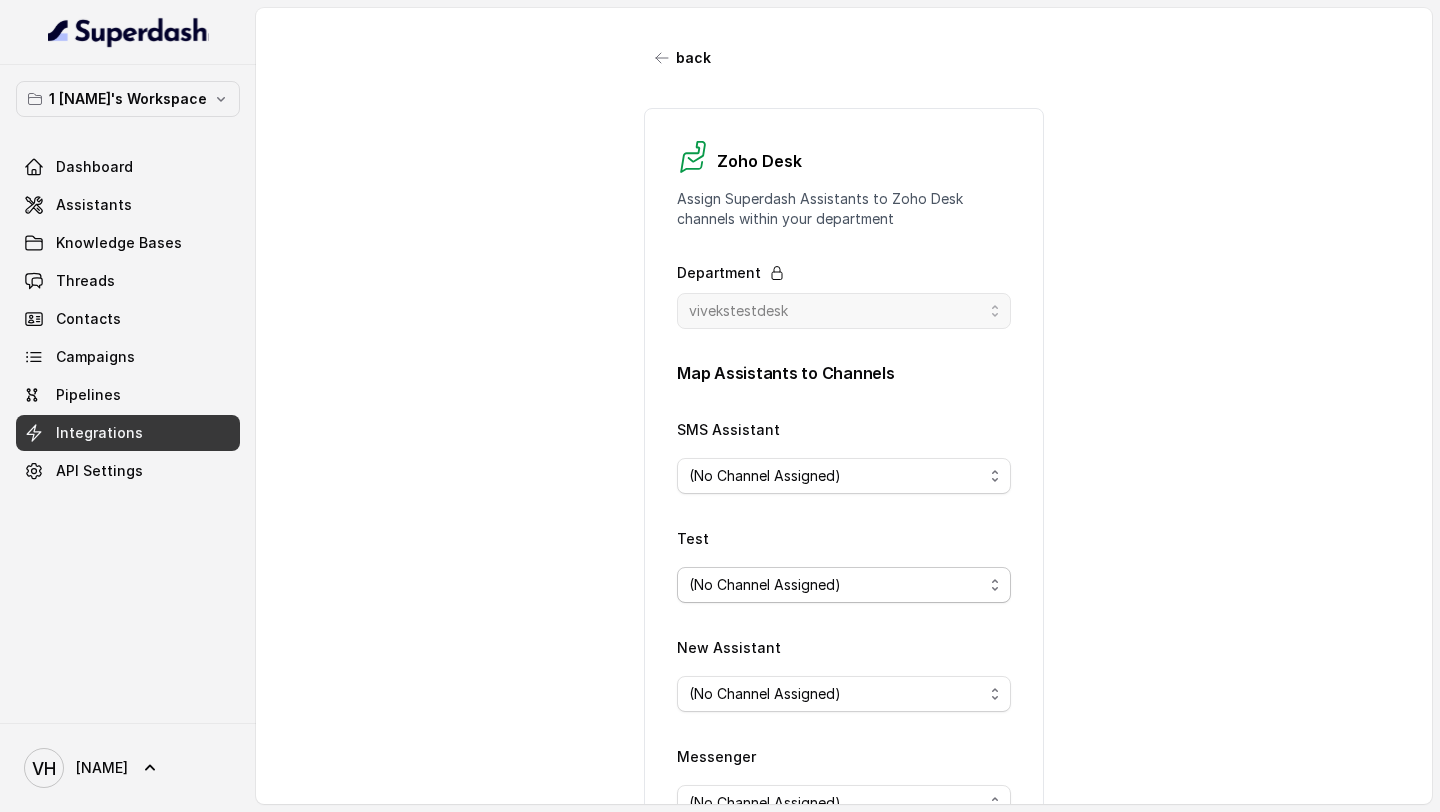 scroll, scrollTop: 256, scrollLeft: 0, axis: vertical 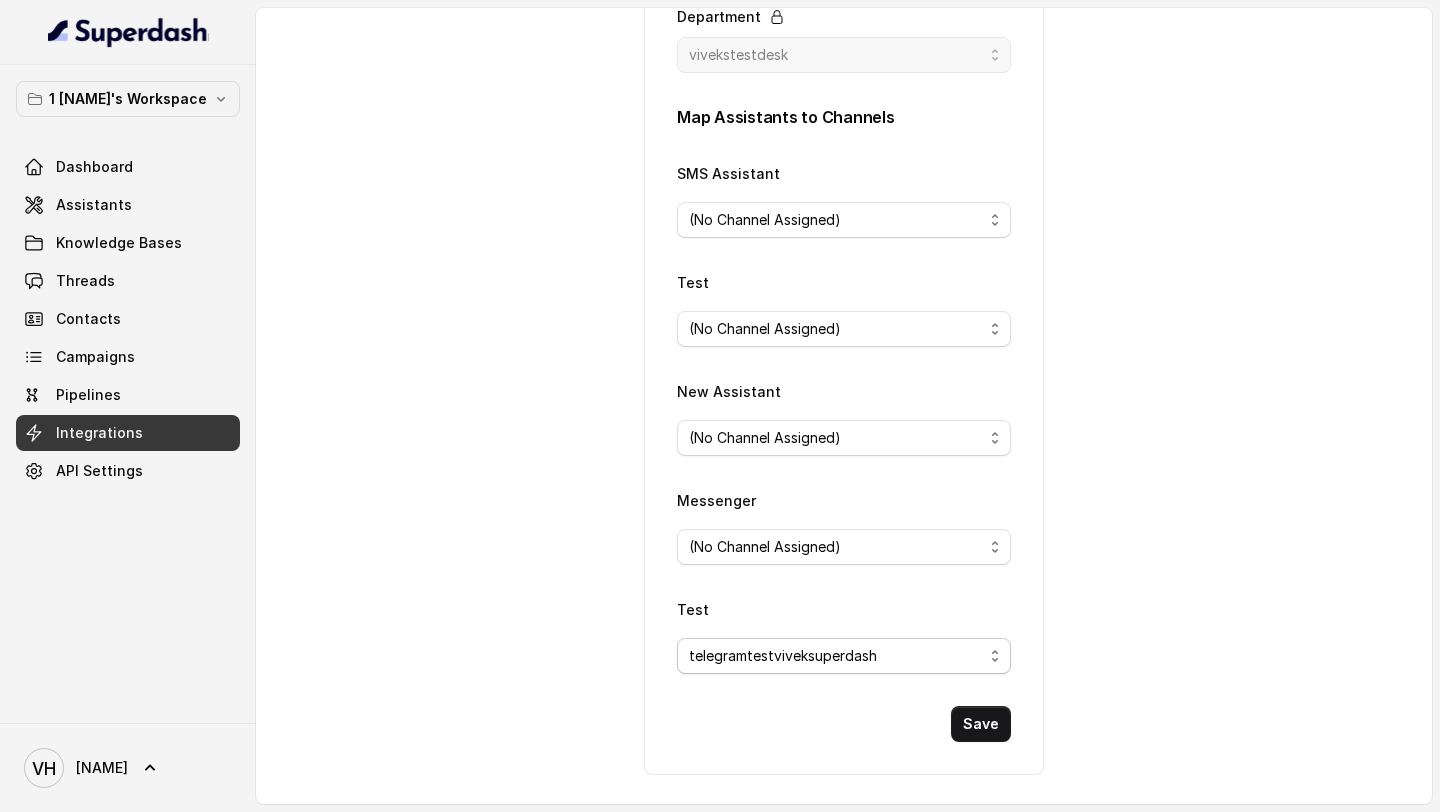 click on "telegramtestviveksuperdash" at bounding box center (783, 656) 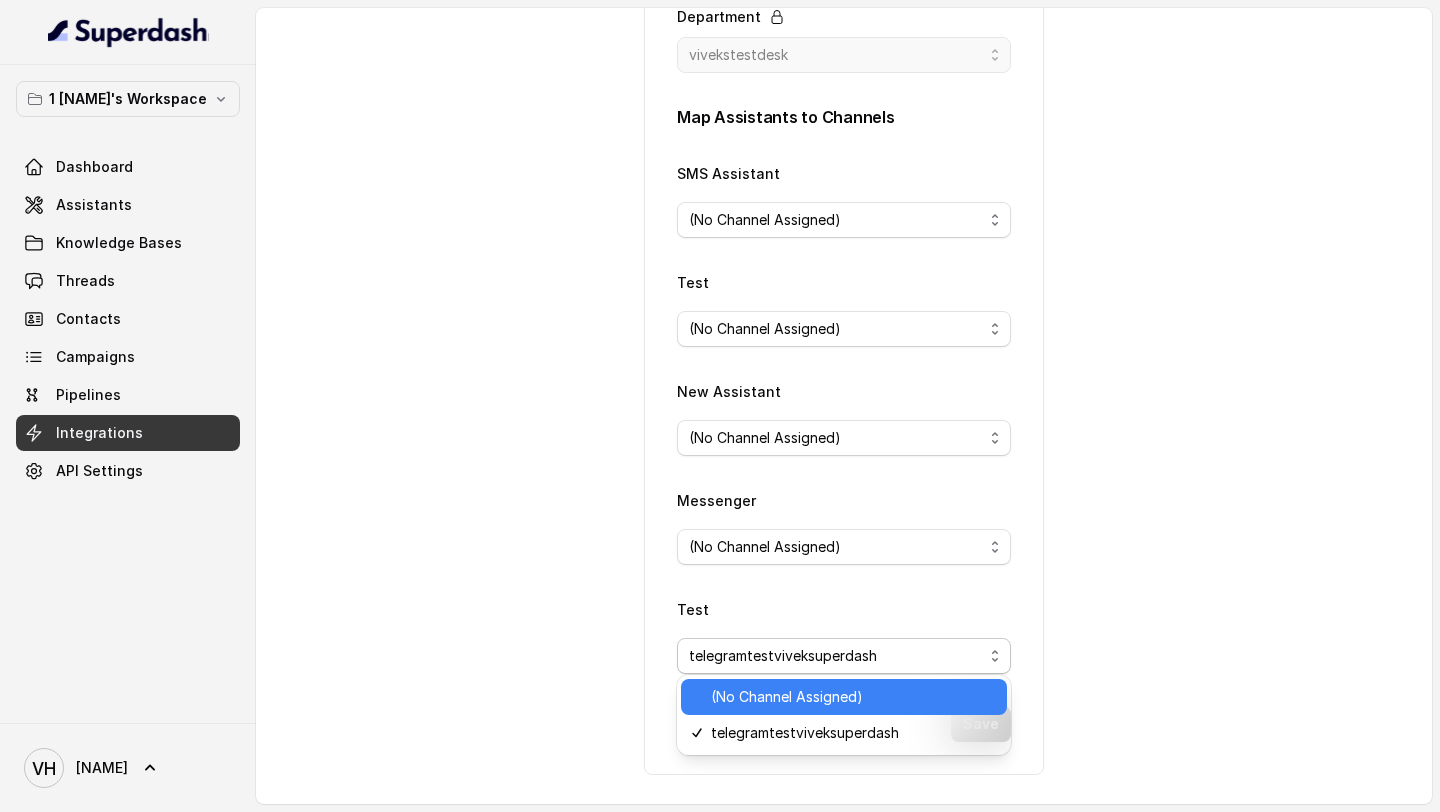 click on "(No Channel Assigned)" at bounding box center [787, 697] 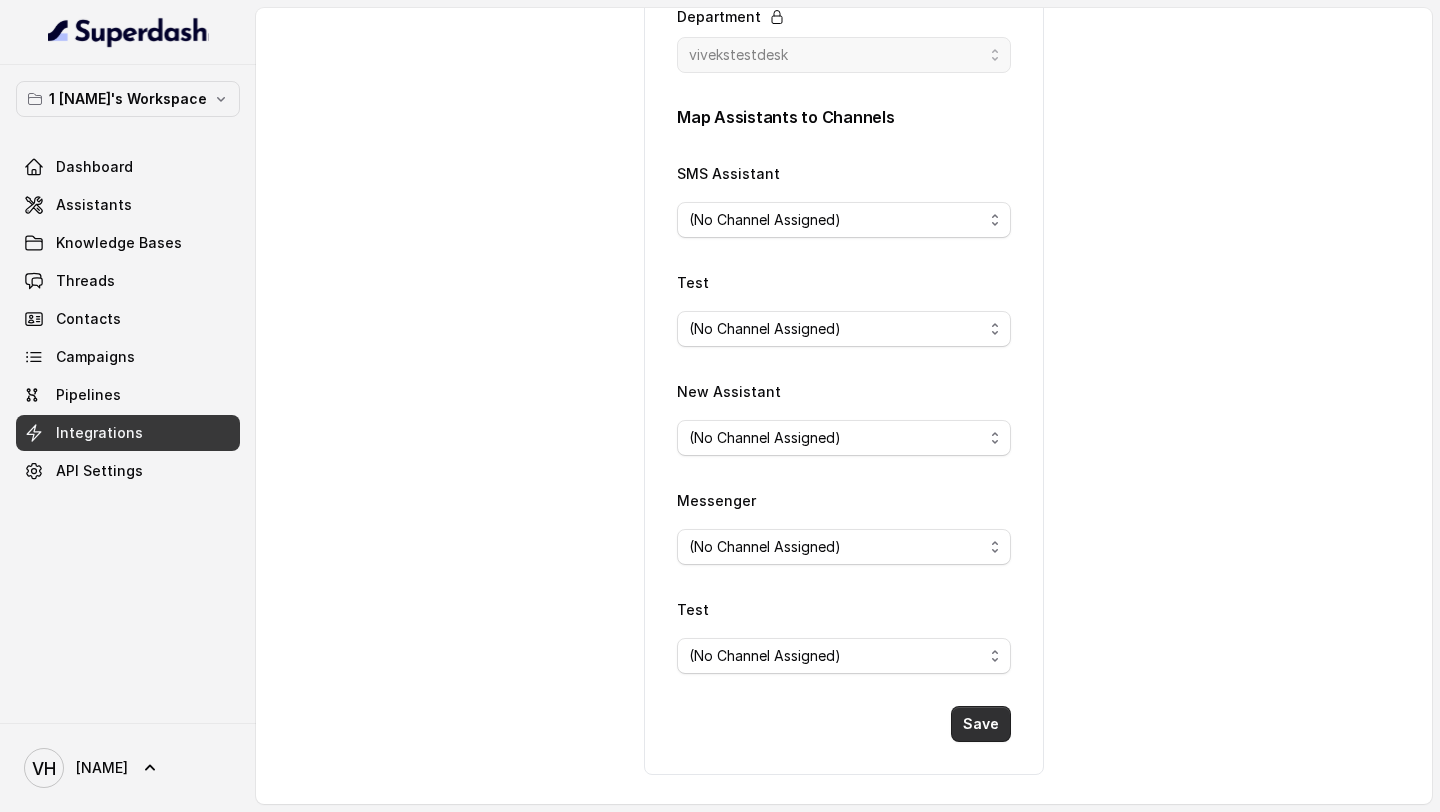 click on "Save" at bounding box center (981, 724) 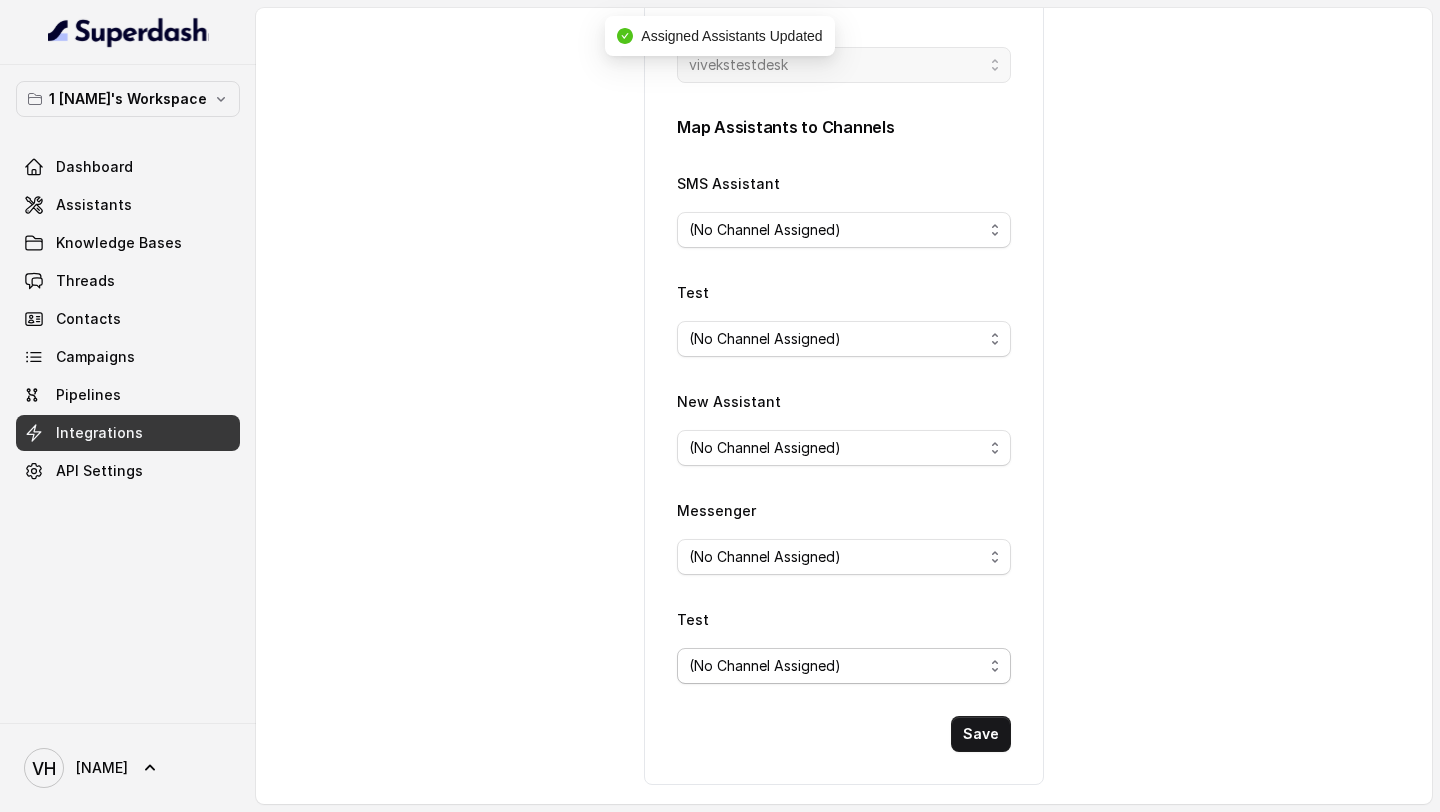 scroll, scrollTop: 256, scrollLeft: 0, axis: vertical 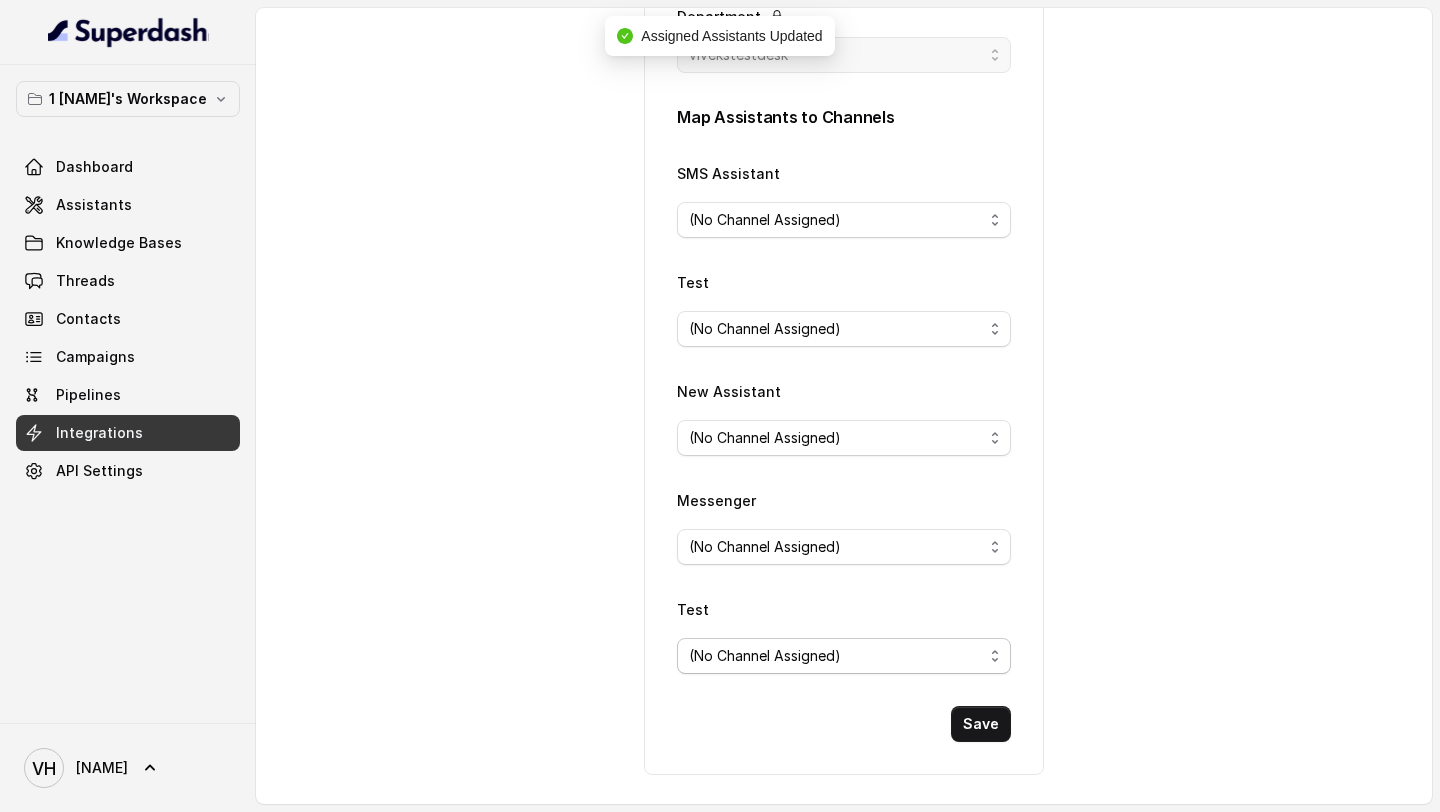 click on "(No Channel Assigned)" at bounding box center (836, 656) 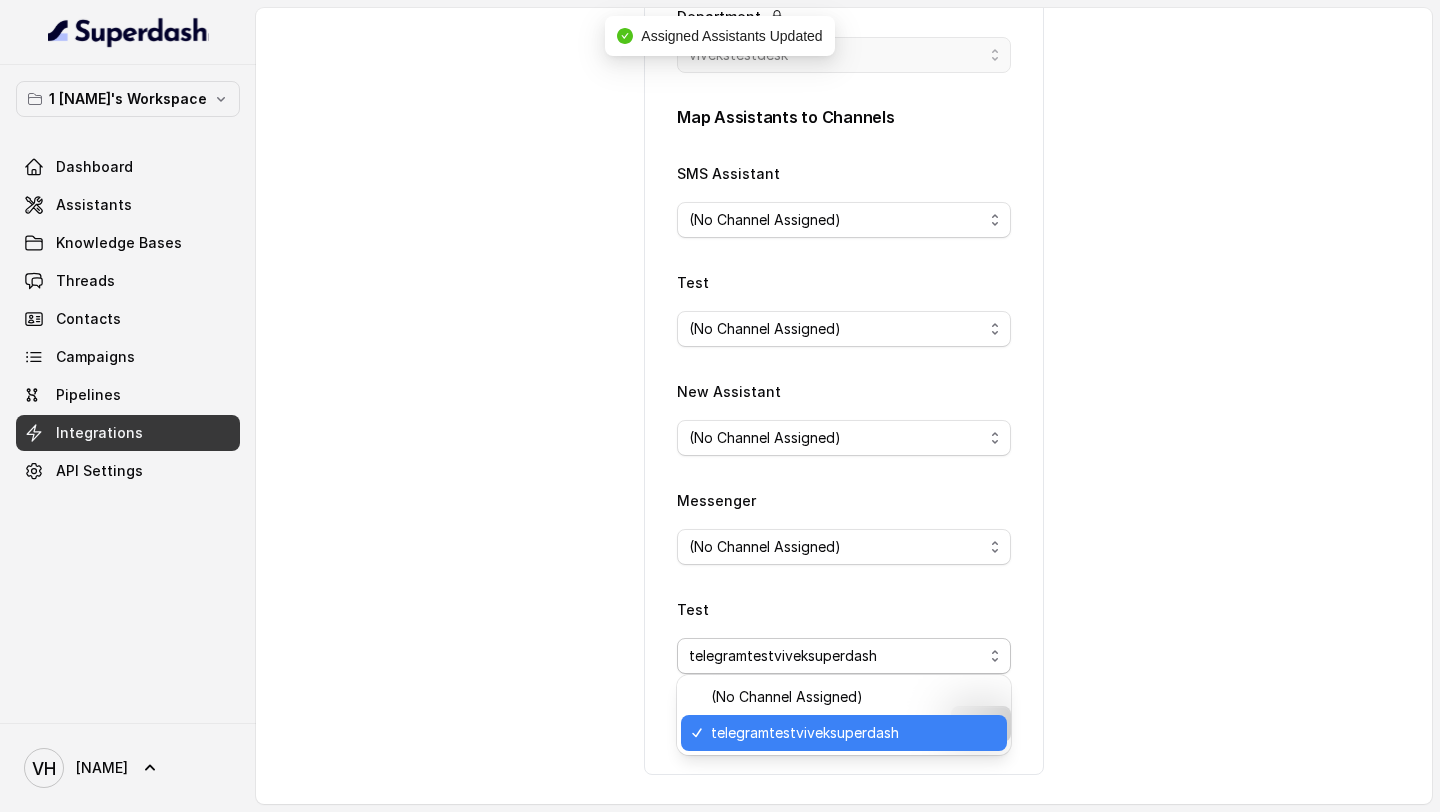 click on "telegramtestviveksuperdash" at bounding box center (805, 733) 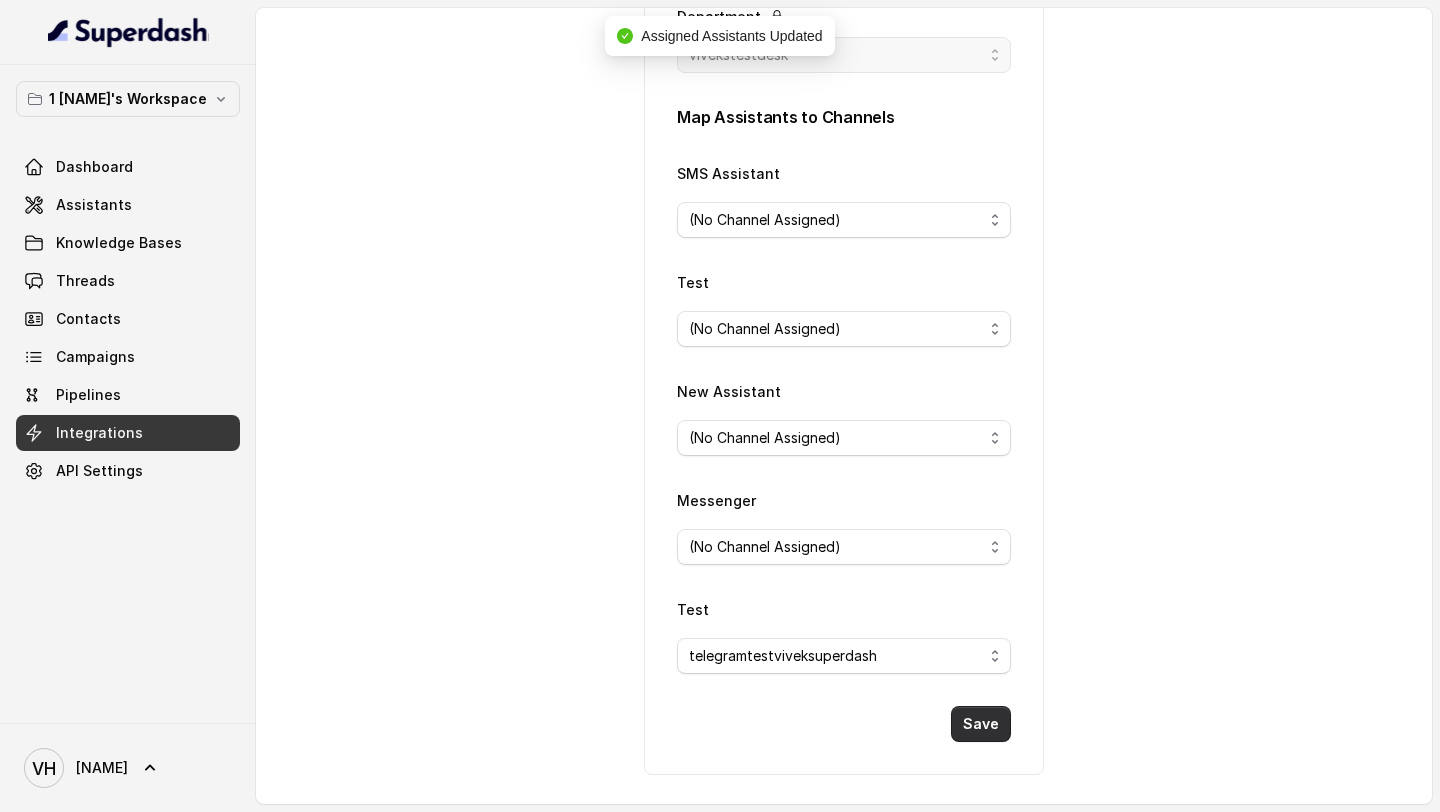 click on "Save" at bounding box center (981, 724) 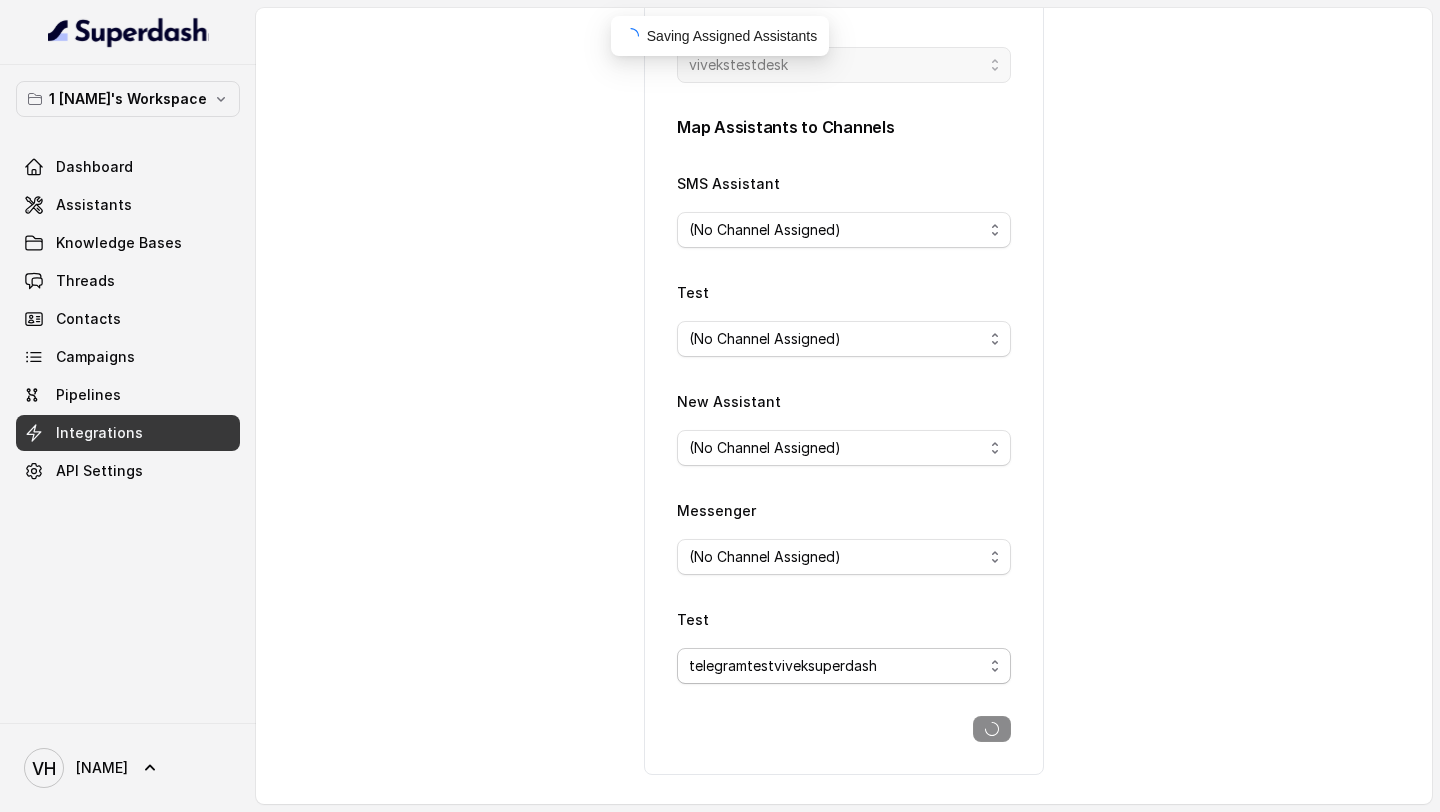 scroll, scrollTop: 256, scrollLeft: 0, axis: vertical 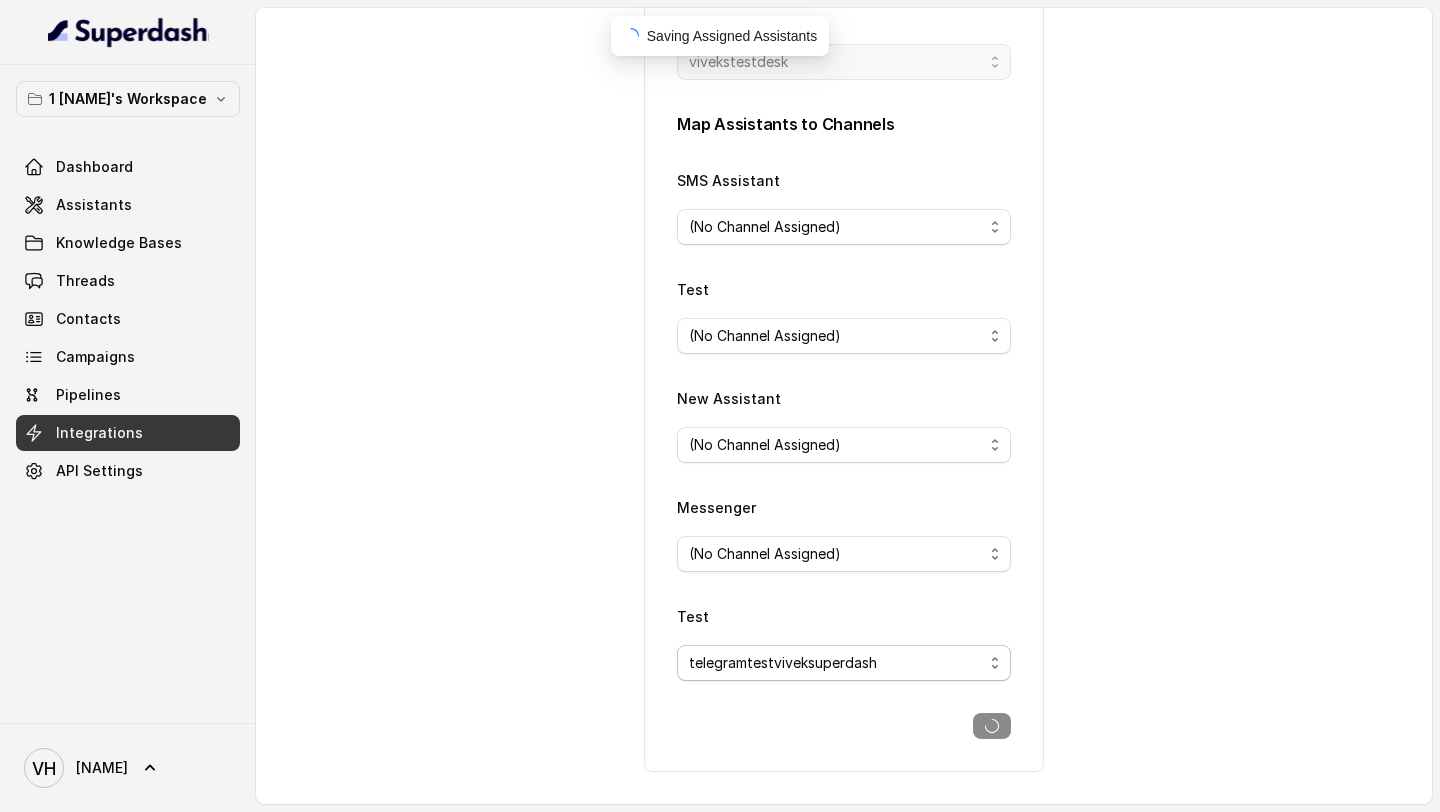 click on "telegramtestviveksuperdash" at bounding box center (844, 663) 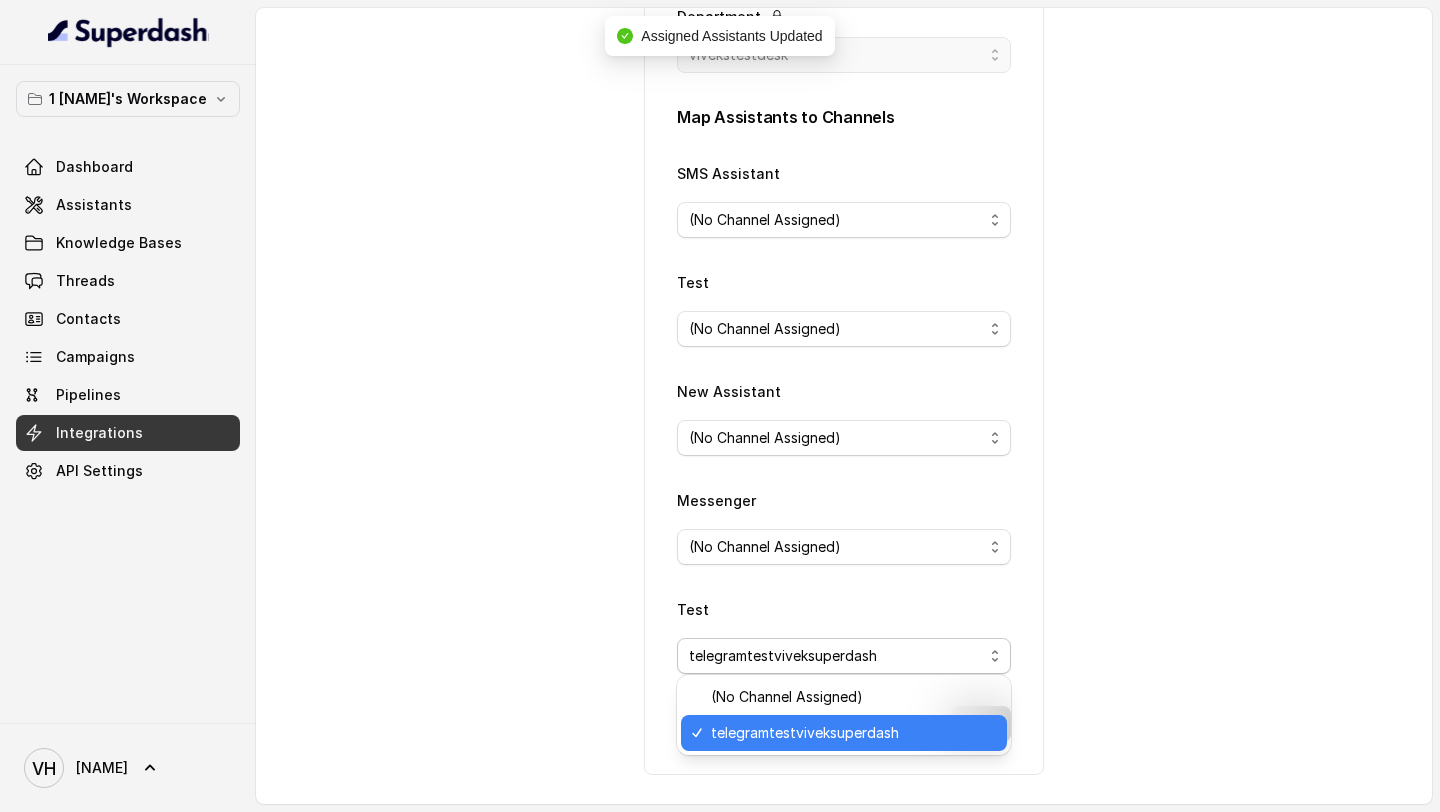click on "back Zoho Desk Assign Superdash Assistants to Zoho Desk channels within your department Department  vivekstestdesk Map Assistants to Channels SMS Assistant (No Channel Assigned) Test (No Channel Assigned) New Assistant (No Channel Assigned) Messenger (No Channel Assigned) Test telegramtestviveksuperdash Save" at bounding box center (844, 406) 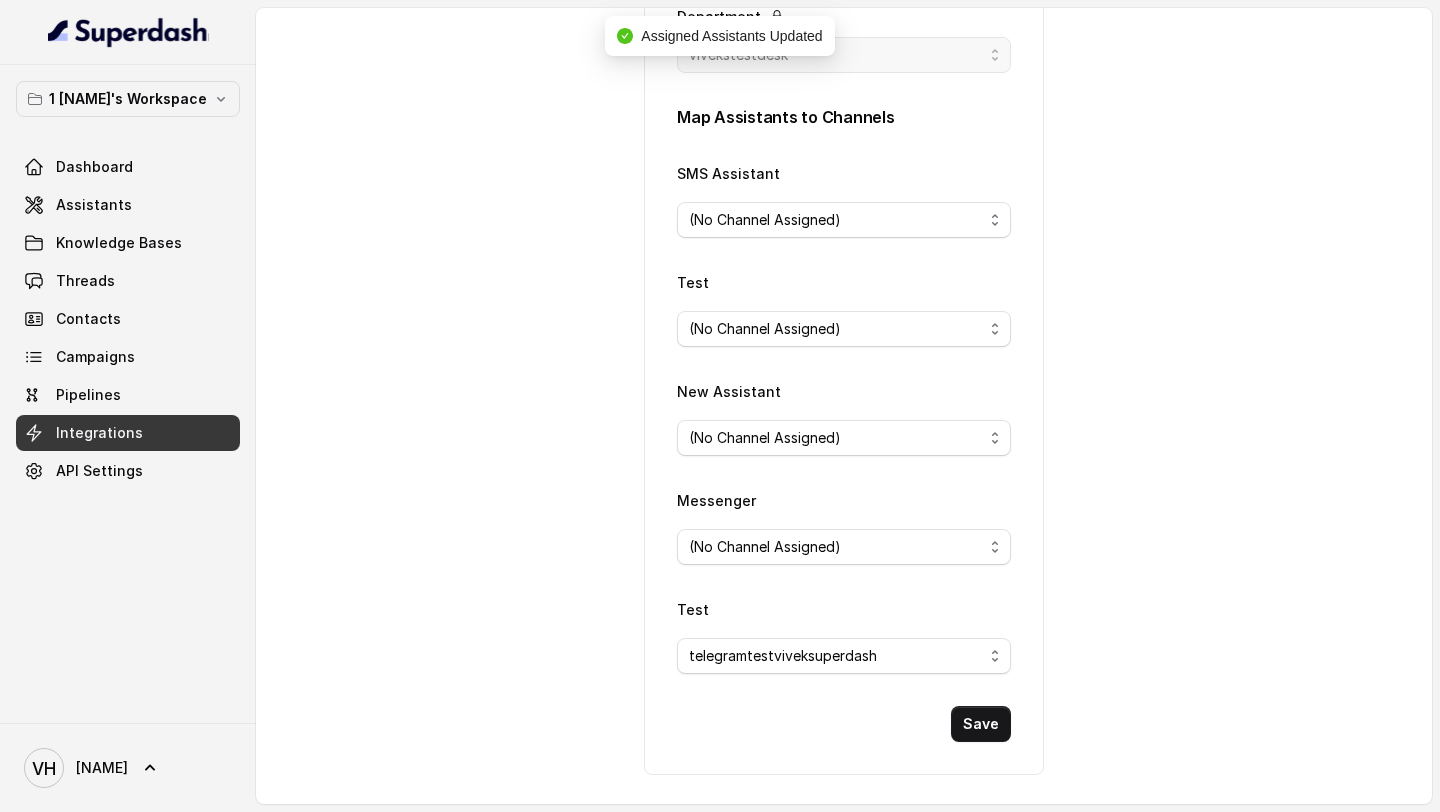 click on "Threads" at bounding box center (128, 281) 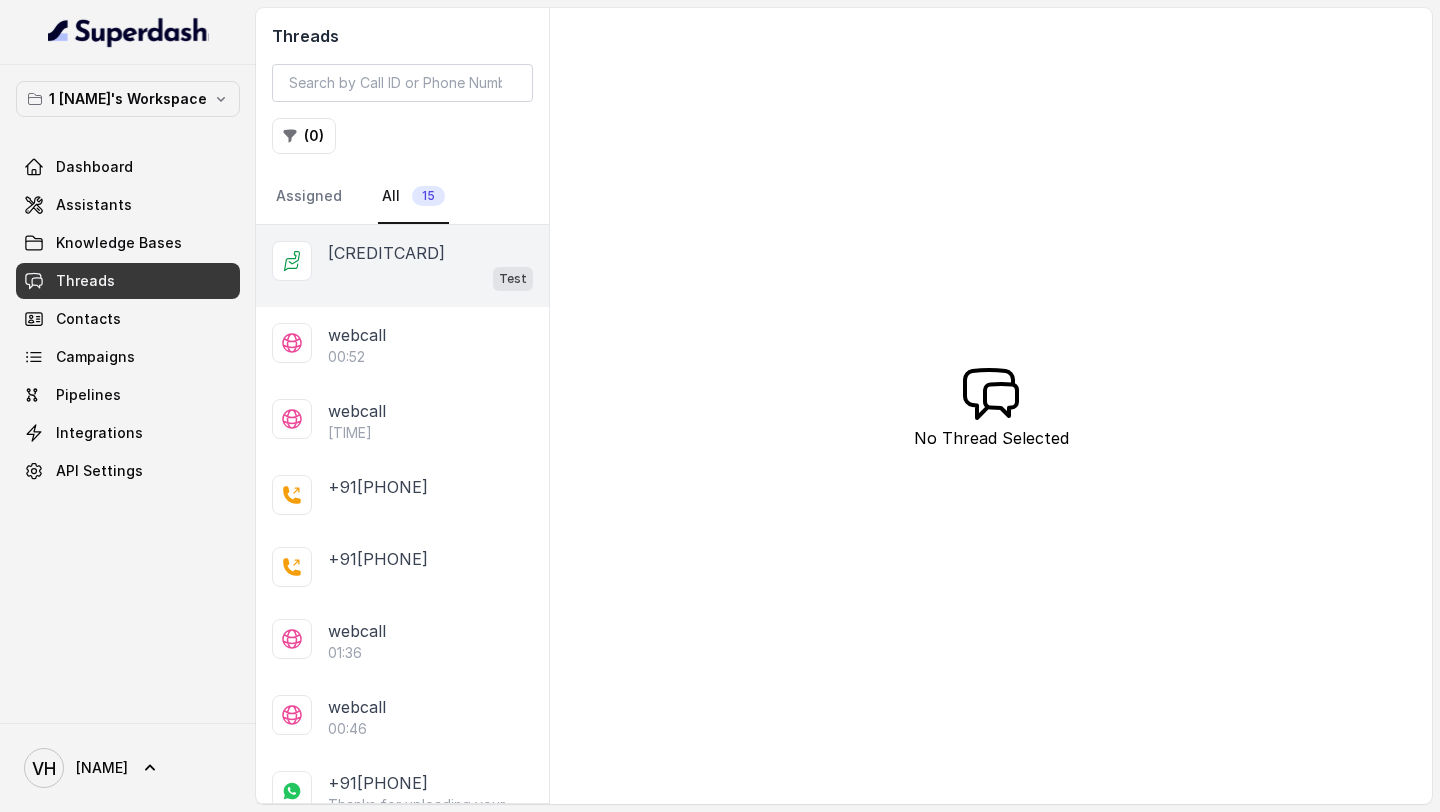 click on "214869000000299073" at bounding box center [386, 253] 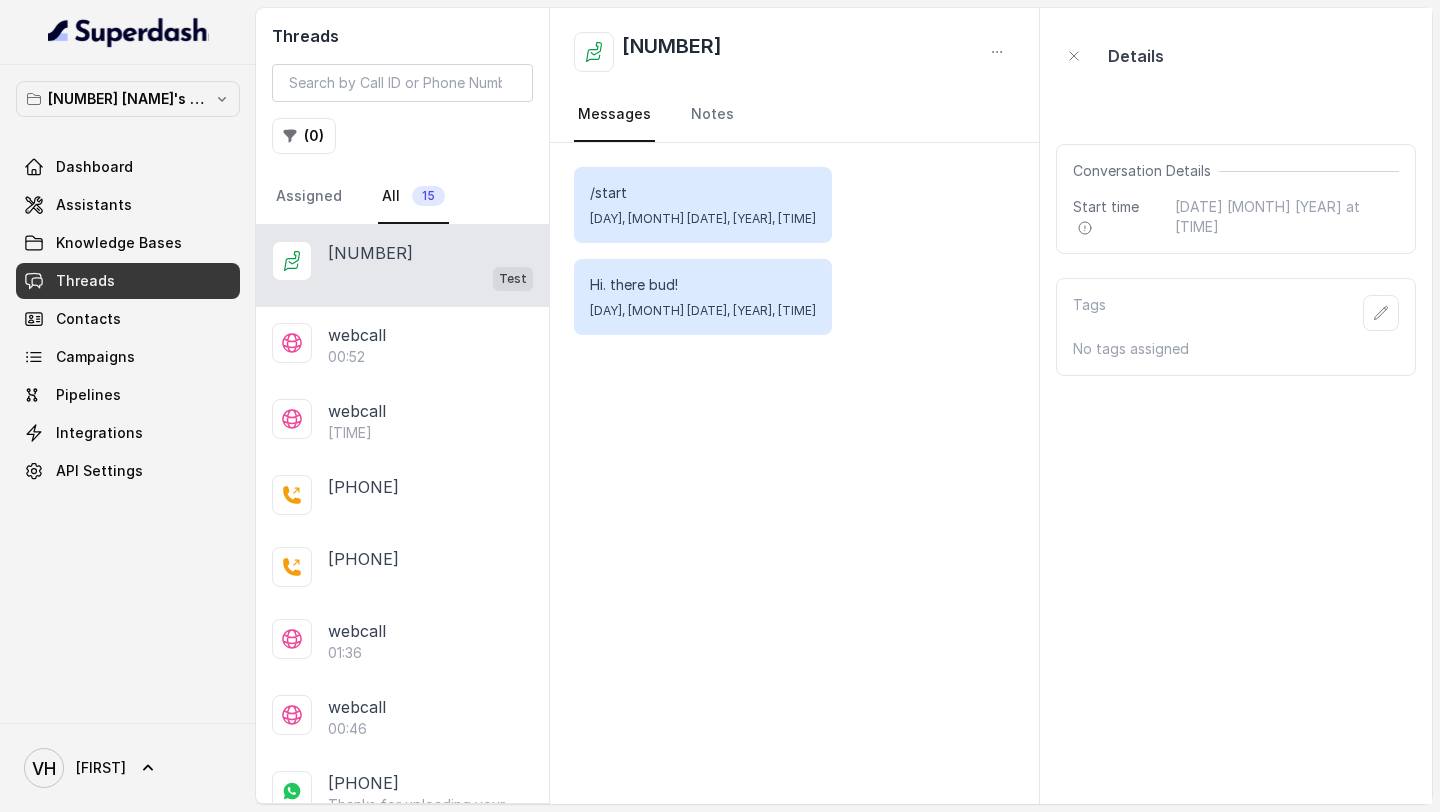 scroll, scrollTop: 0, scrollLeft: 0, axis: both 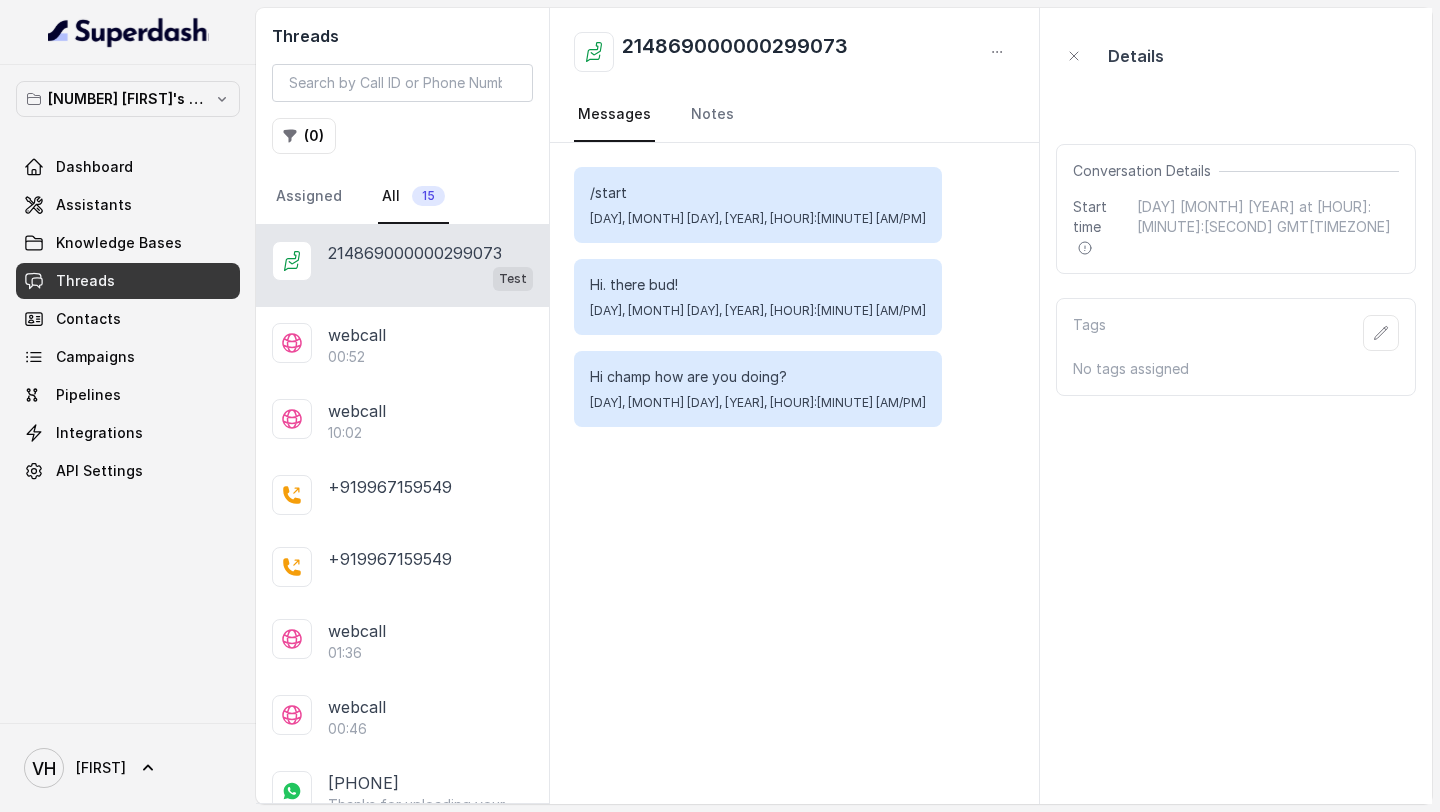 click on "Test" at bounding box center [430, 278] 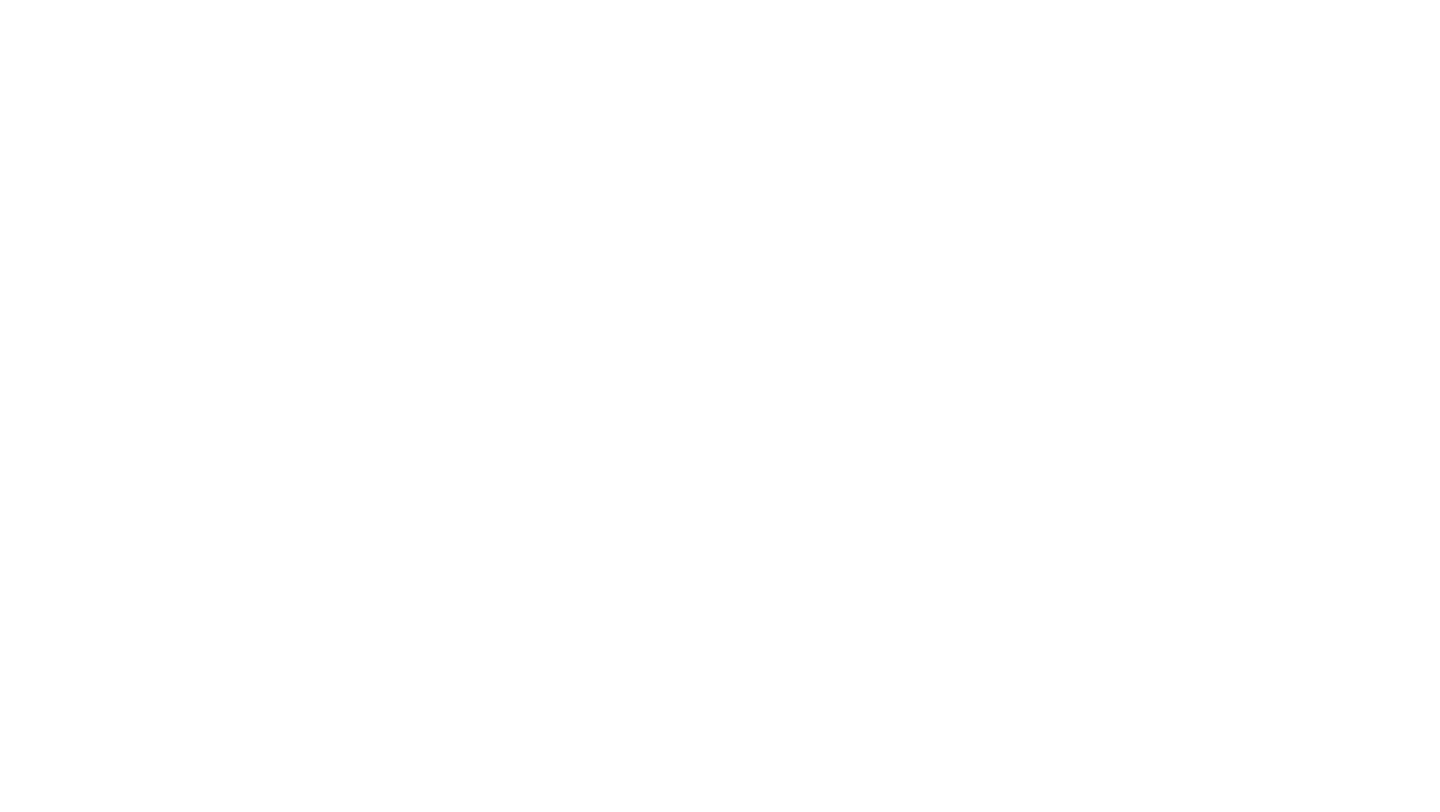 scroll, scrollTop: 0, scrollLeft: 0, axis: both 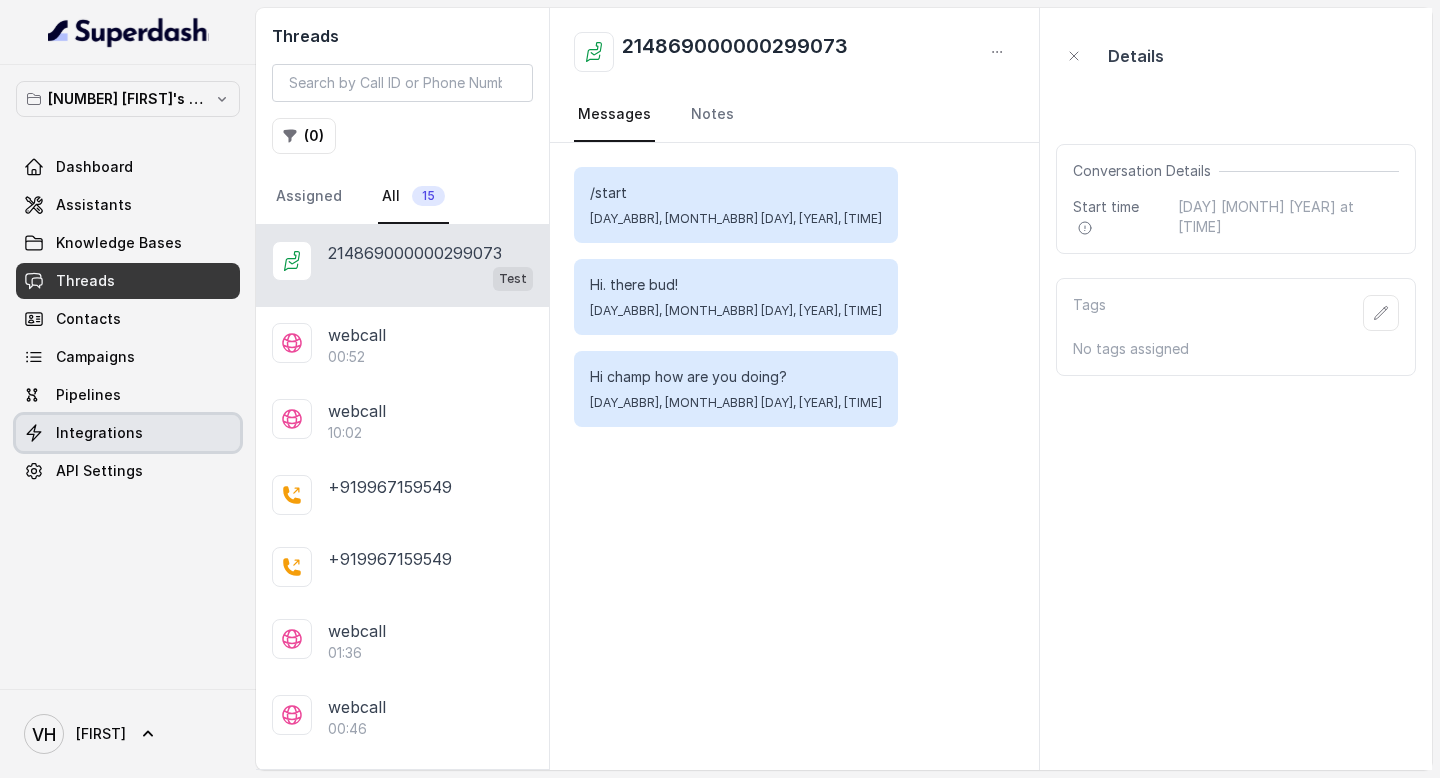 click on "Integrations" at bounding box center [128, 433] 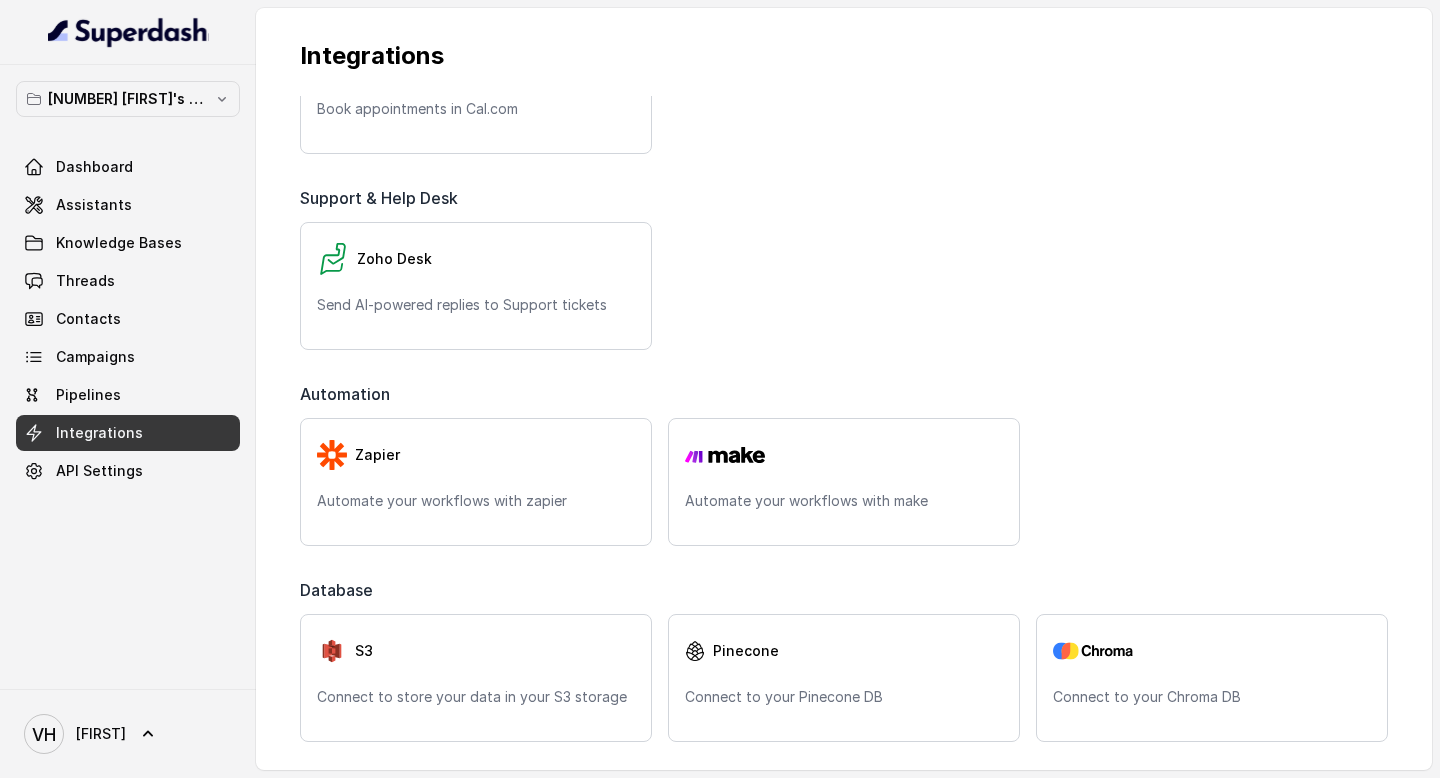 scroll, scrollTop: 678, scrollLeft: 0, axis: vertical 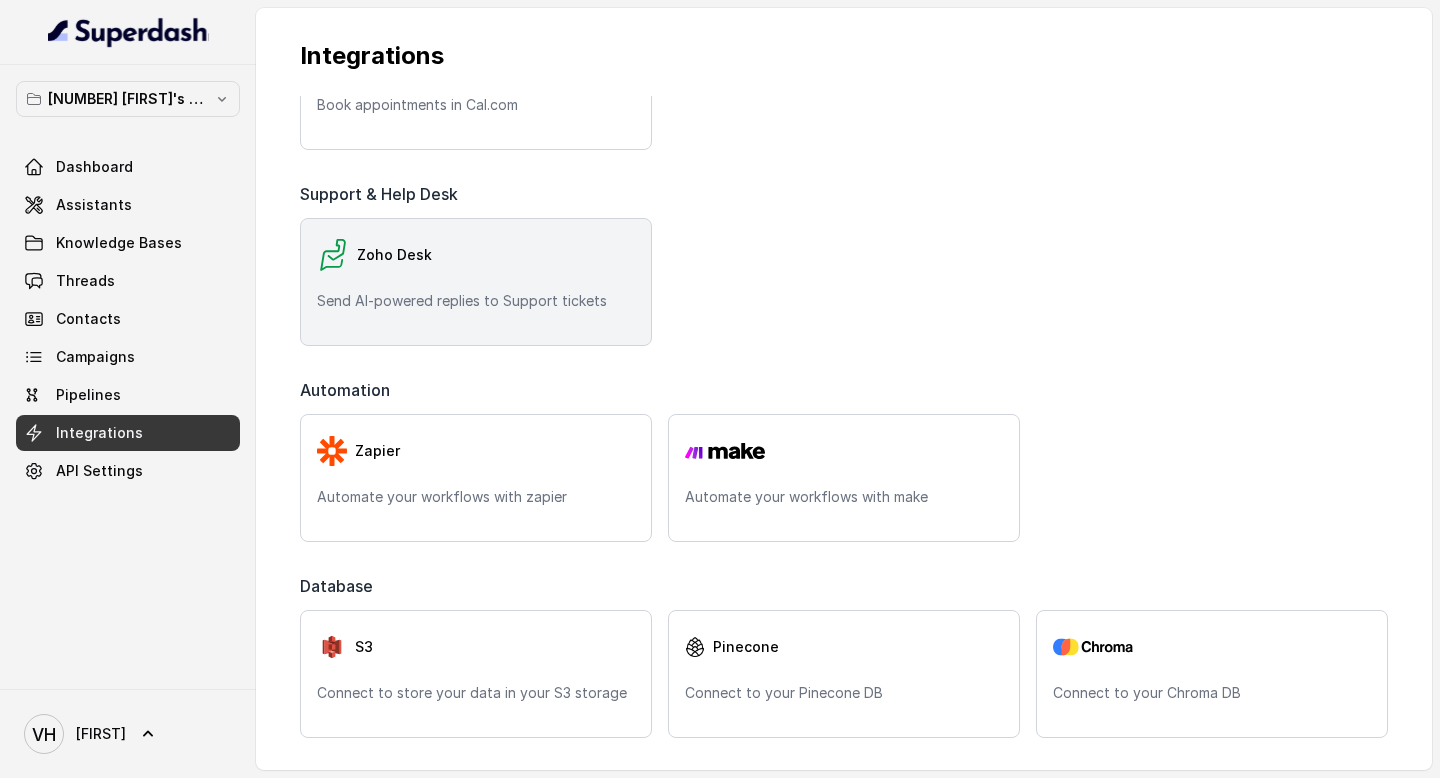 click on "Send AI-powered replies to Support tickets" at bounding box center (476, 301) 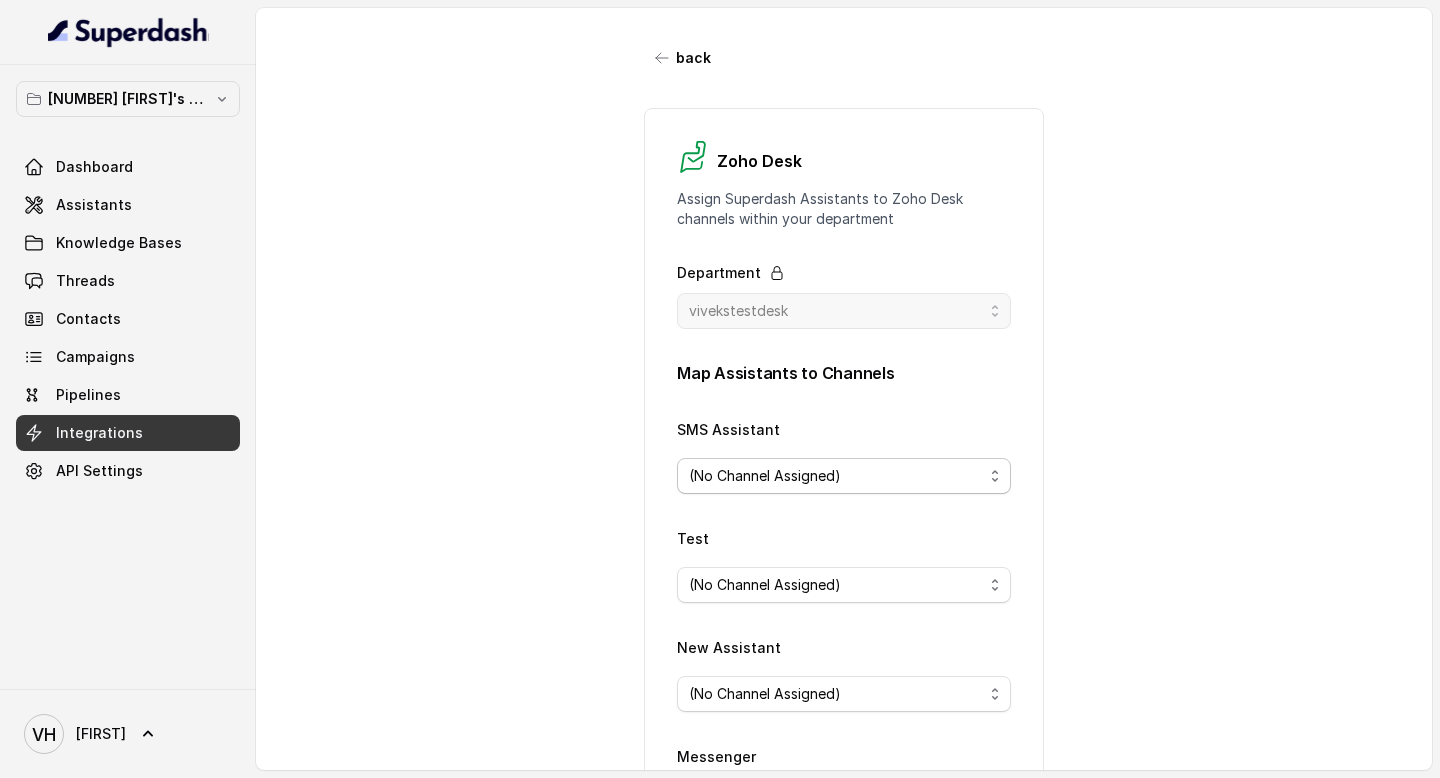 scroll, scrollTop: 290, scrollLeft: 0, axis: vertical 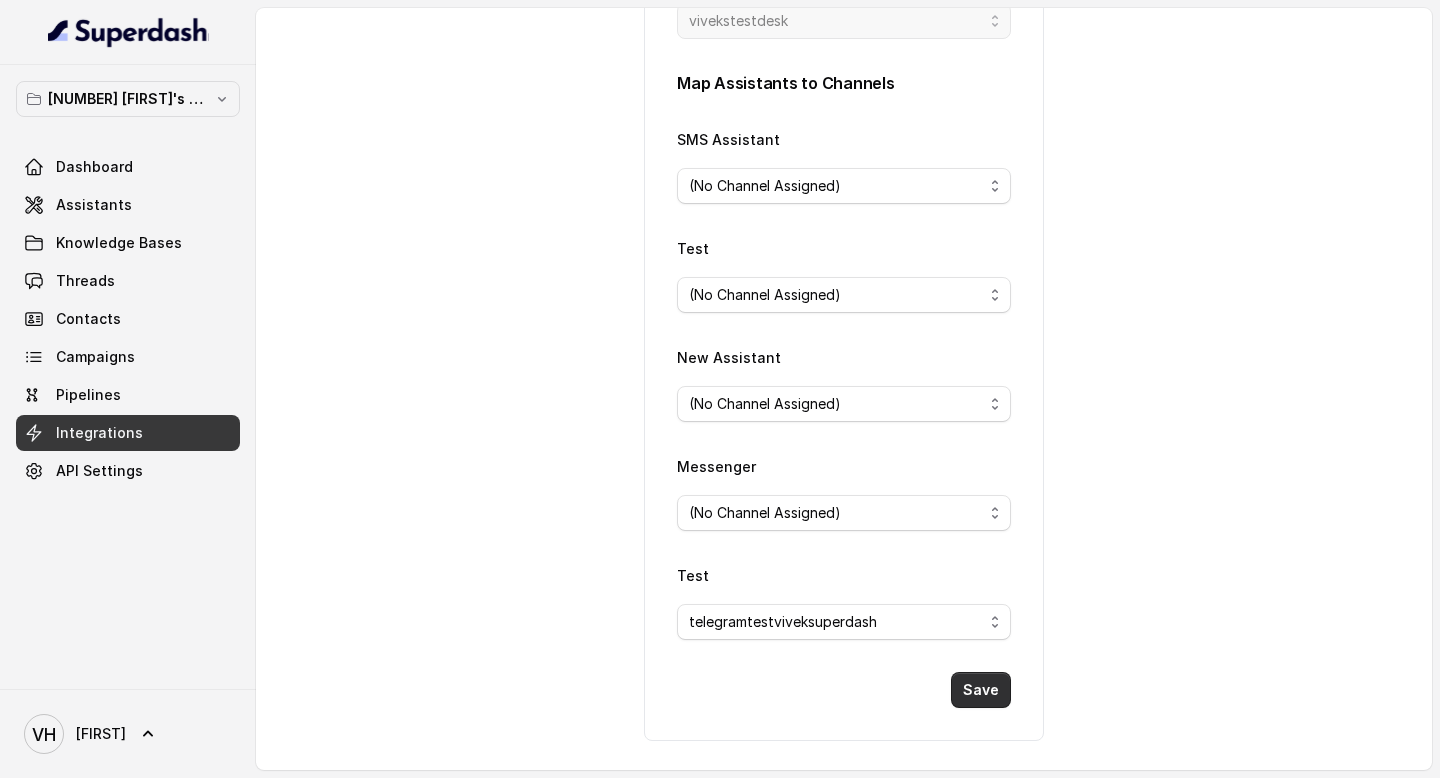 click on "Save" at bounding box center (981, 690) 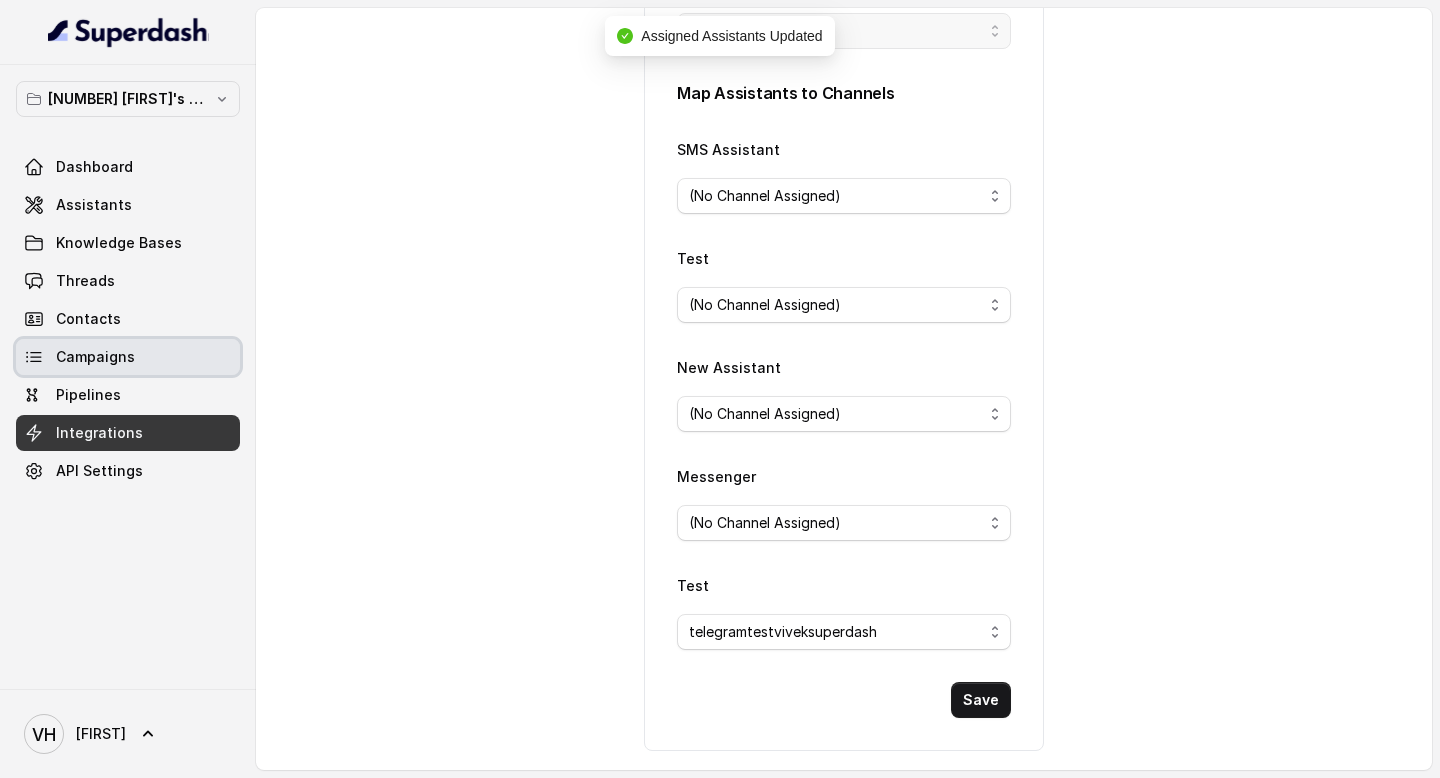 scroll, scrollTop: 290, scrollLeft: 0, axis: vertical 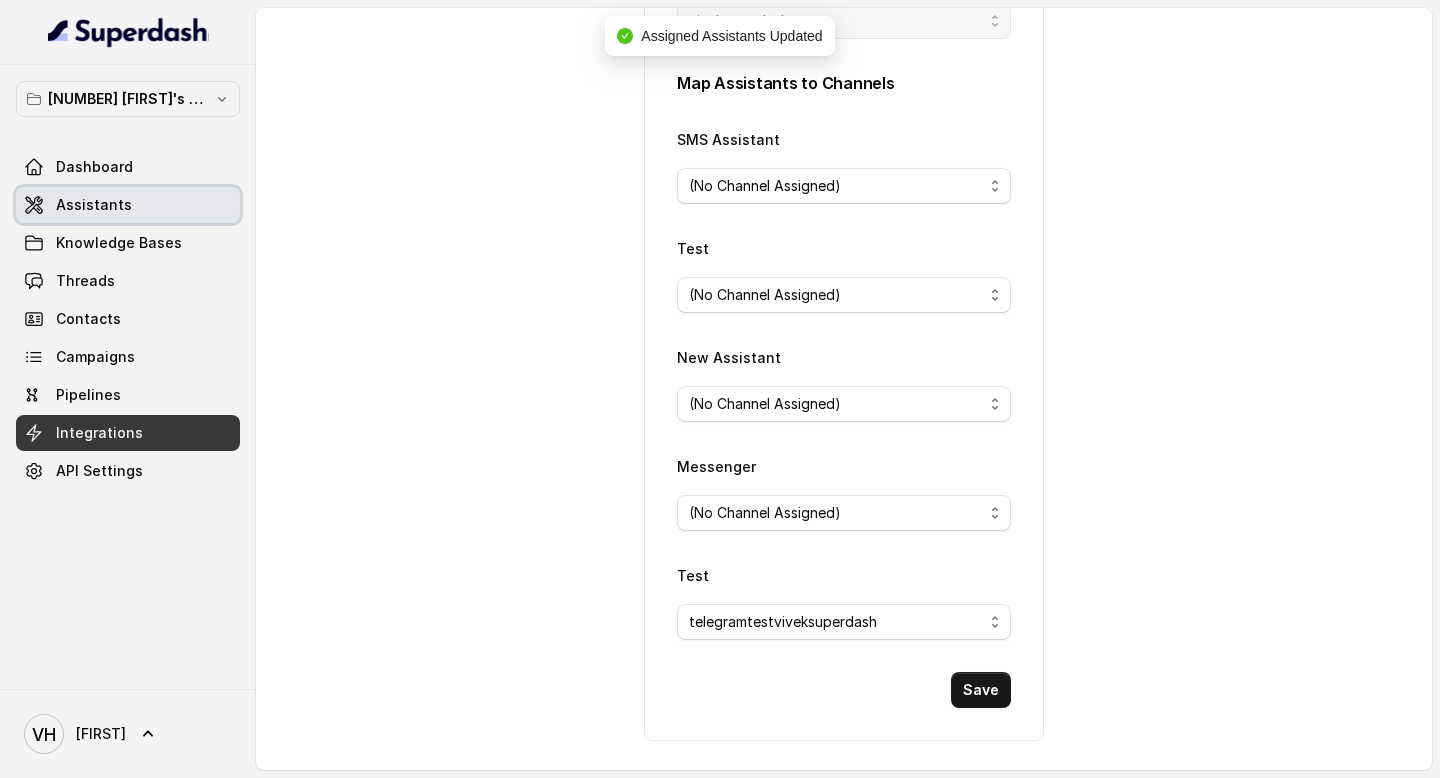 click on "Assistants" at bounding box center (128, 205) 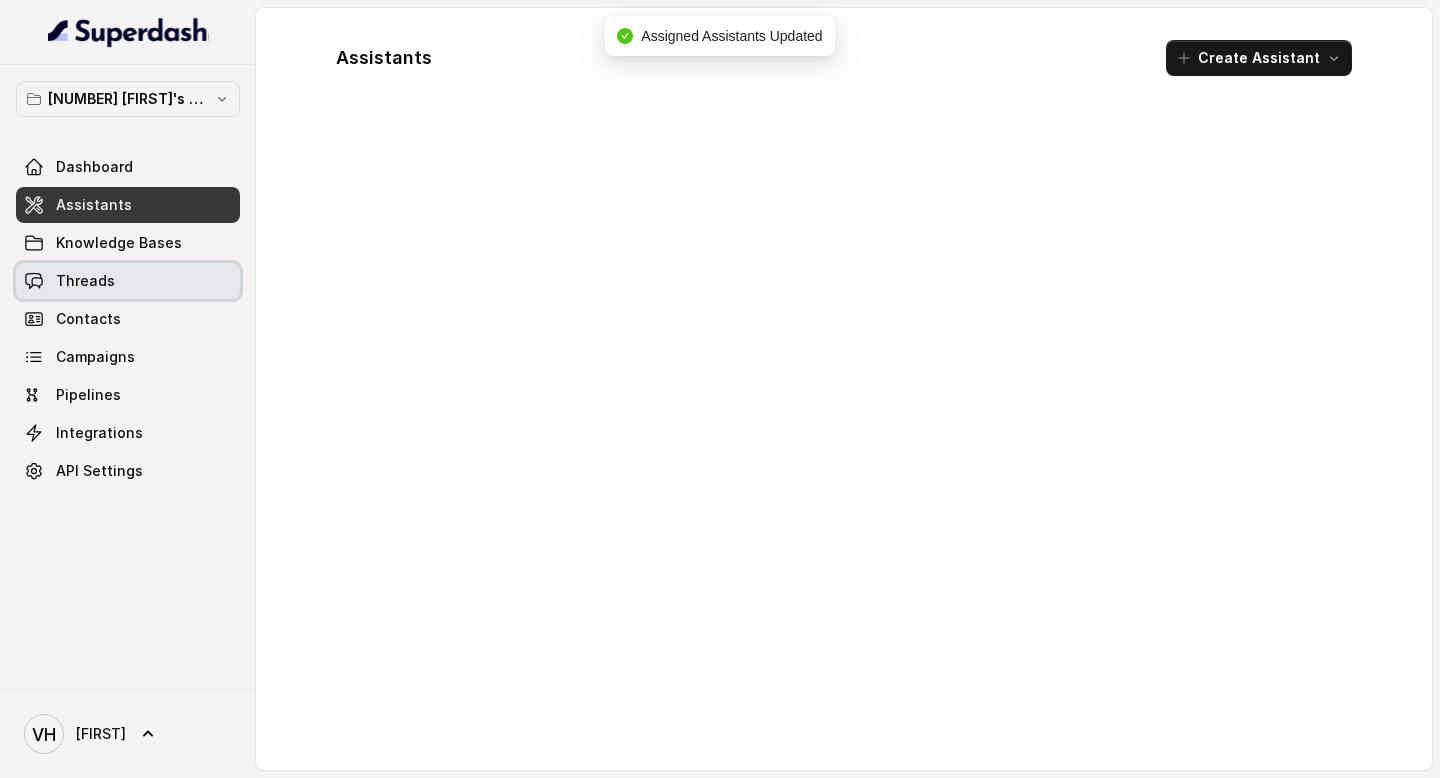 click on "Threads" at bounding box center [128, 281] 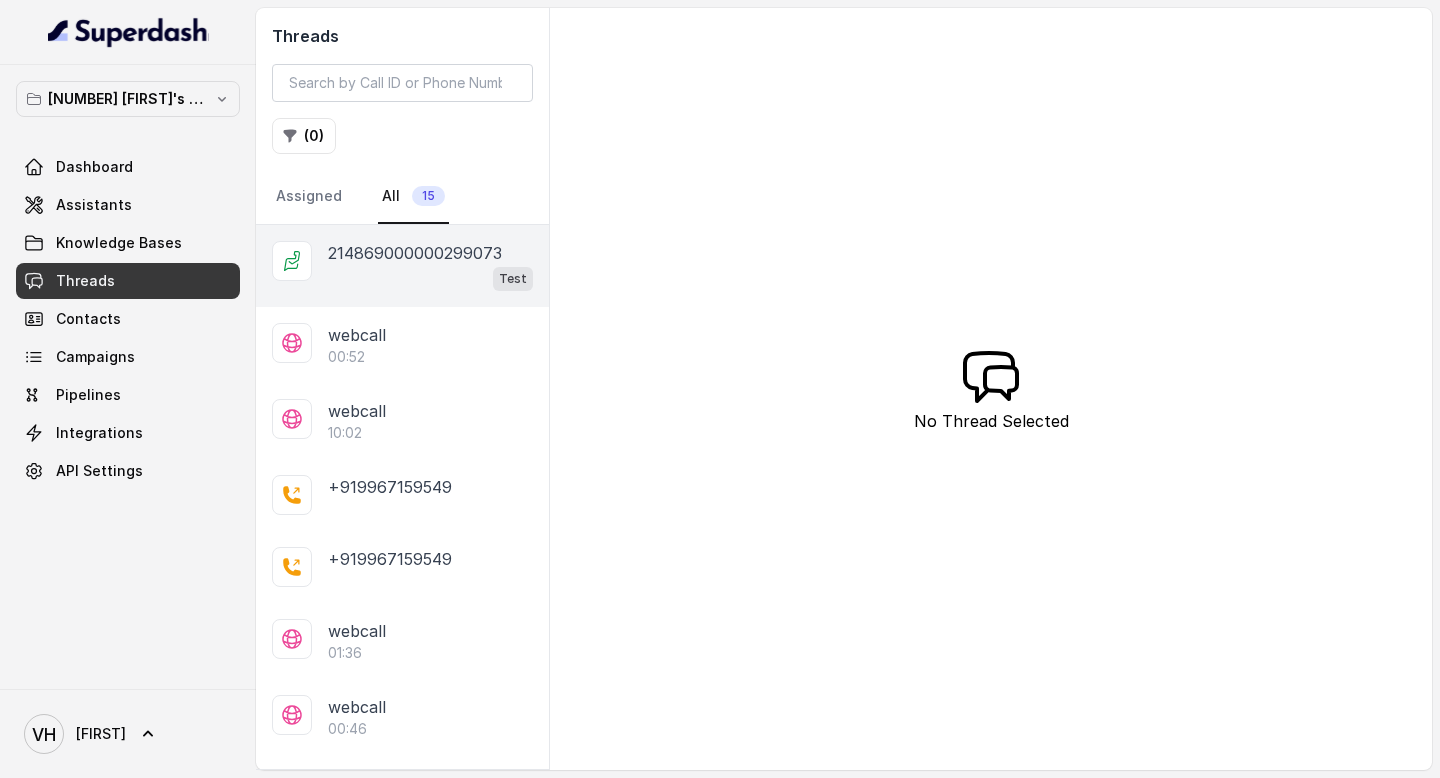 click on "Test" at bounding box center (430, 278) 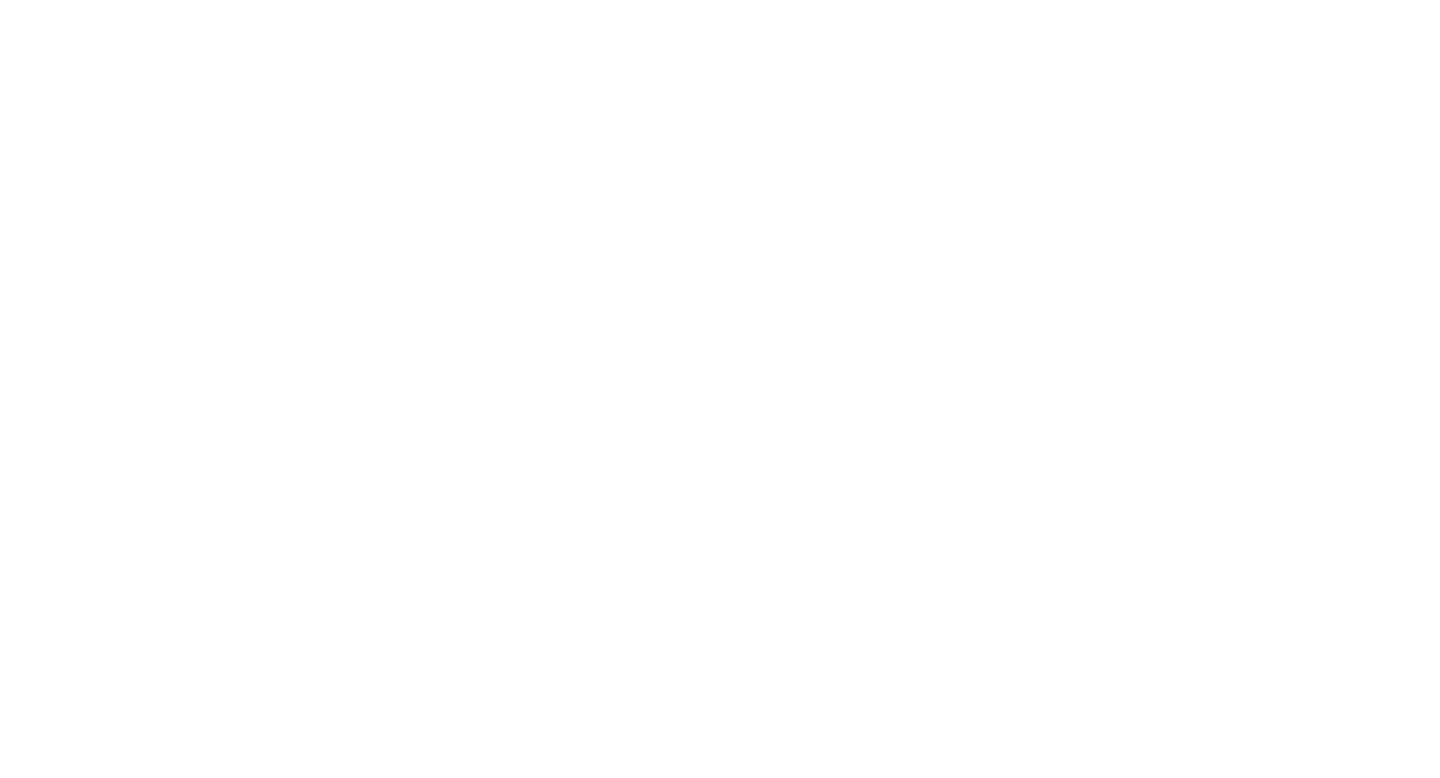 scroll, scrollTop: 0, scrollLeft: 0, axis: both 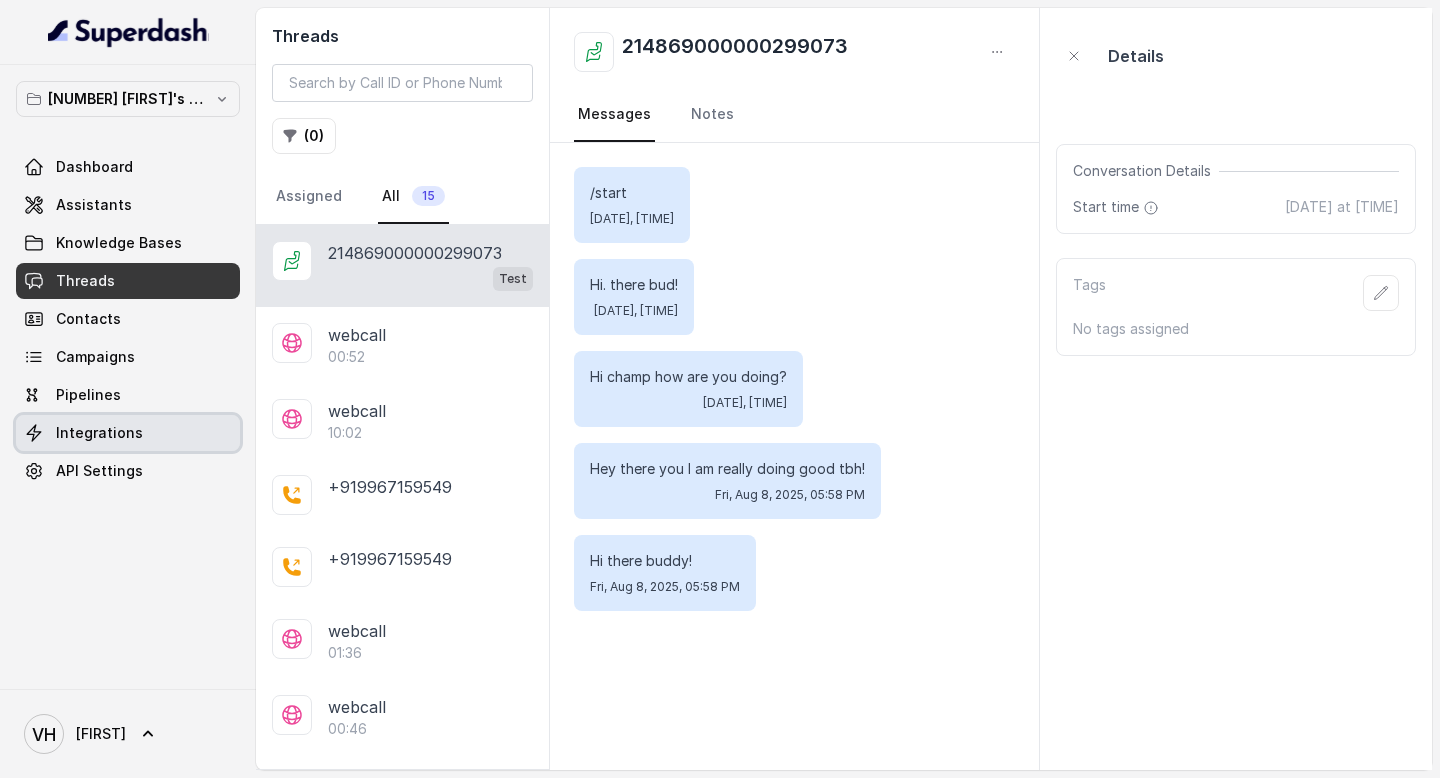 click on "Integrations" at bounding box center (128, 433) 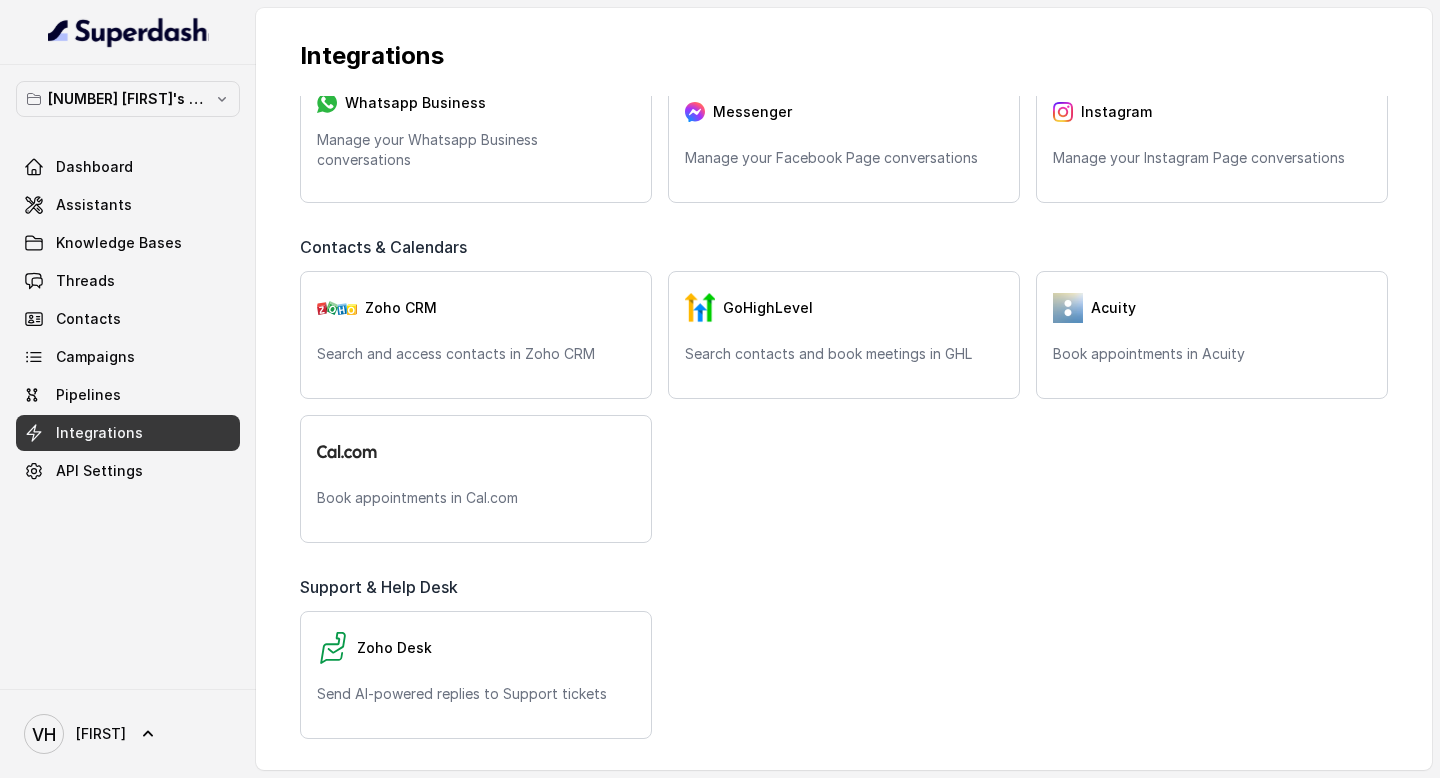 scroll, scrollTop: 360, scrollLeft: 0, axis: vertical 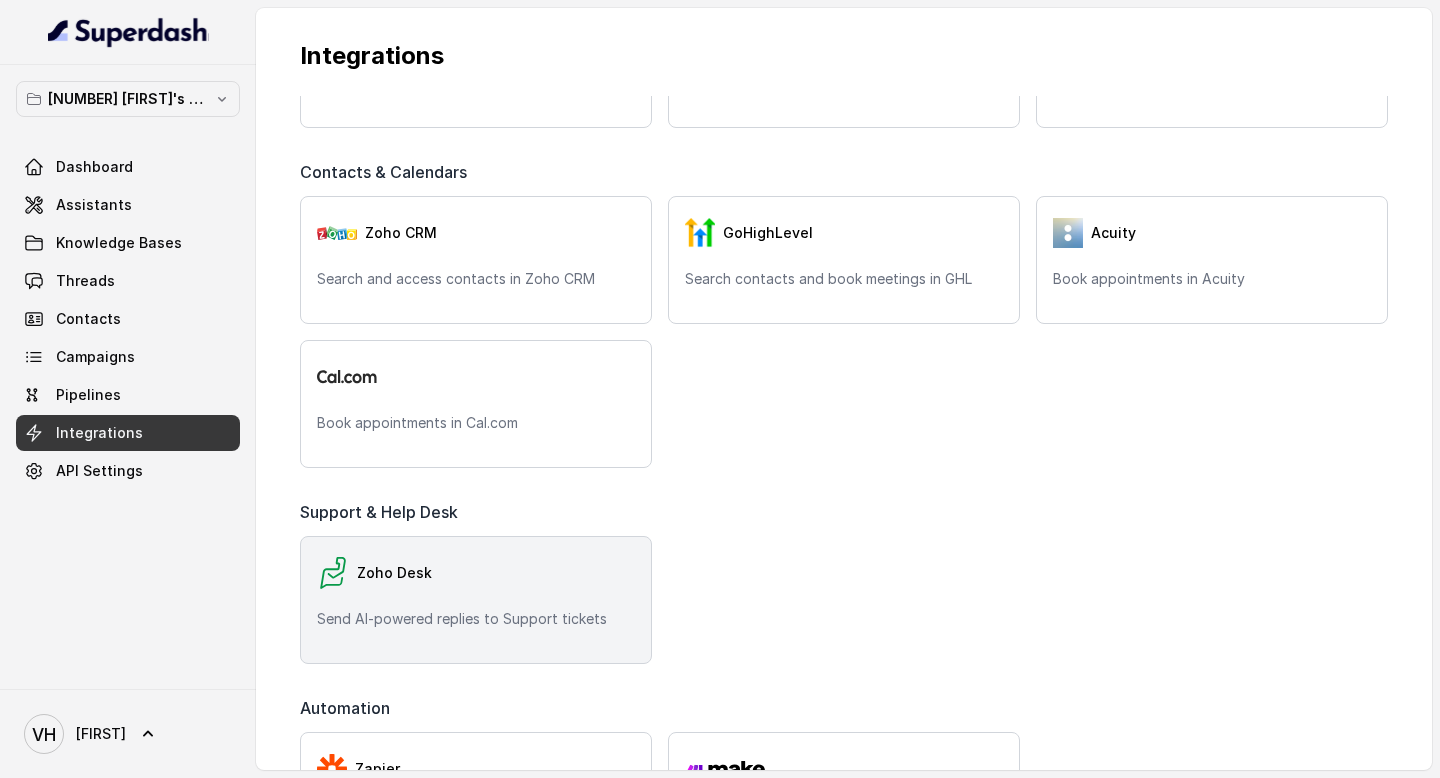 click on "Zoho Desk" at bounding box center [476, 573] 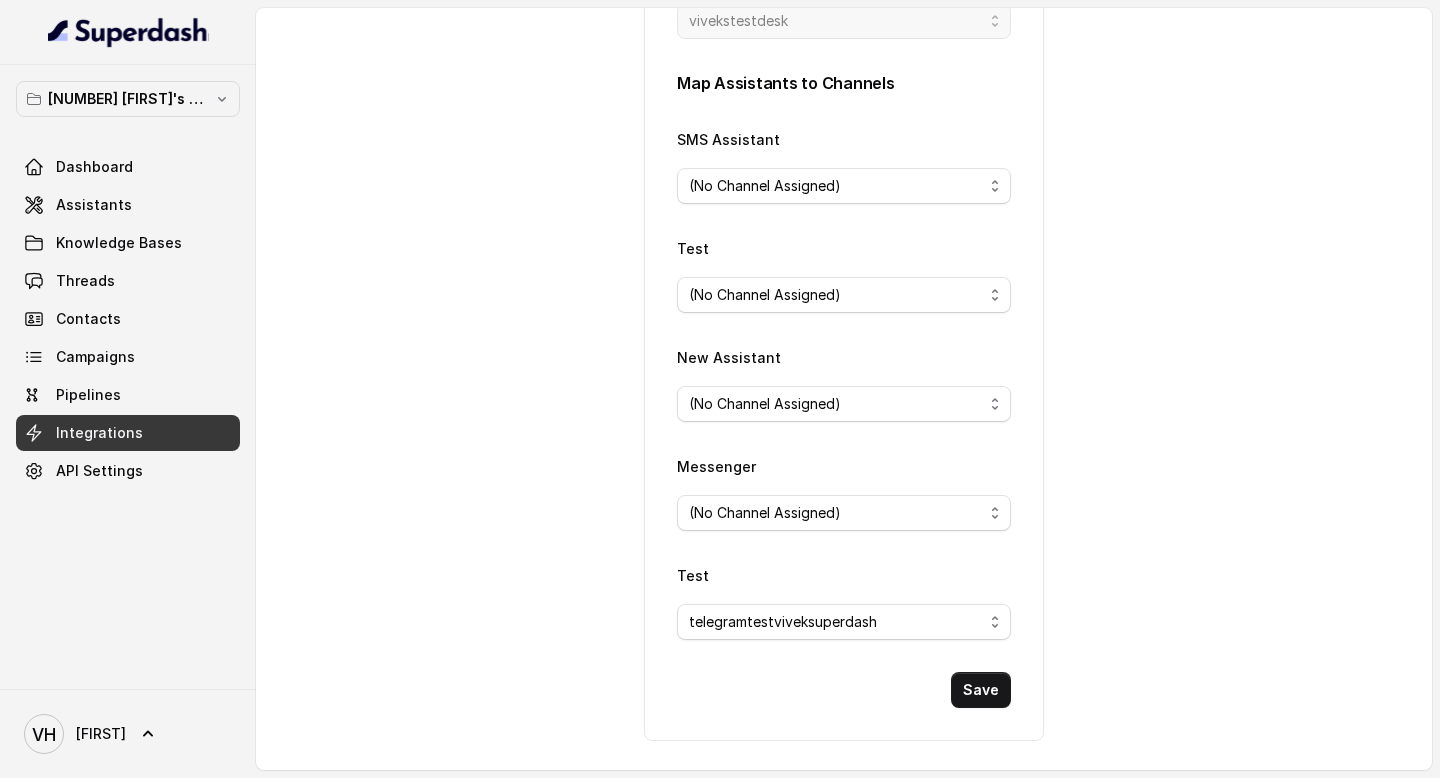 scroll, scrollTop: 0, scrollLeft: 0, axis: both 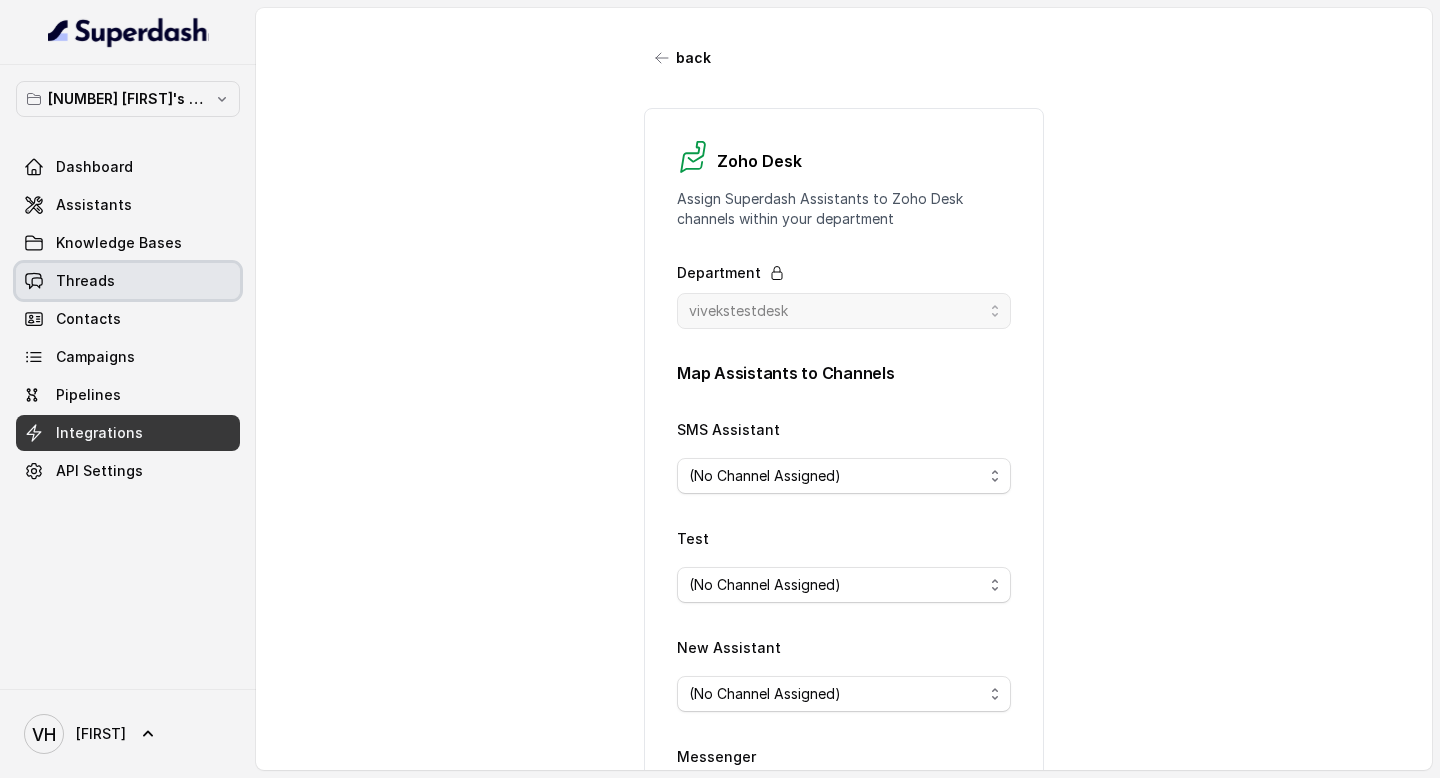 click on "Threads" at bounding box center (85, 281) 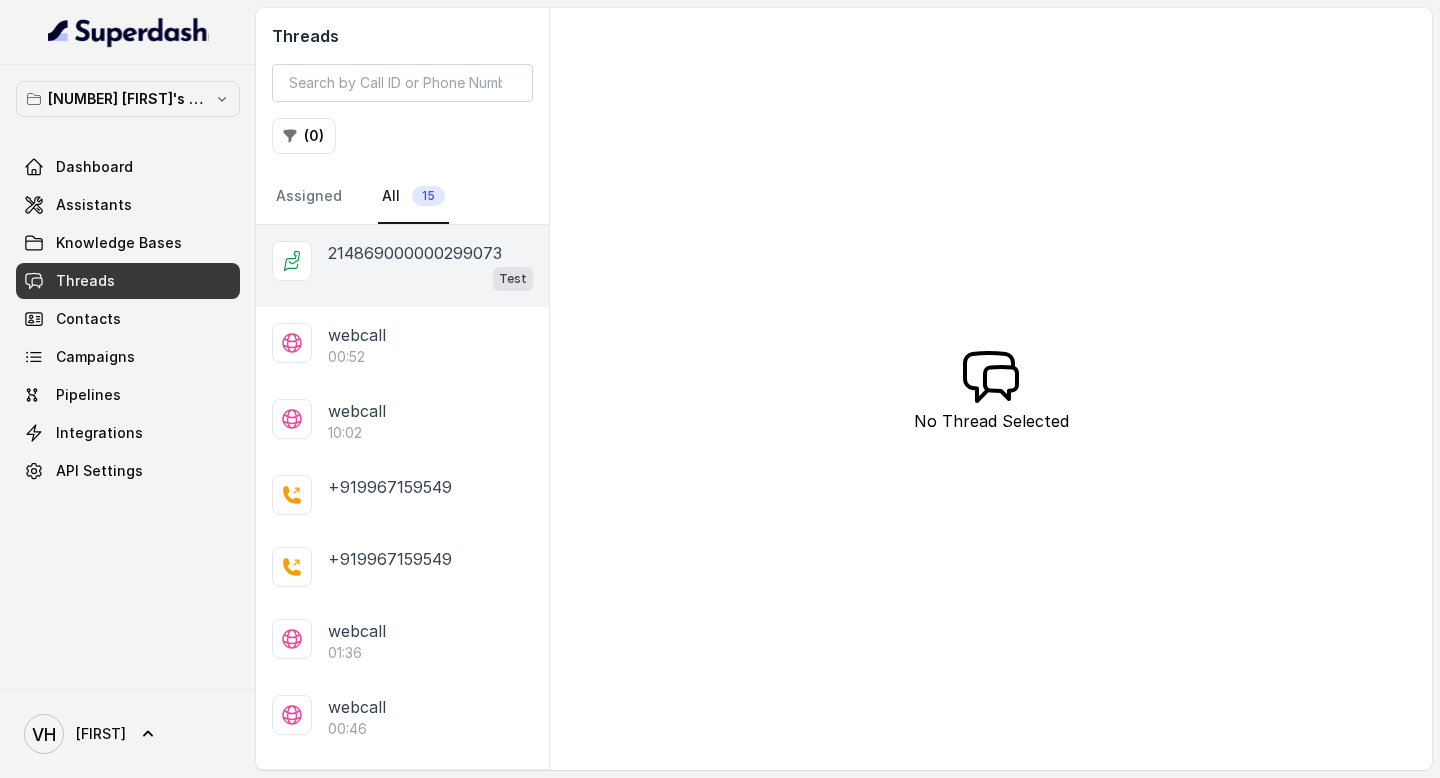 click on "[NUMBER]   Test" at bounding box center (402, 266) 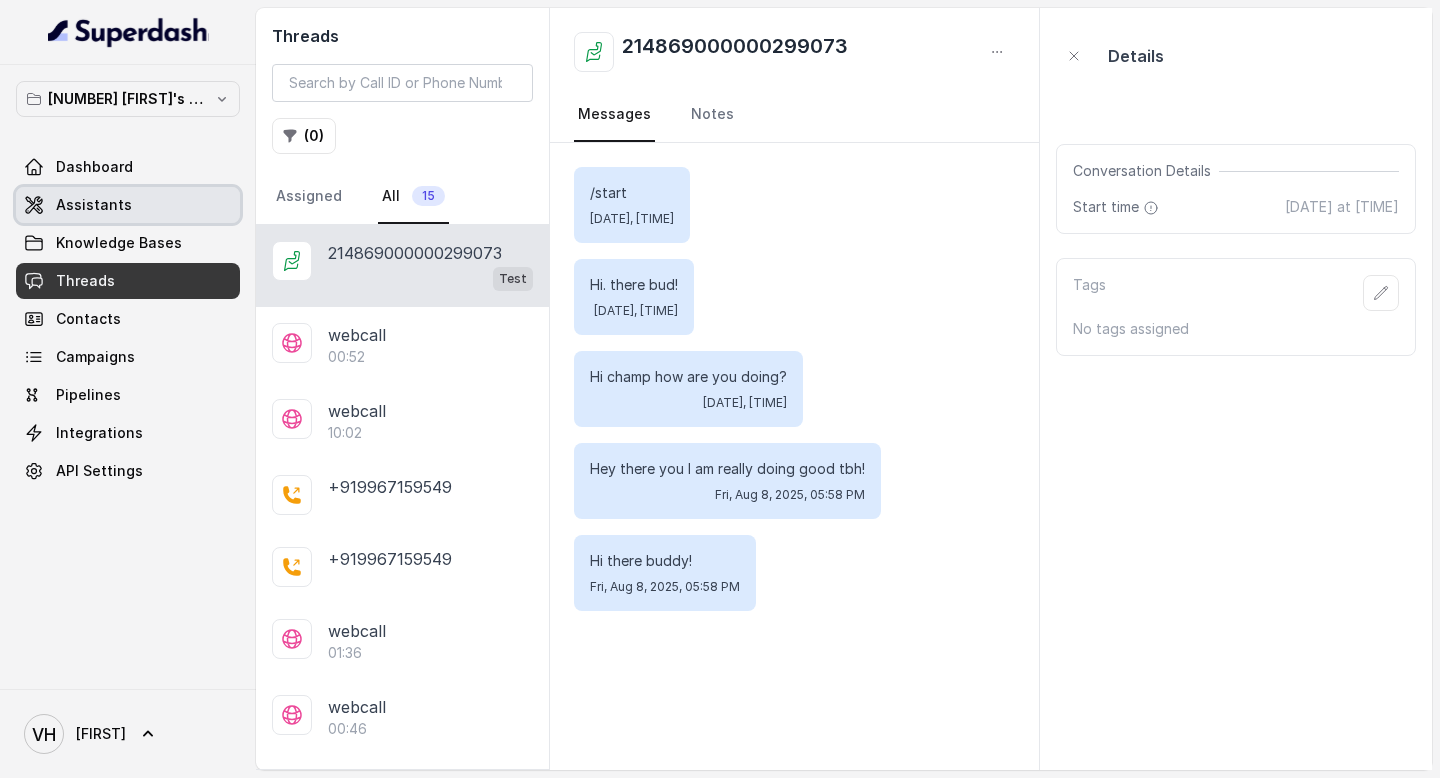 click on "Assistants" at bounding box center (128, 205) 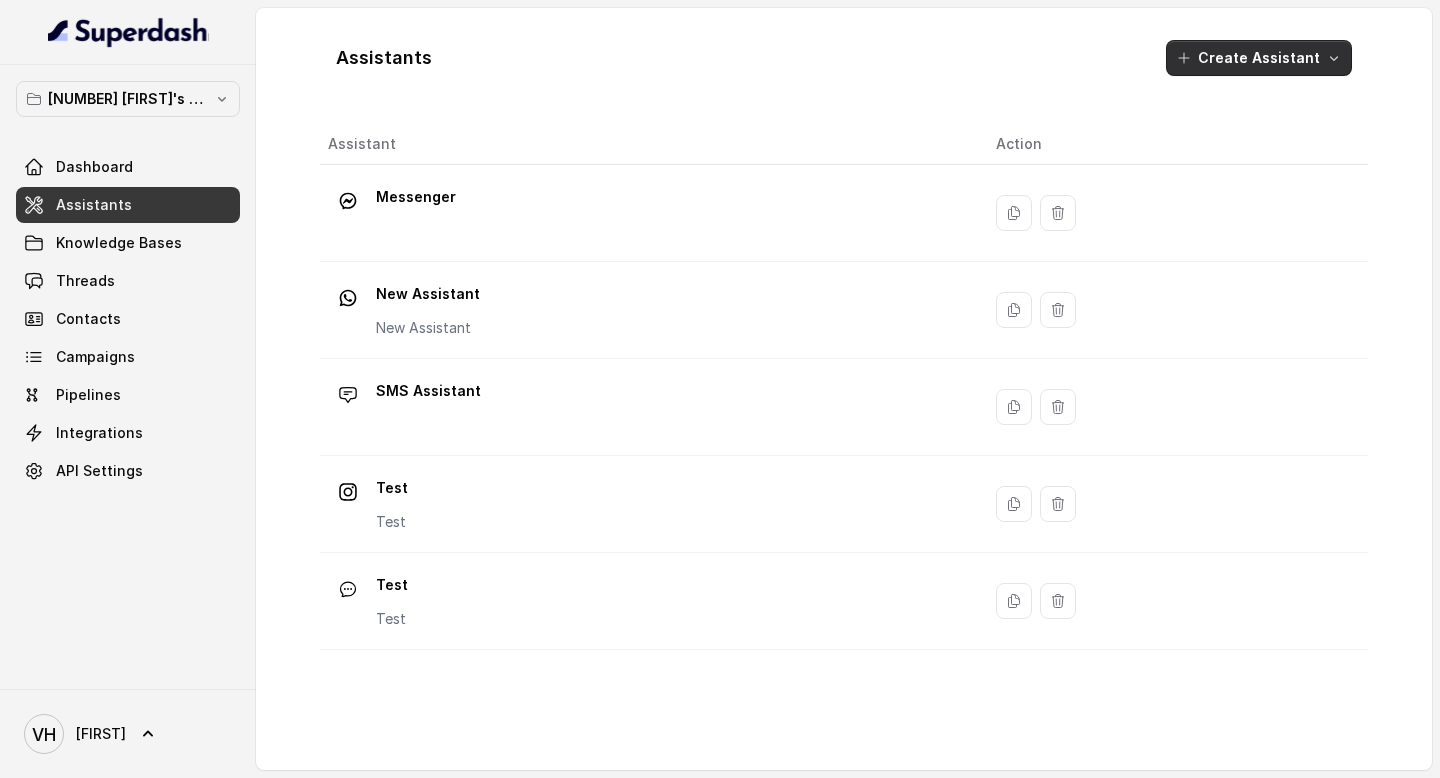 click on "Create Assistant" at bounding box center (1259, 58) 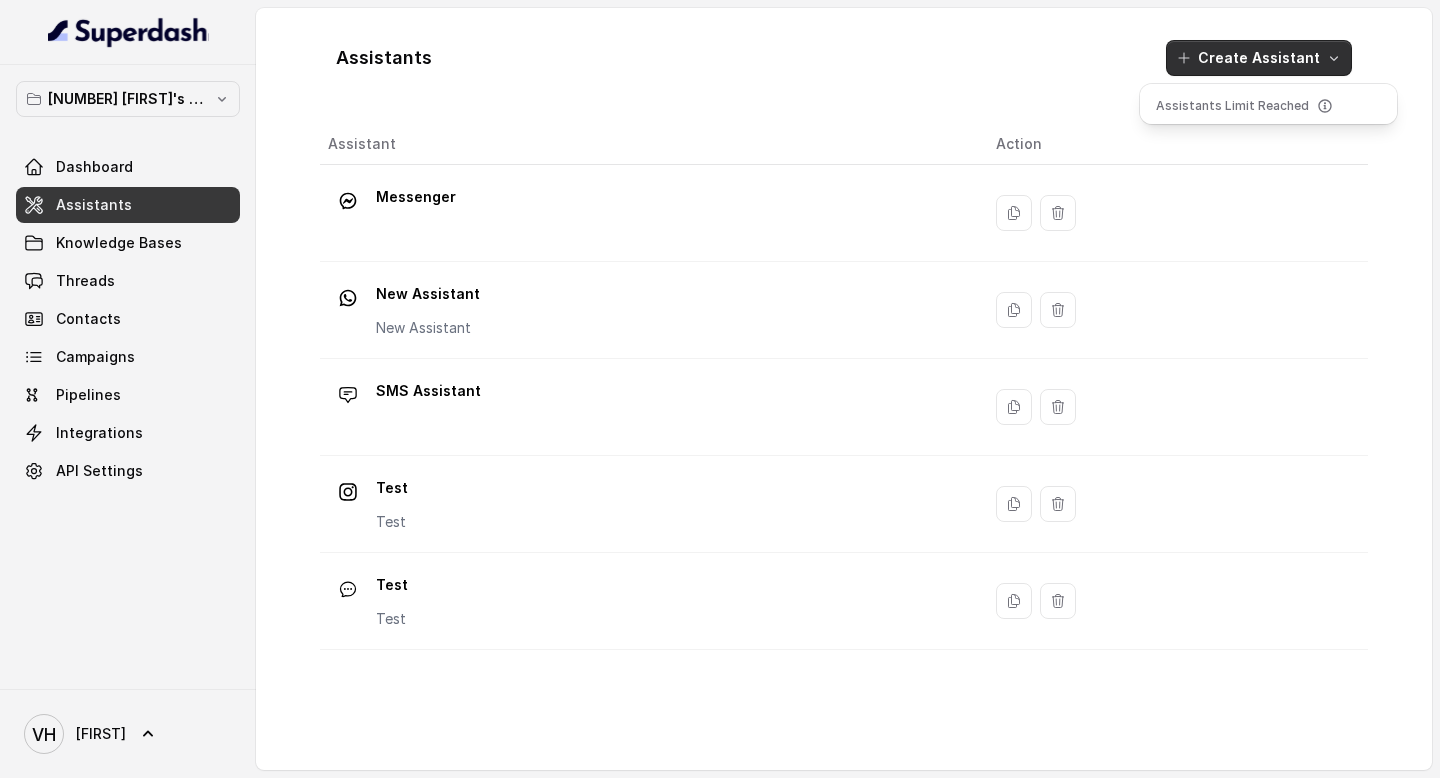 click on "Assistants Create Assistant" at bounding box center [844, 58] 